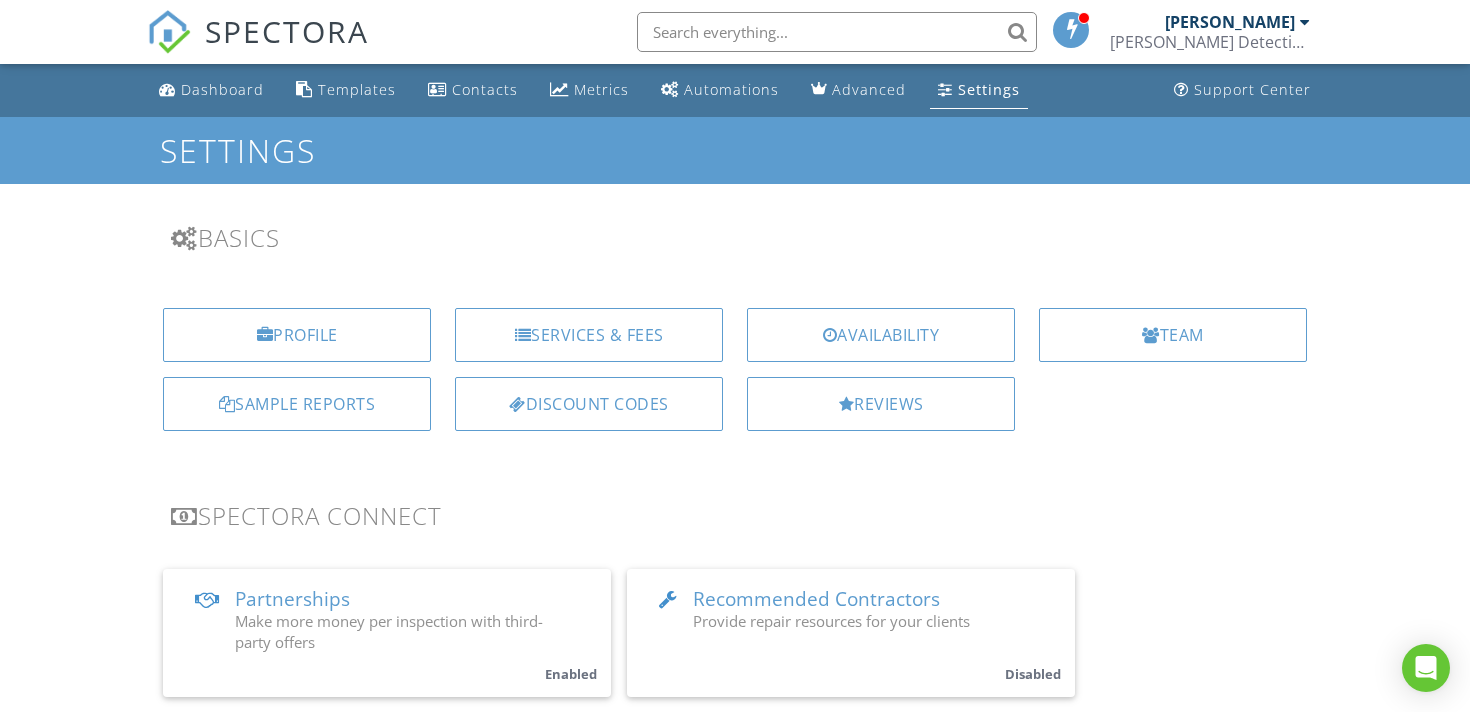 scroll, scrollTop: 2013, scrollLeft: 0, axis: vertical 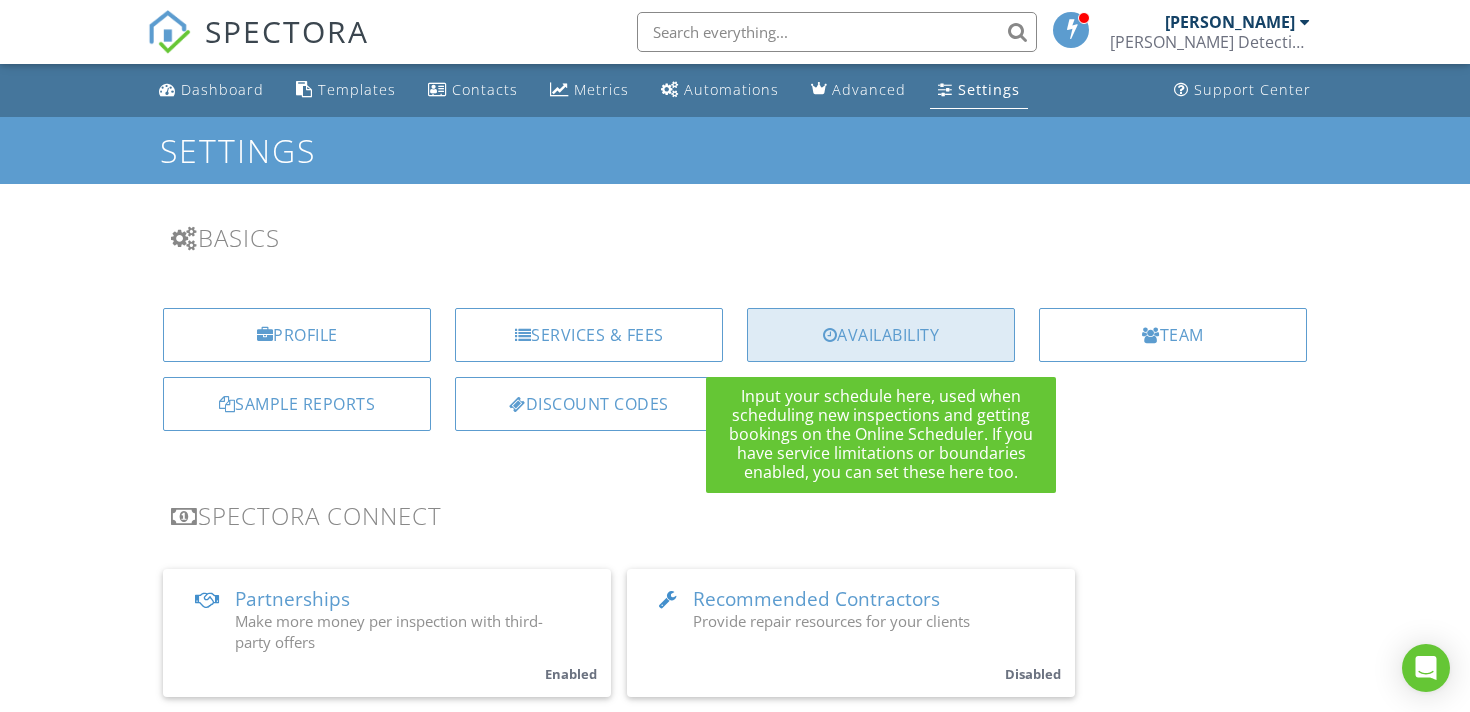 click on "Availability" at bounding box center [881, 335] 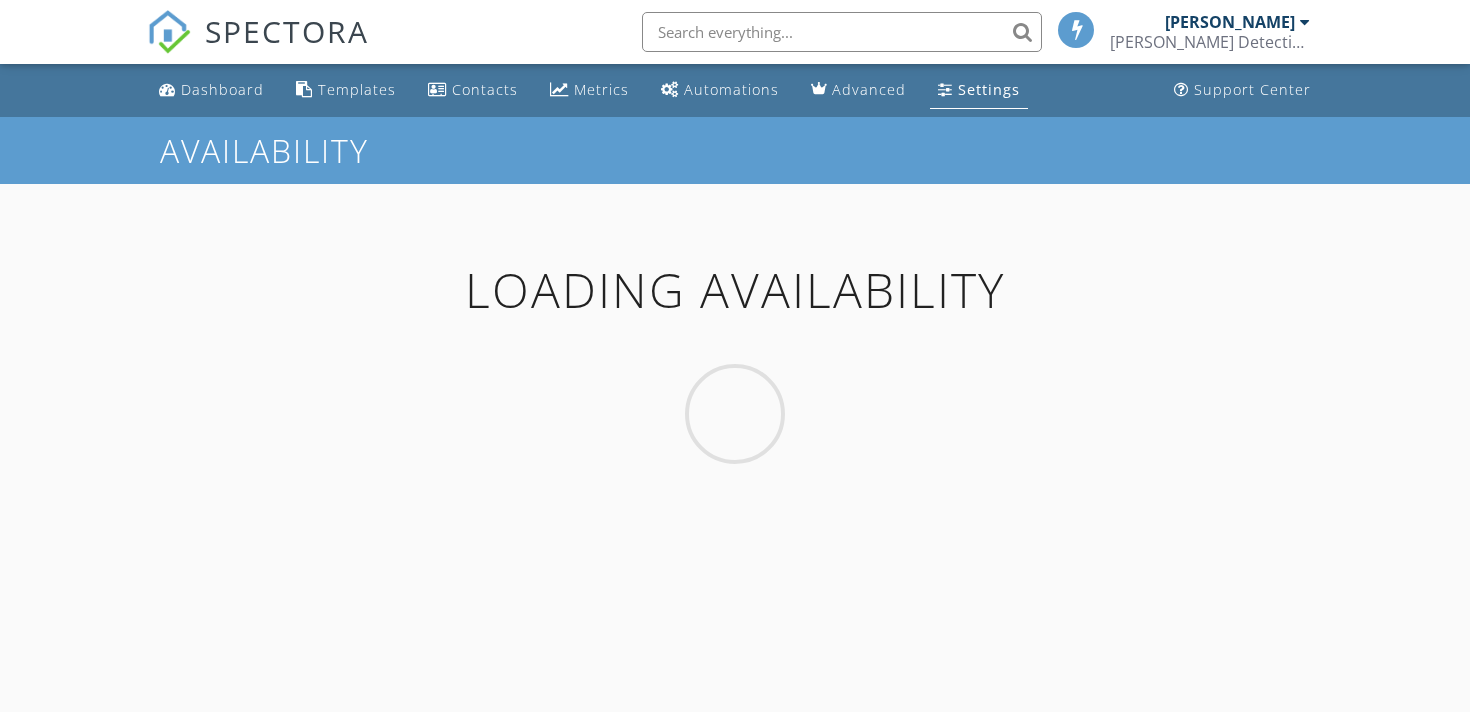 scroll, scrollTop: 0, scrollLeft: 0, axis: both 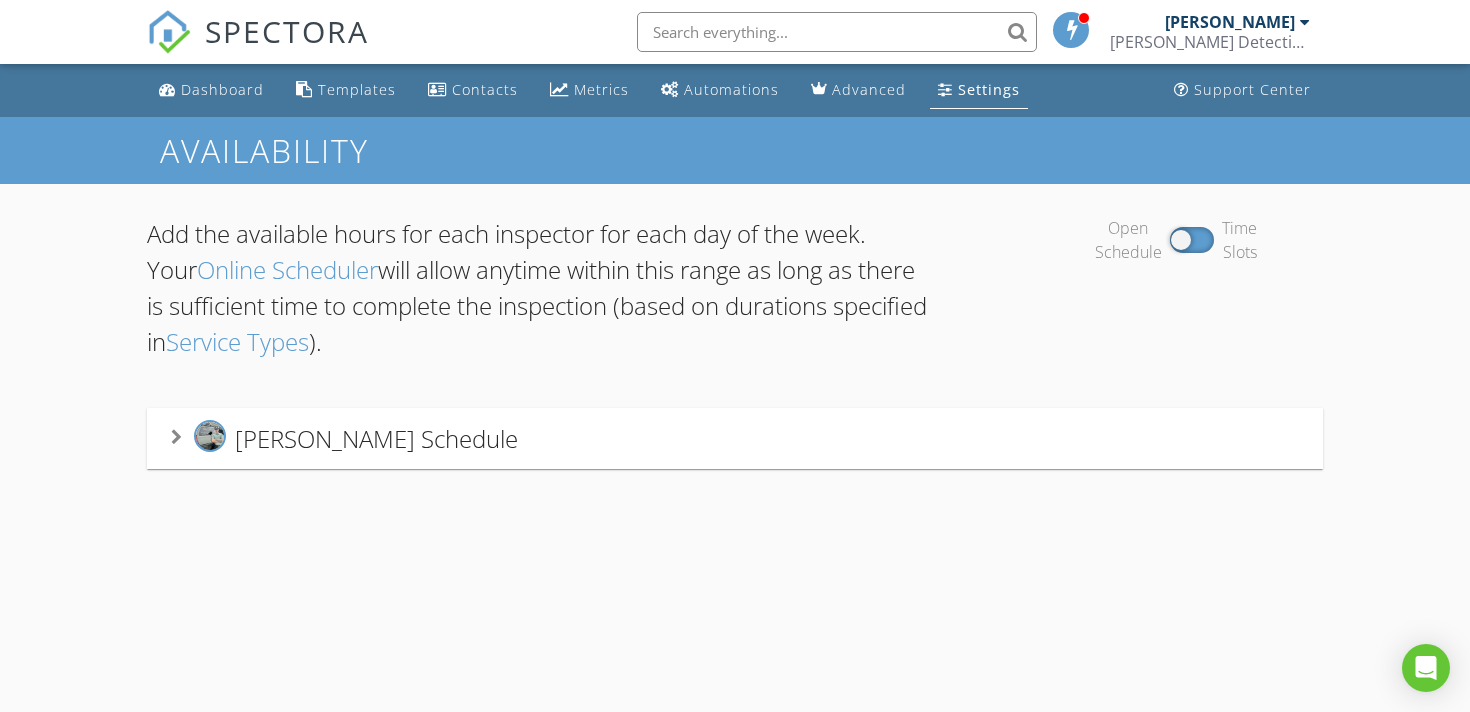 click on "Bobby Galeazzi's Schedule" at bounding box center [376, 438] 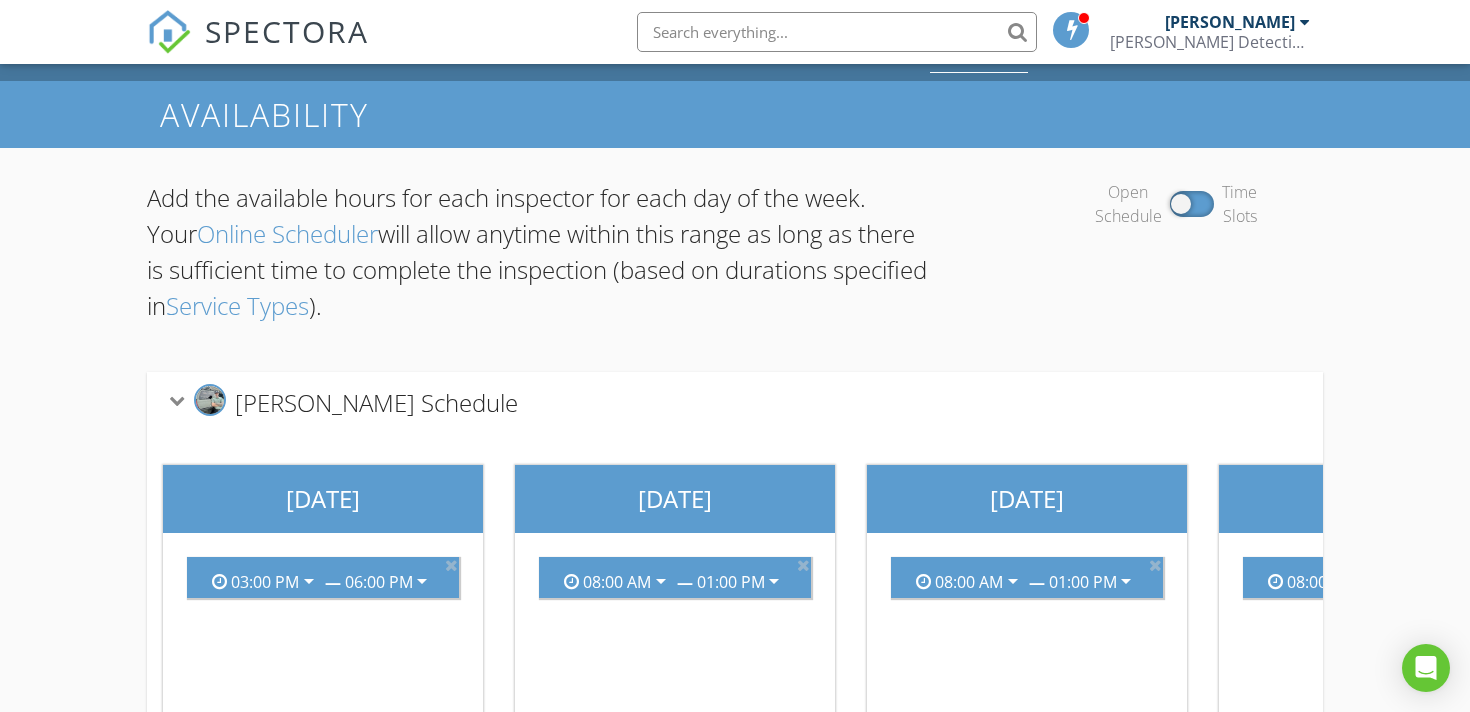 scroll, scrollTop: 0, scrollLeft: 0, axis: both 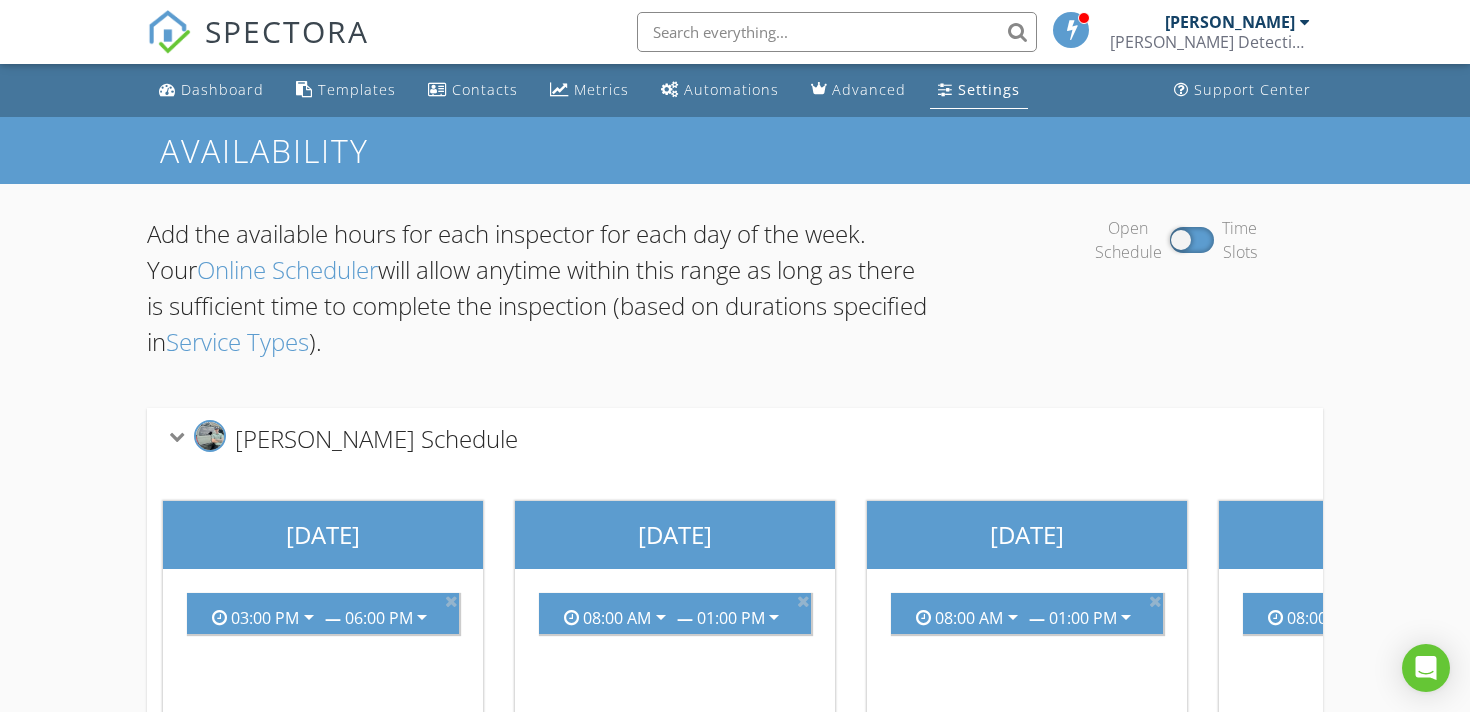 click on "Online Scheduler" at bounding box center (287, 269) 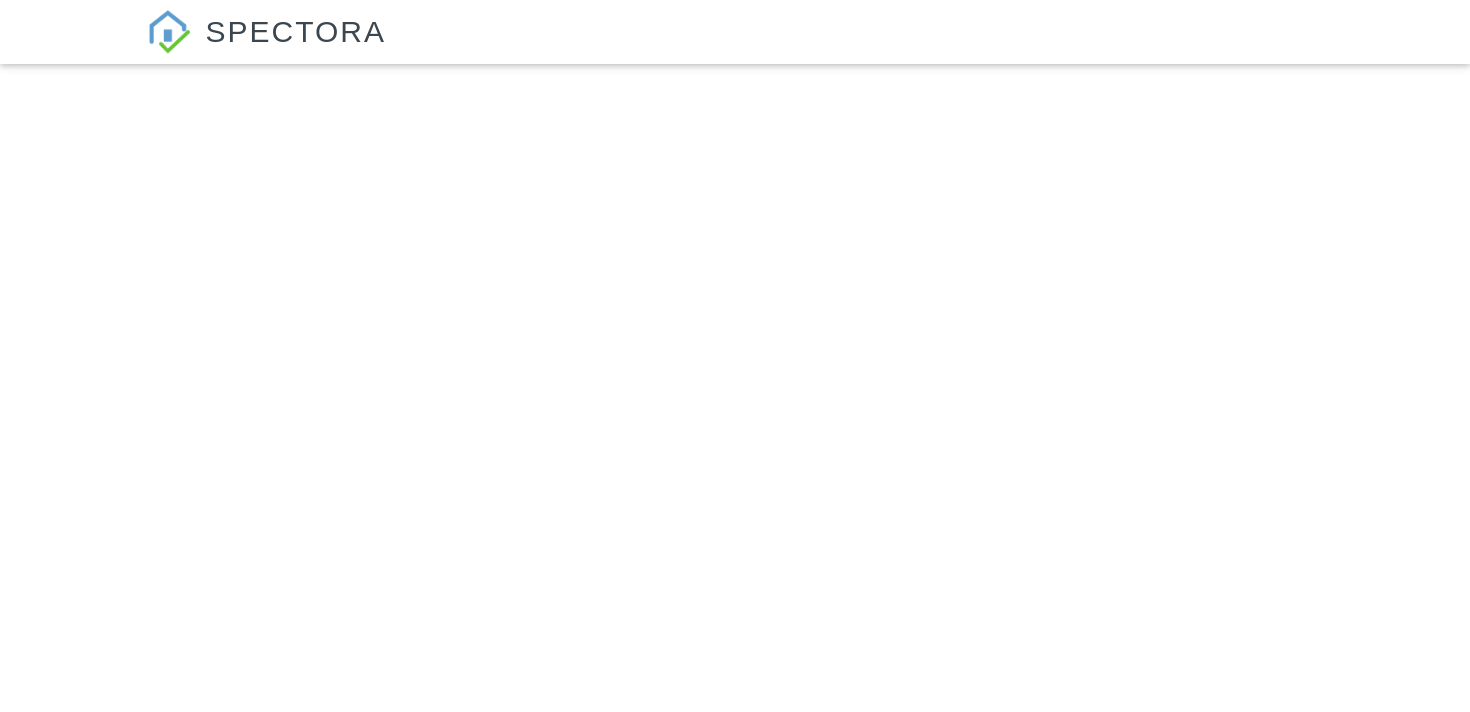 scroll, scrollTop: 0, scrollLeft: 0, axis: both 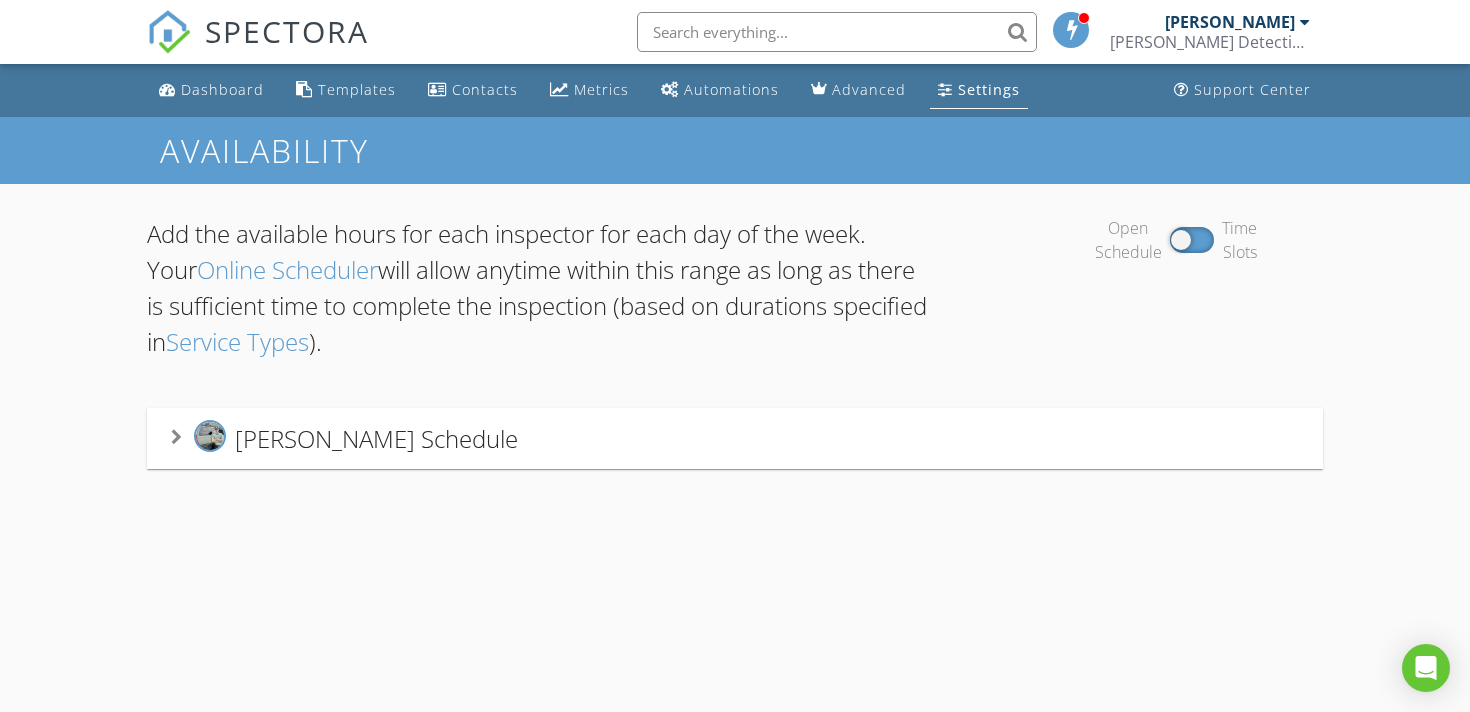 click on "[PERSON_NAME]" at bounding box center [1237, 22] 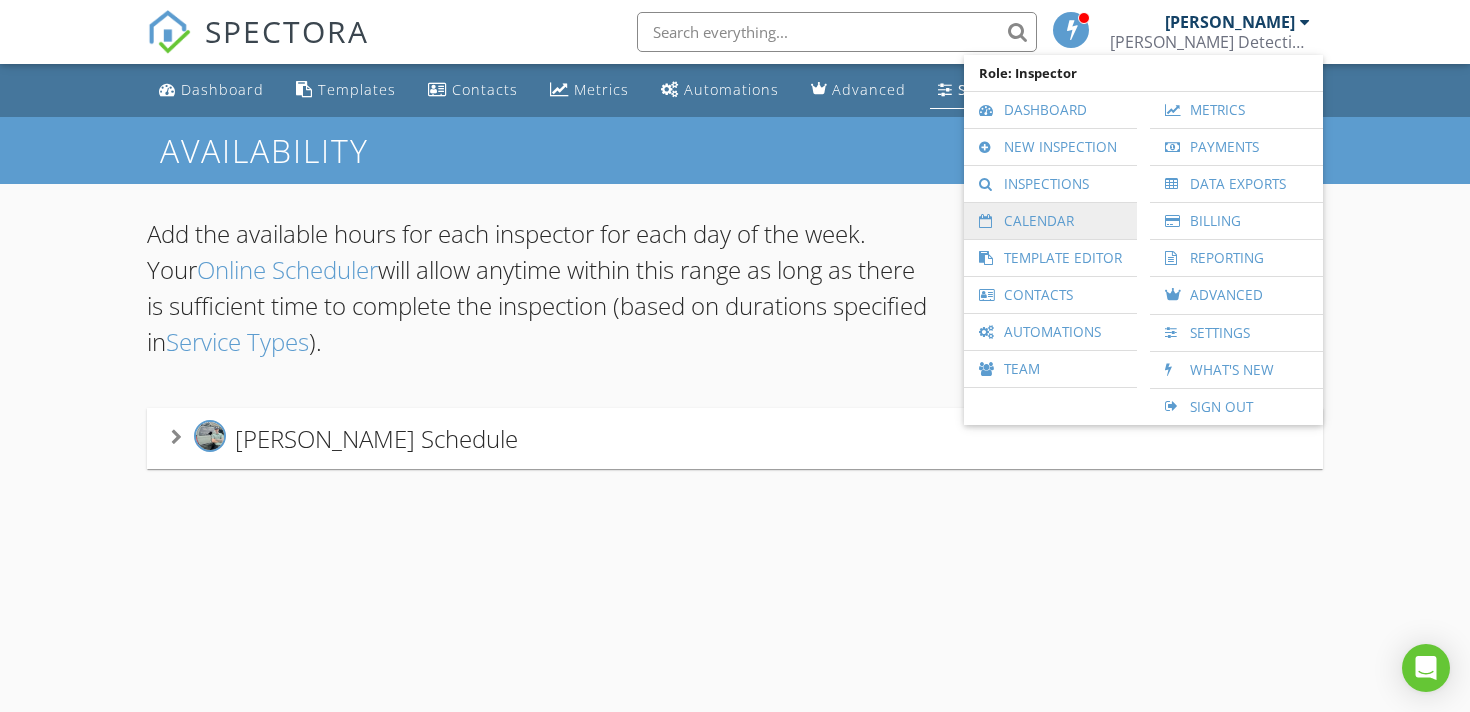 click on "Calendar" at bounding box center (1050, 221) 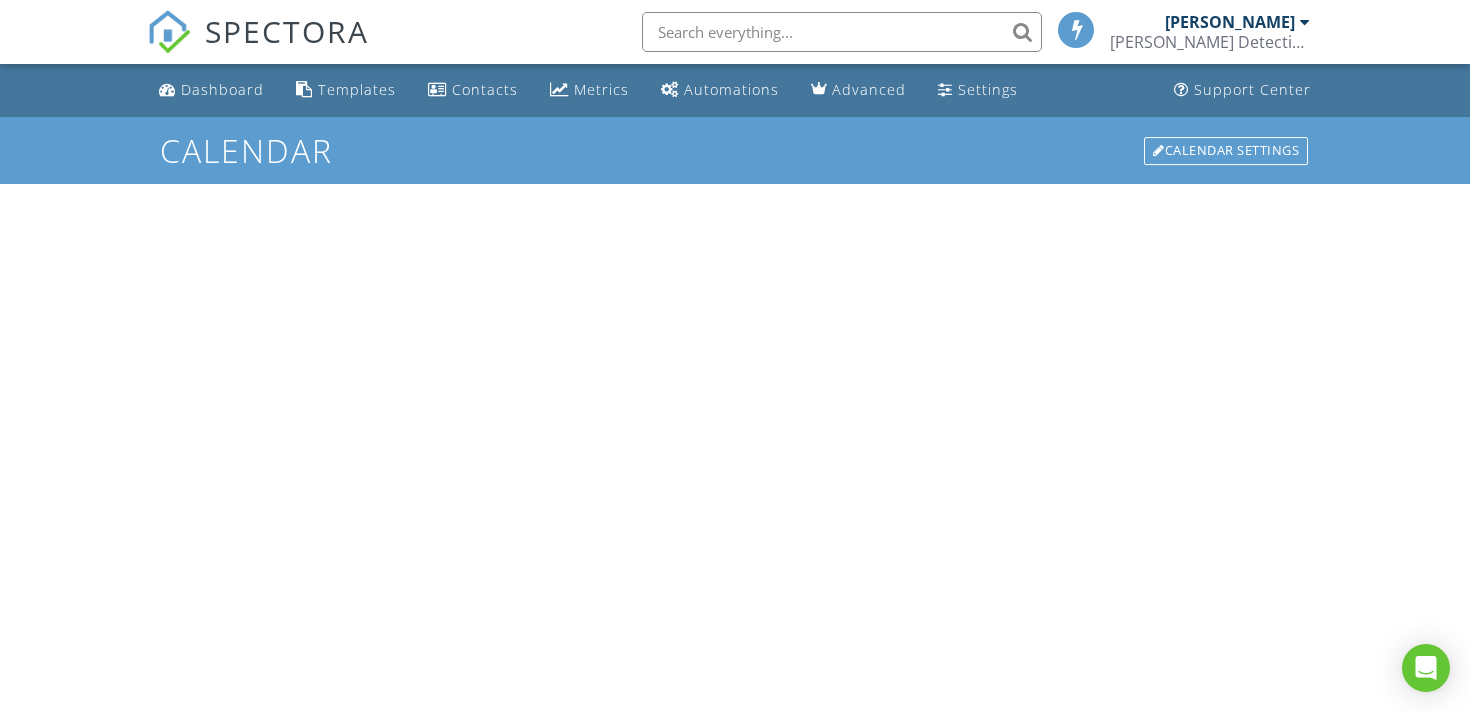 scroll, scrollTop: 0, scrollLeft: 0, axis: both 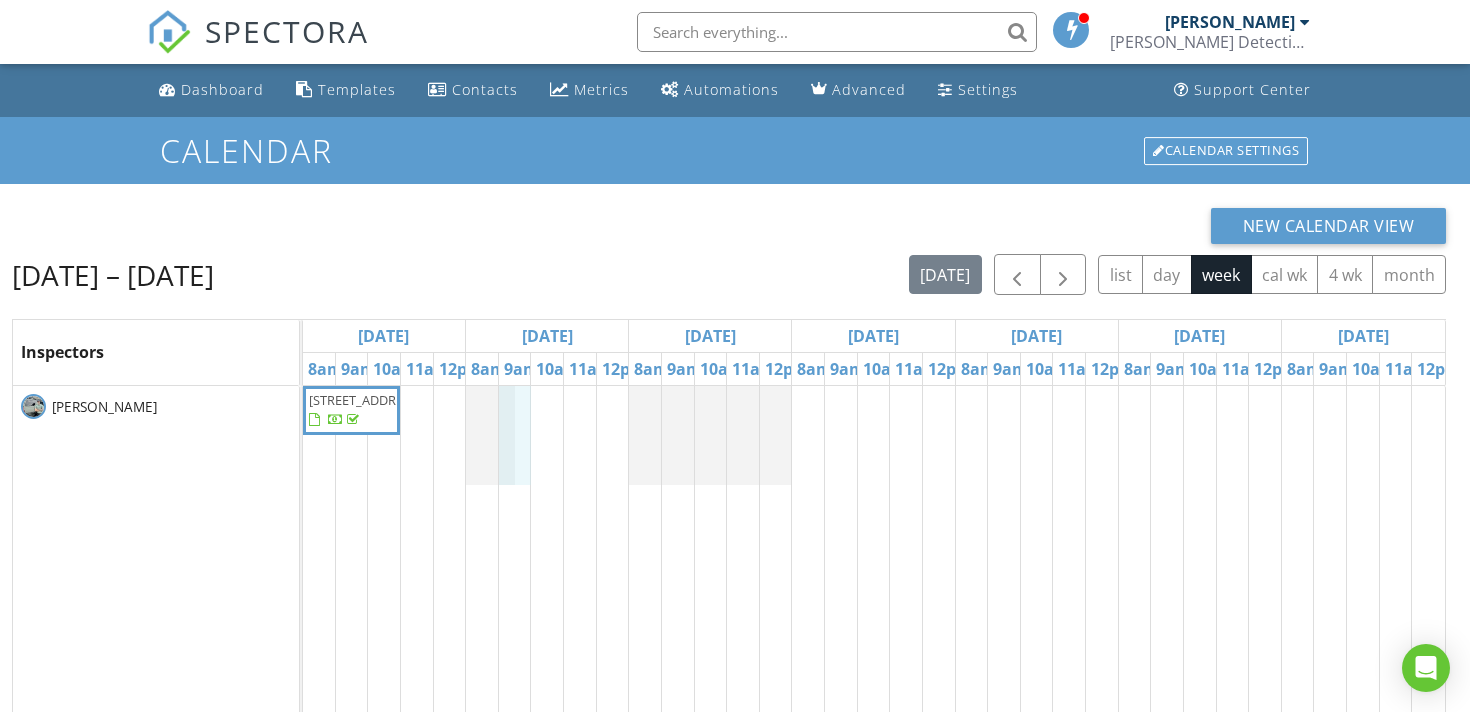 click at bounding box center [303, 435] 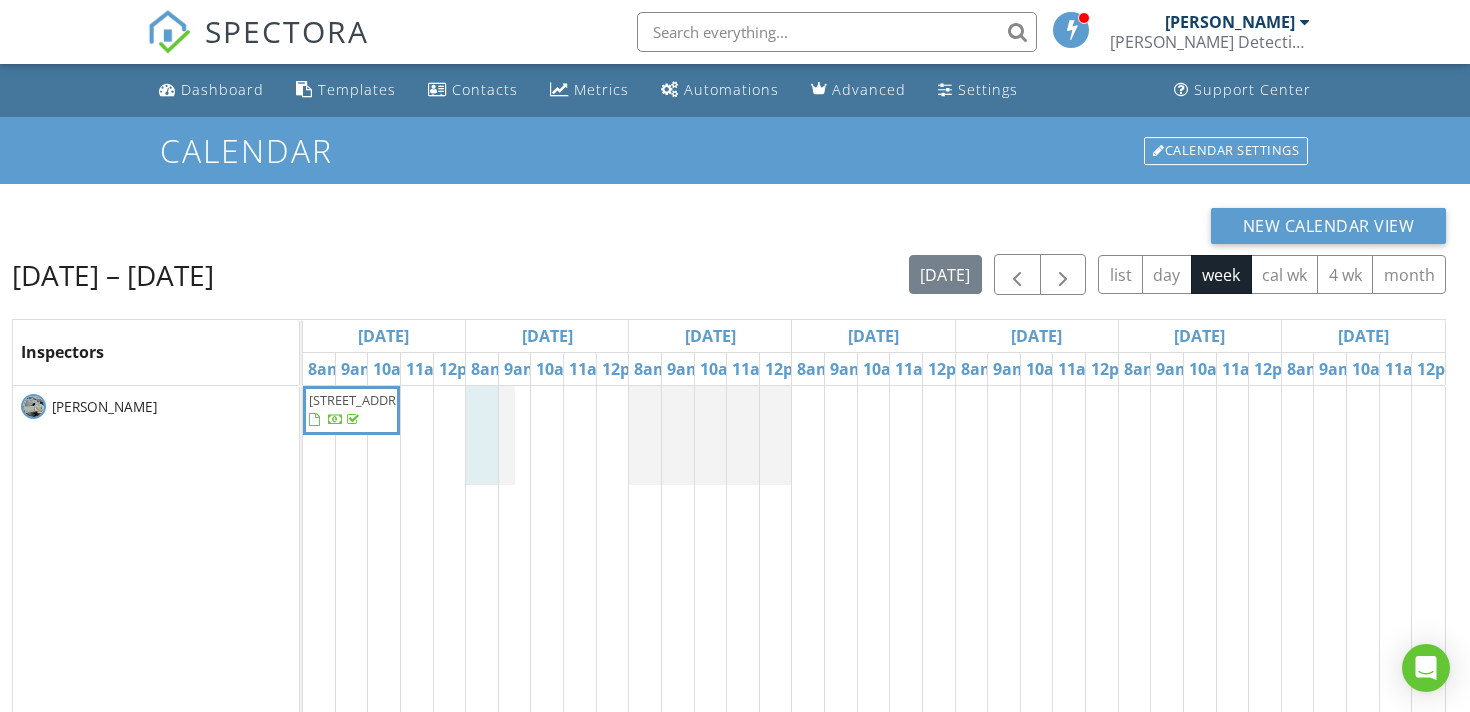 click at bounding box center (303, 435) 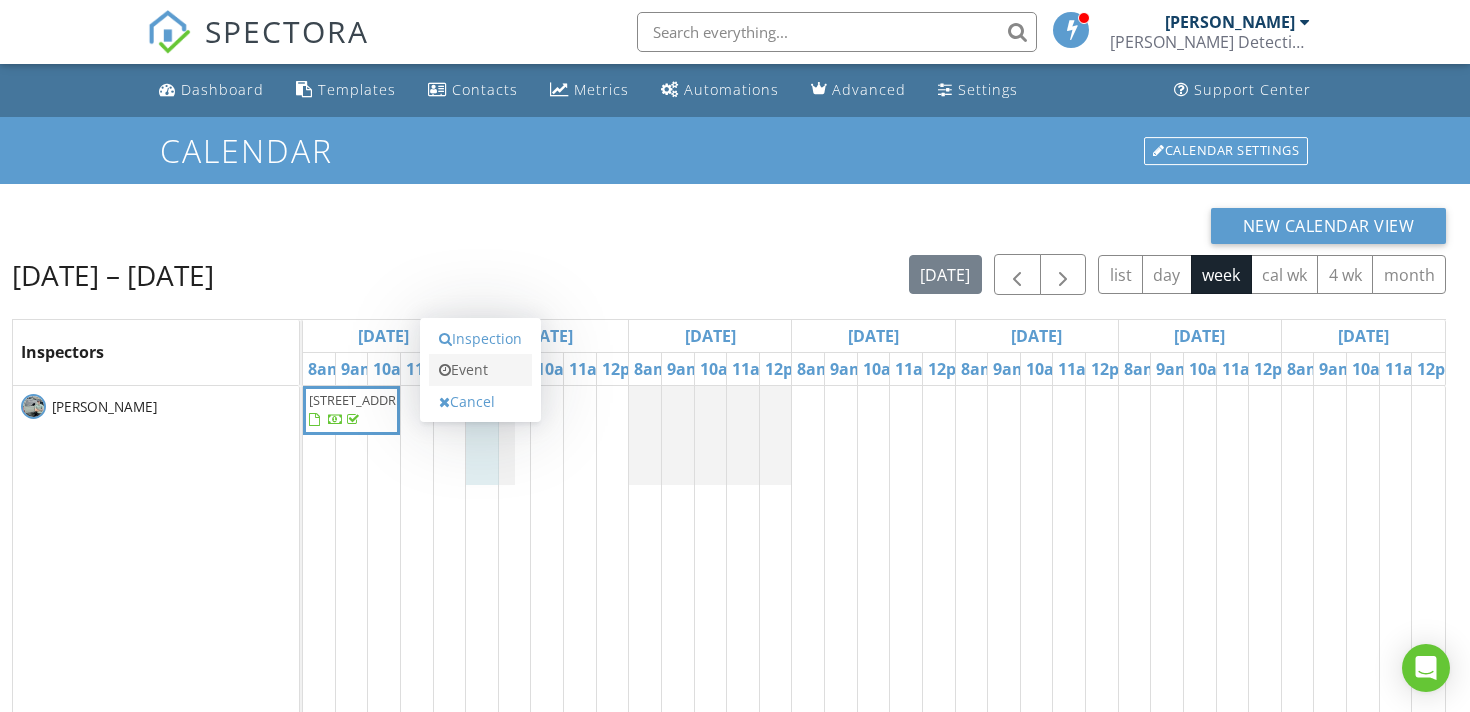click on "Event" at bounding box center (480, 370) 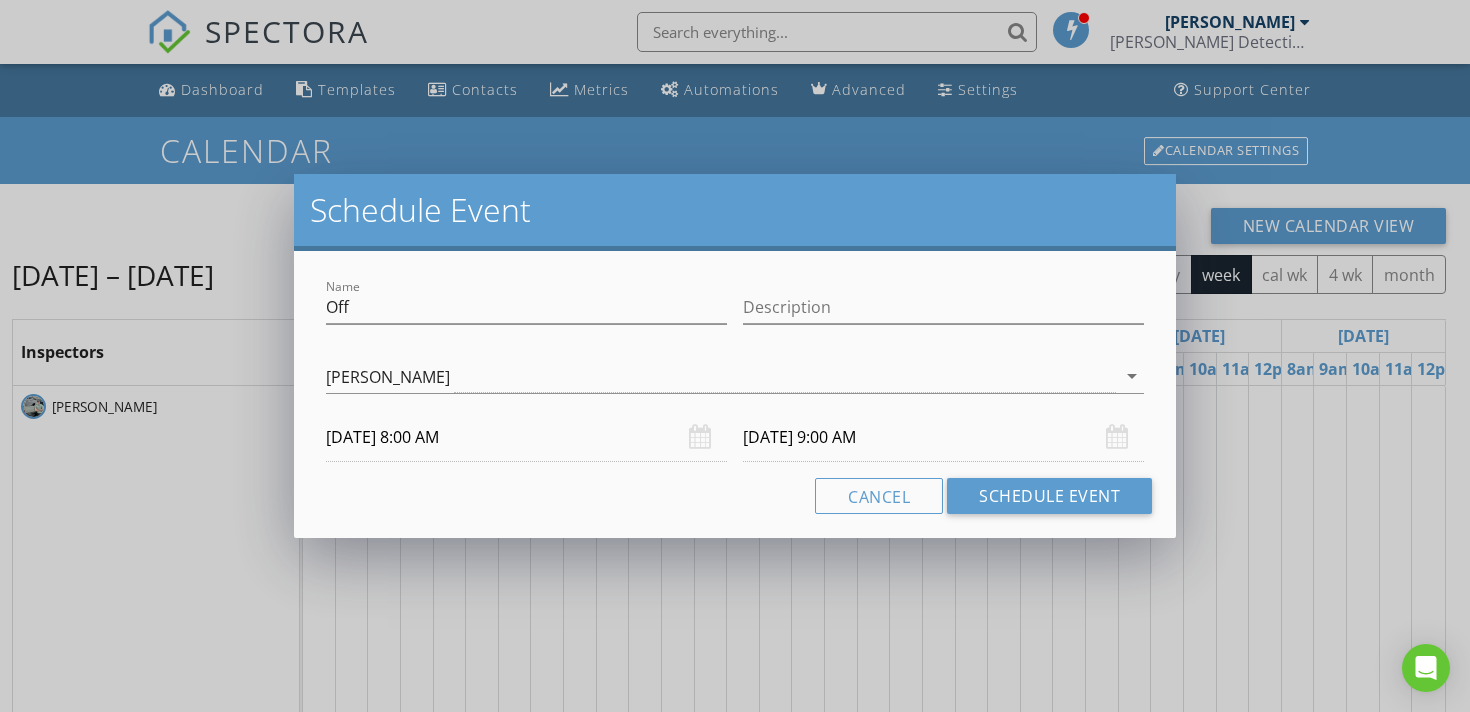 click on "[DATE] 9:00 AM" at bounding box center (943, 437) 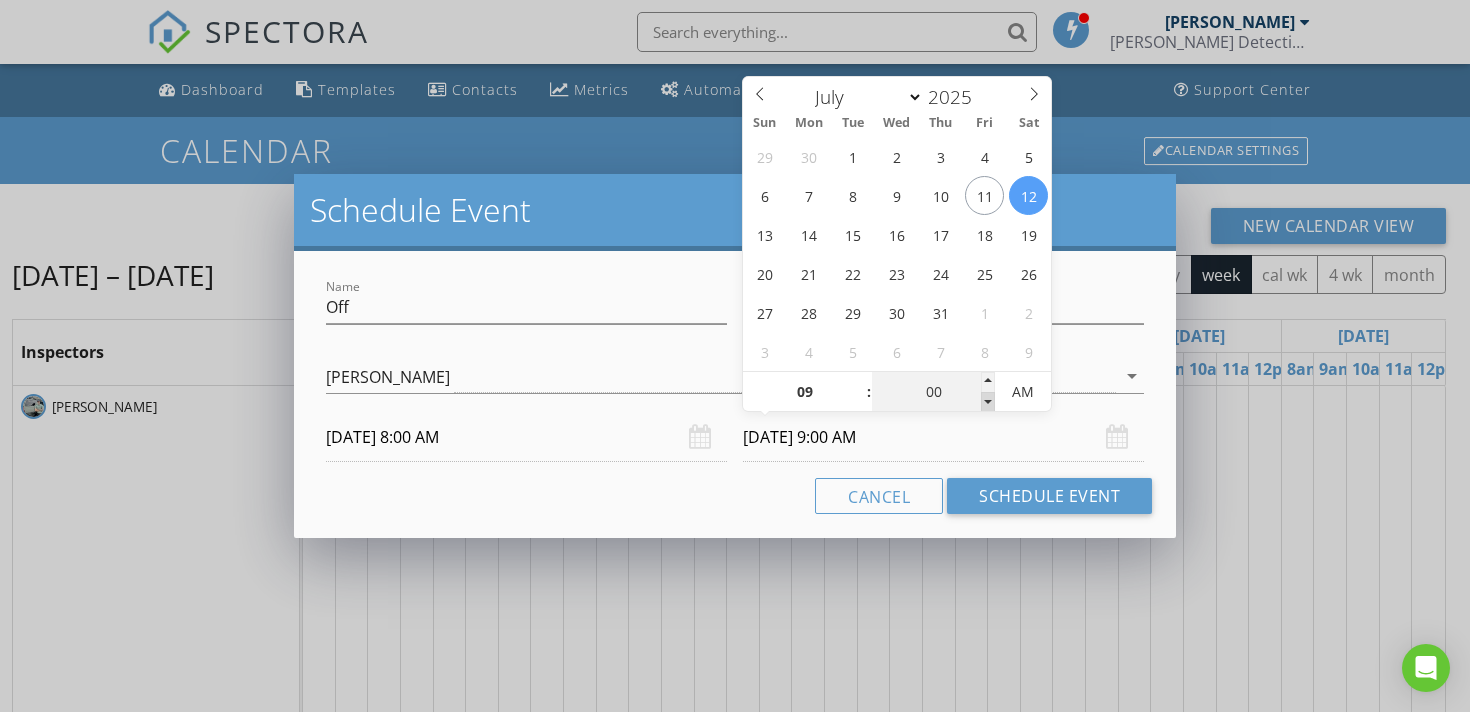 type on "08" 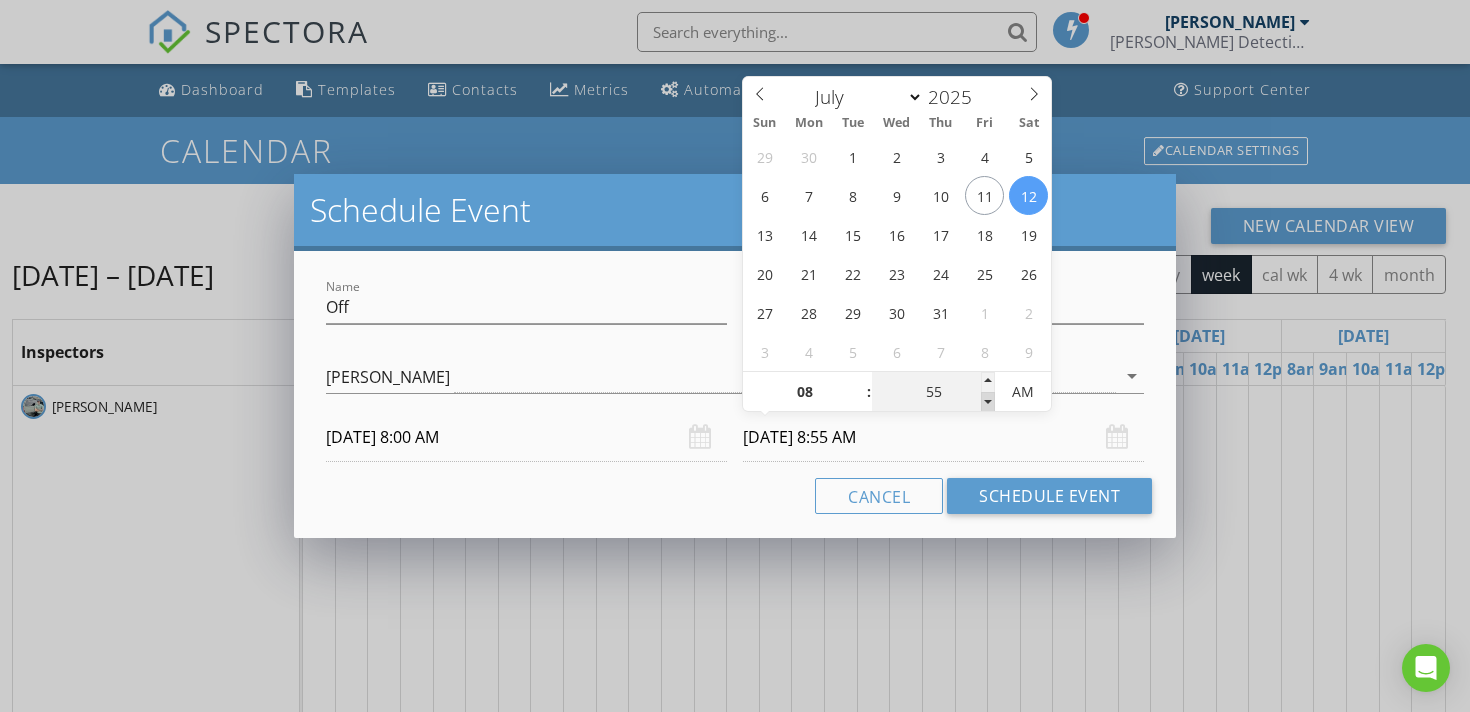 click at bounding box center [988, 402] 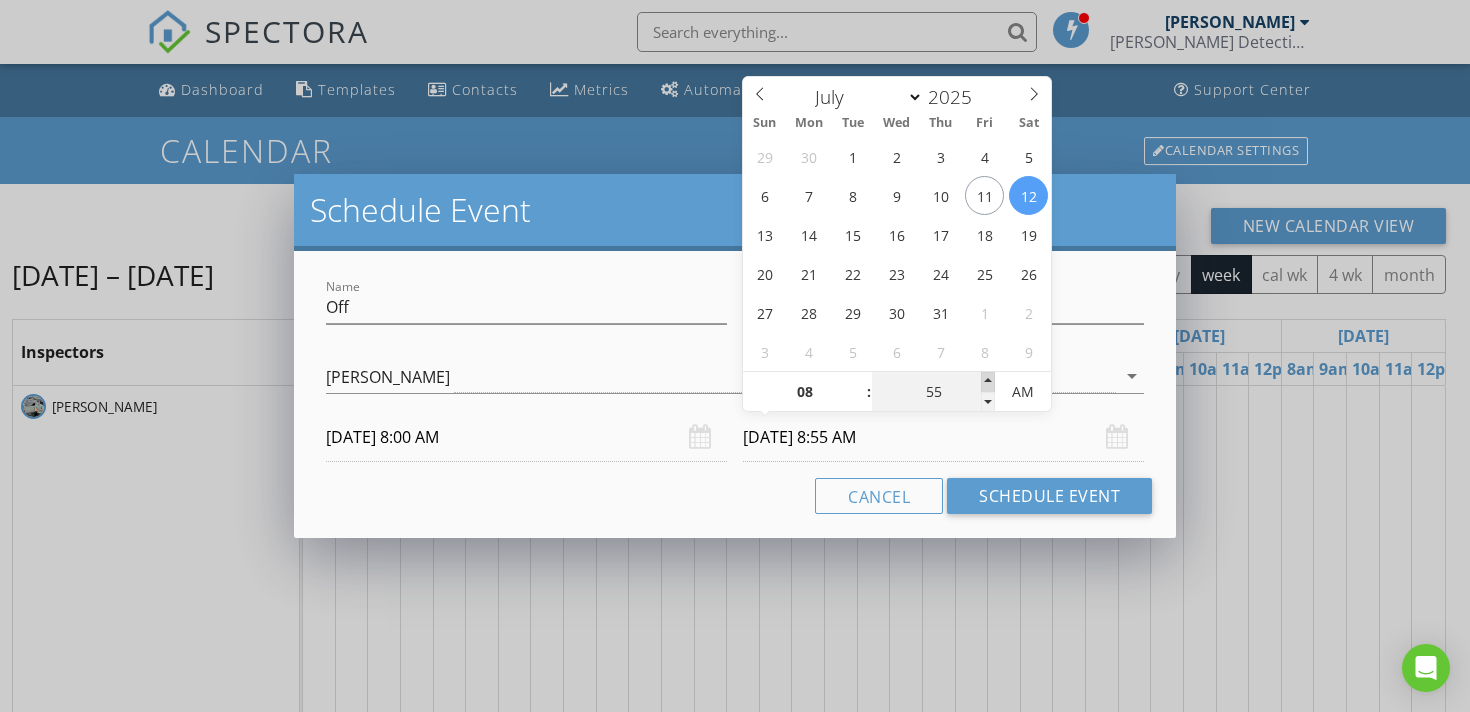 type on "09" 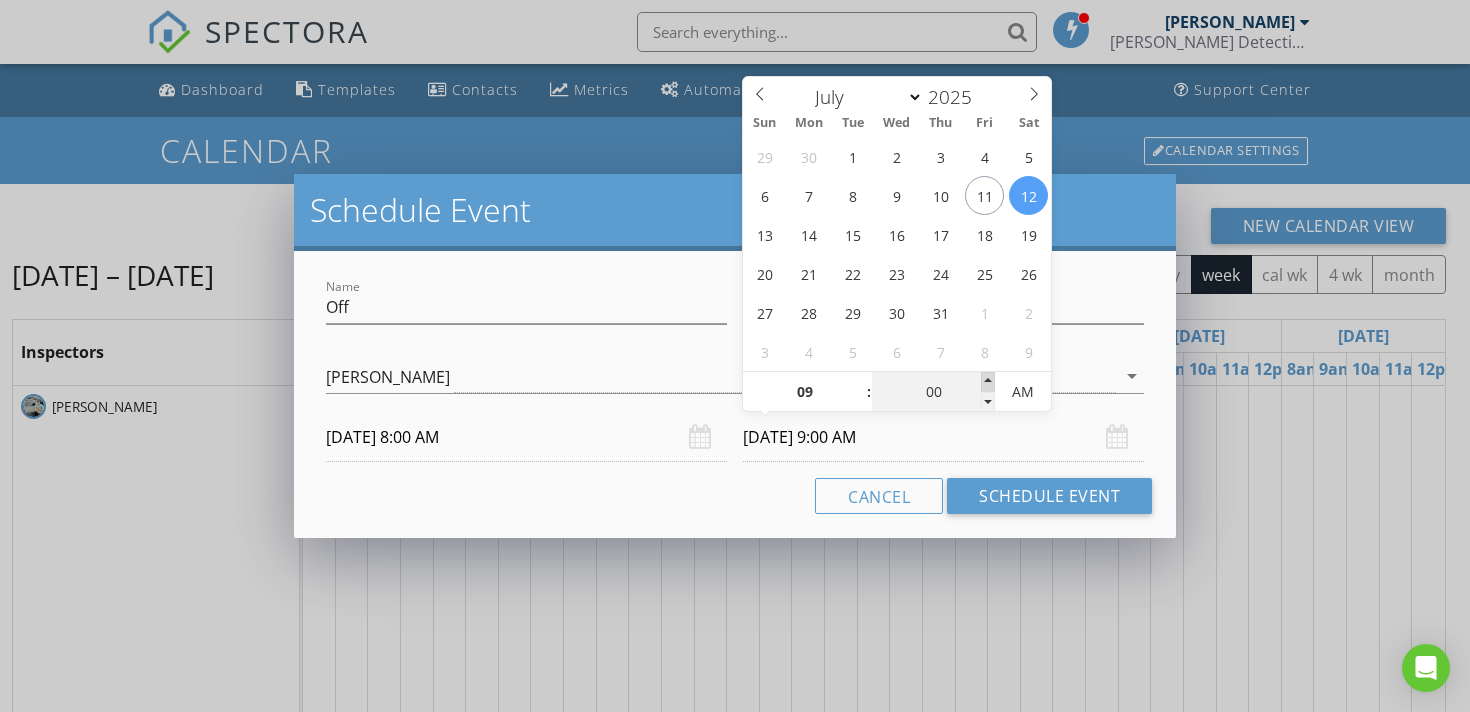 click at bounding box center [988, 382] 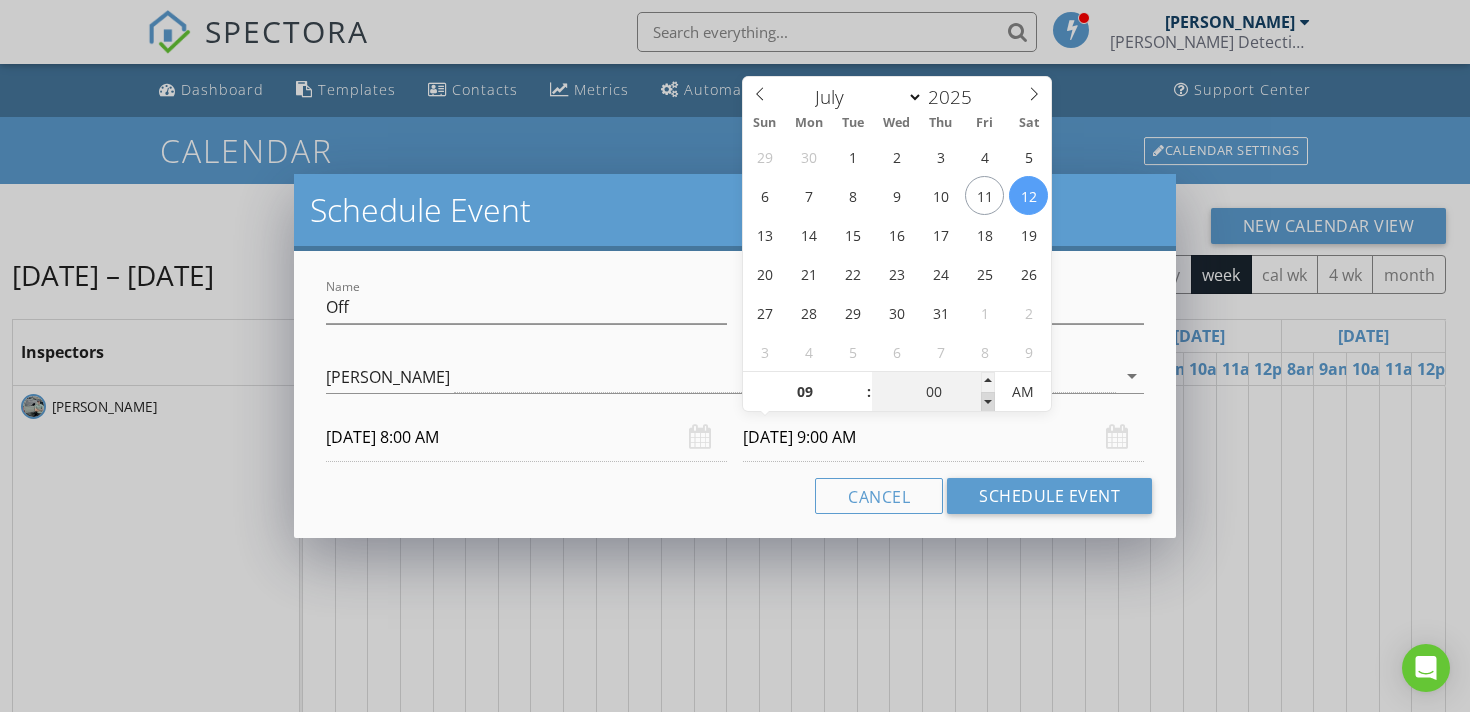 type on "55" 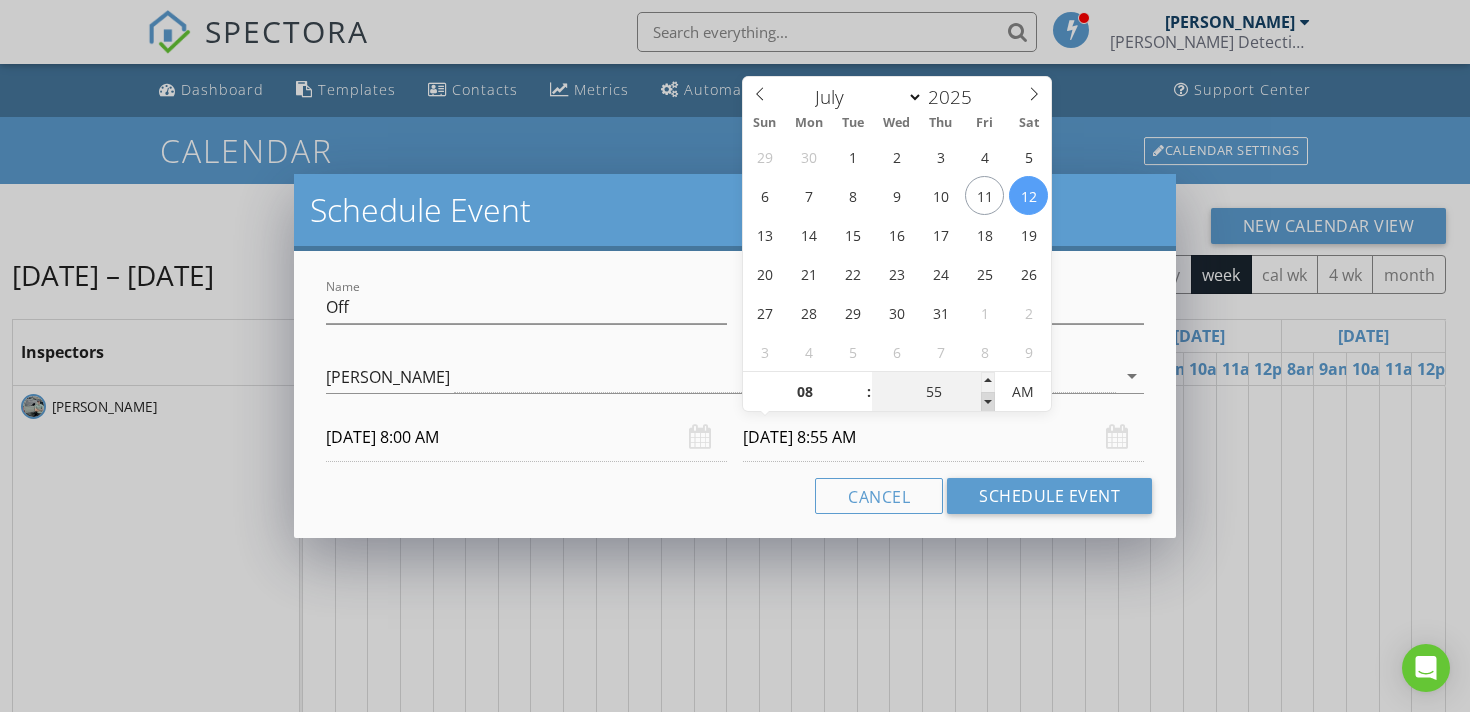 click at bounding box center (988, 402) 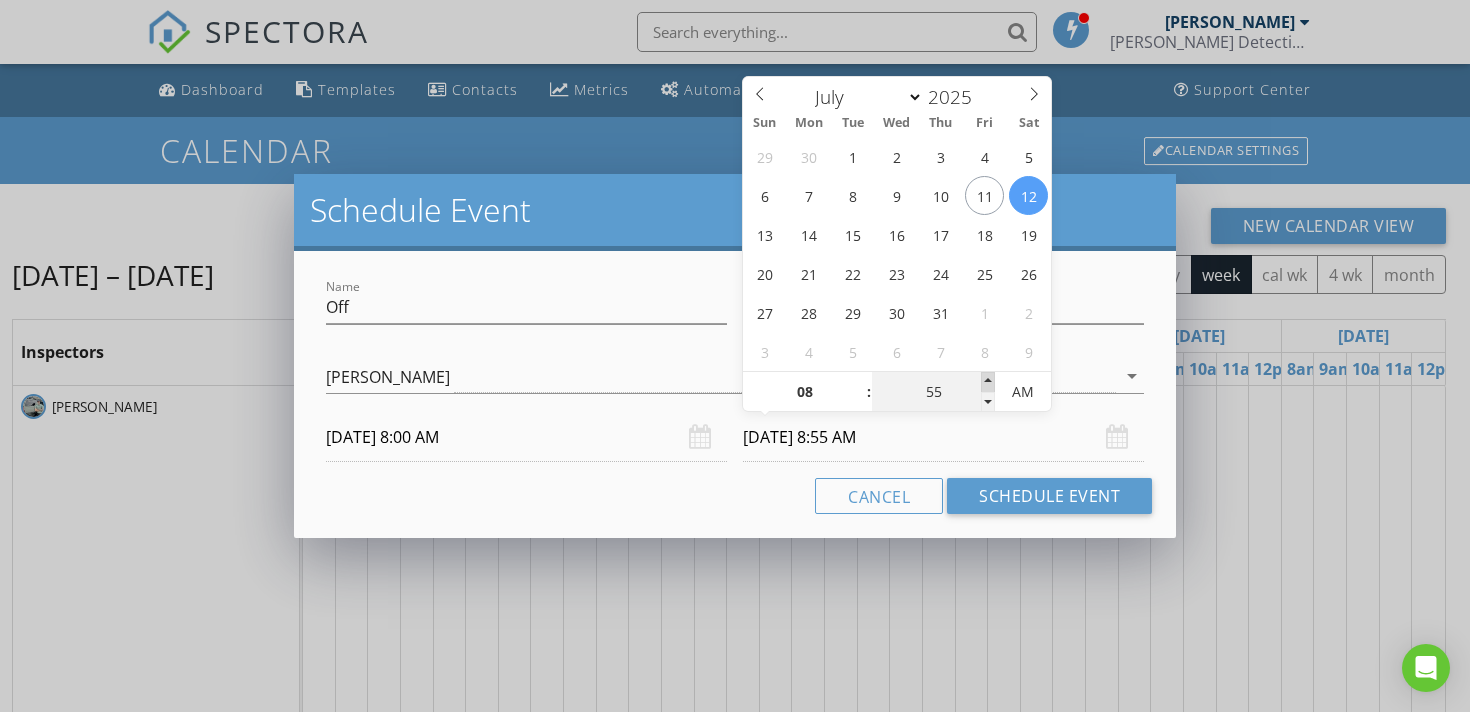 type on "09" 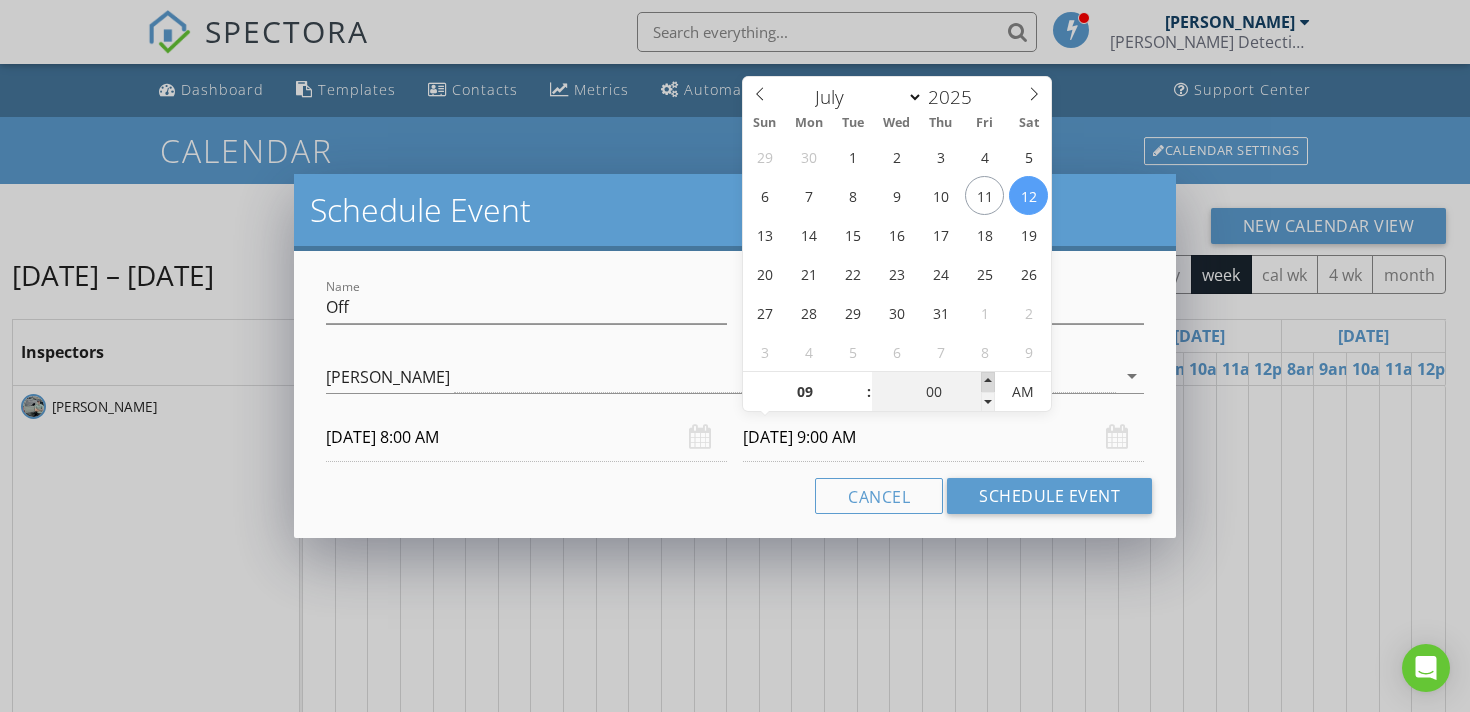 click at bounding box center [988, 382] 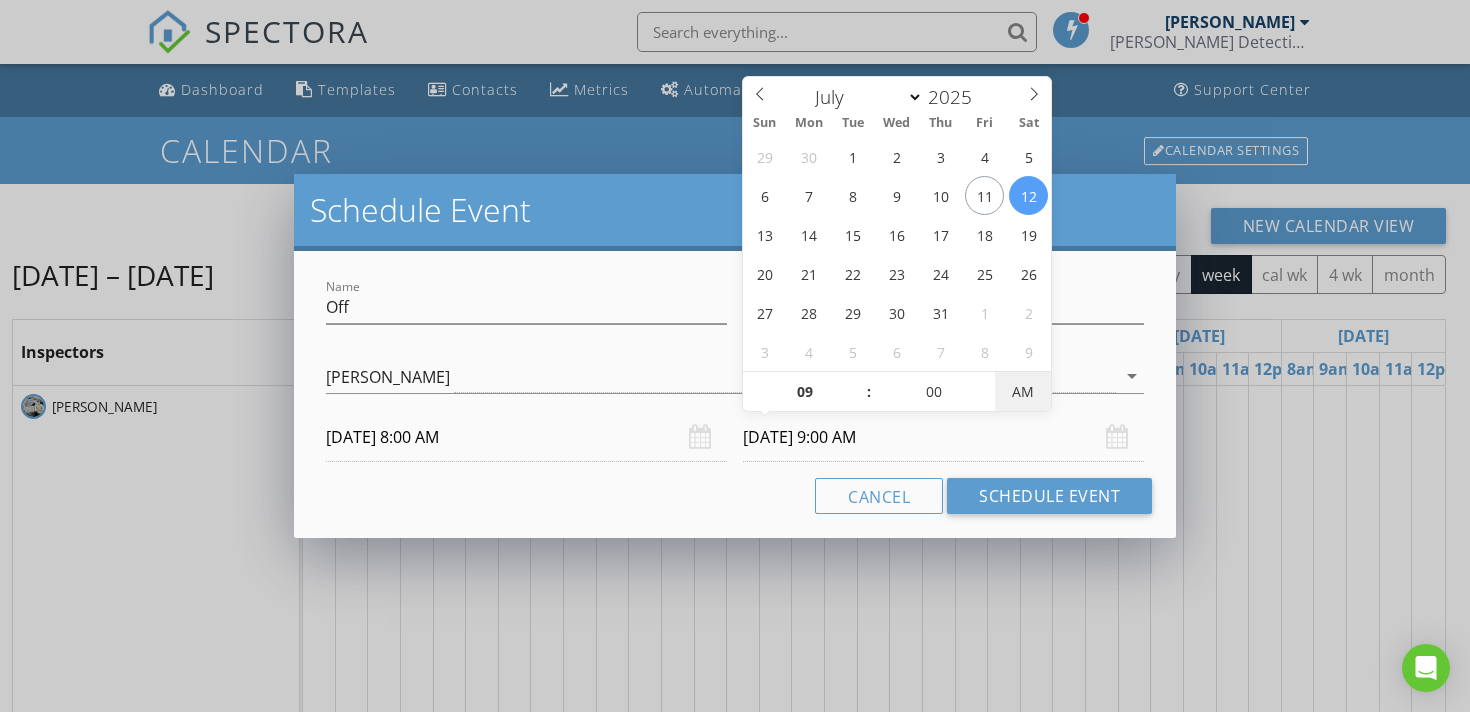 type on "07/12/2025 9:00 PM" 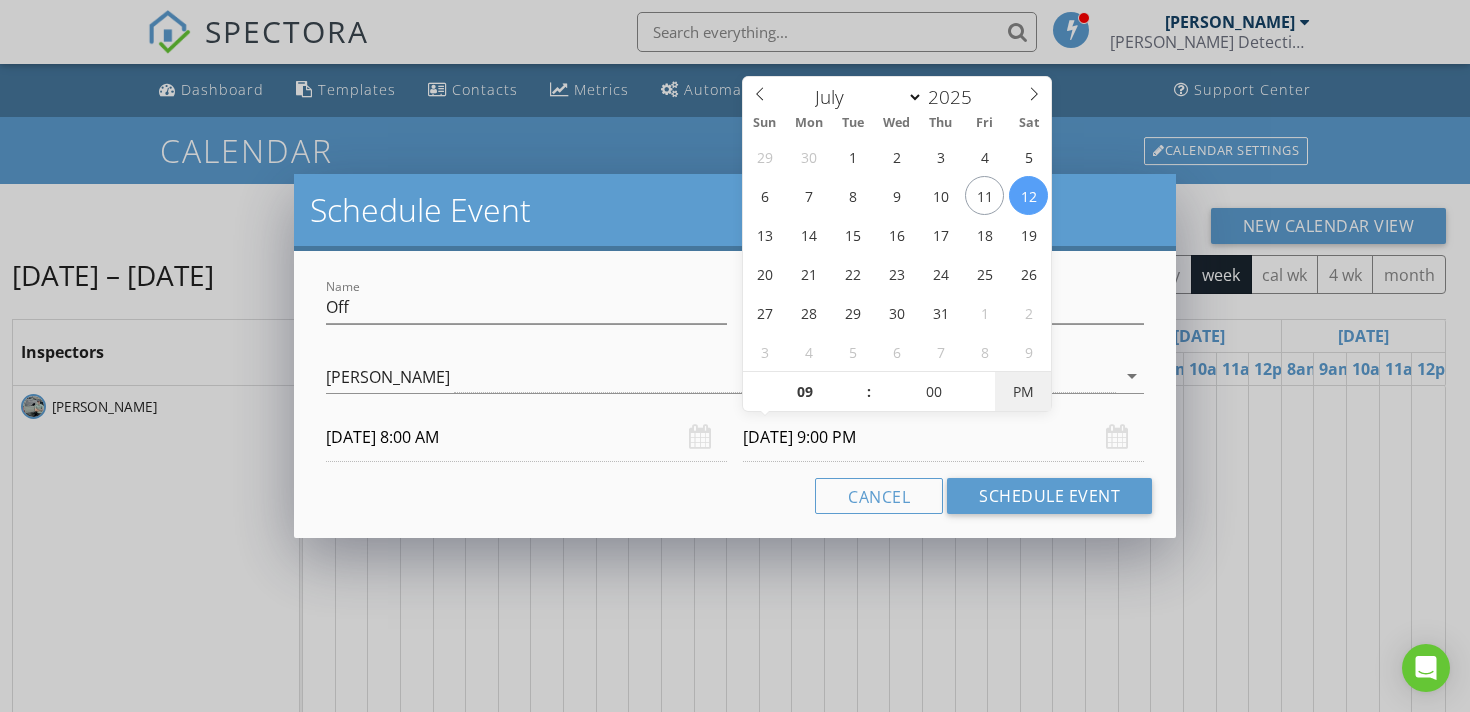 click on "PM" at bounding box center [1022, 392] 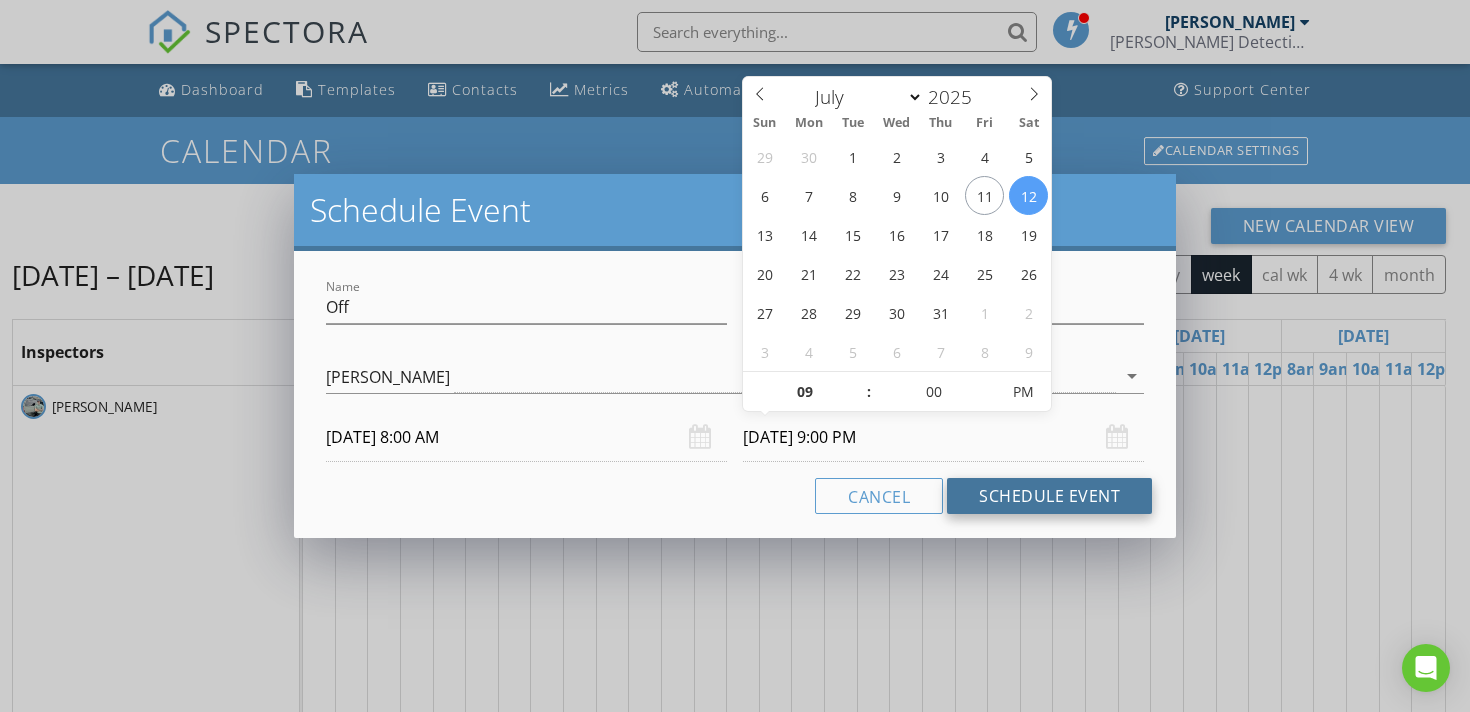 click on "Schedule Event" at bounding box center (1049, 496) 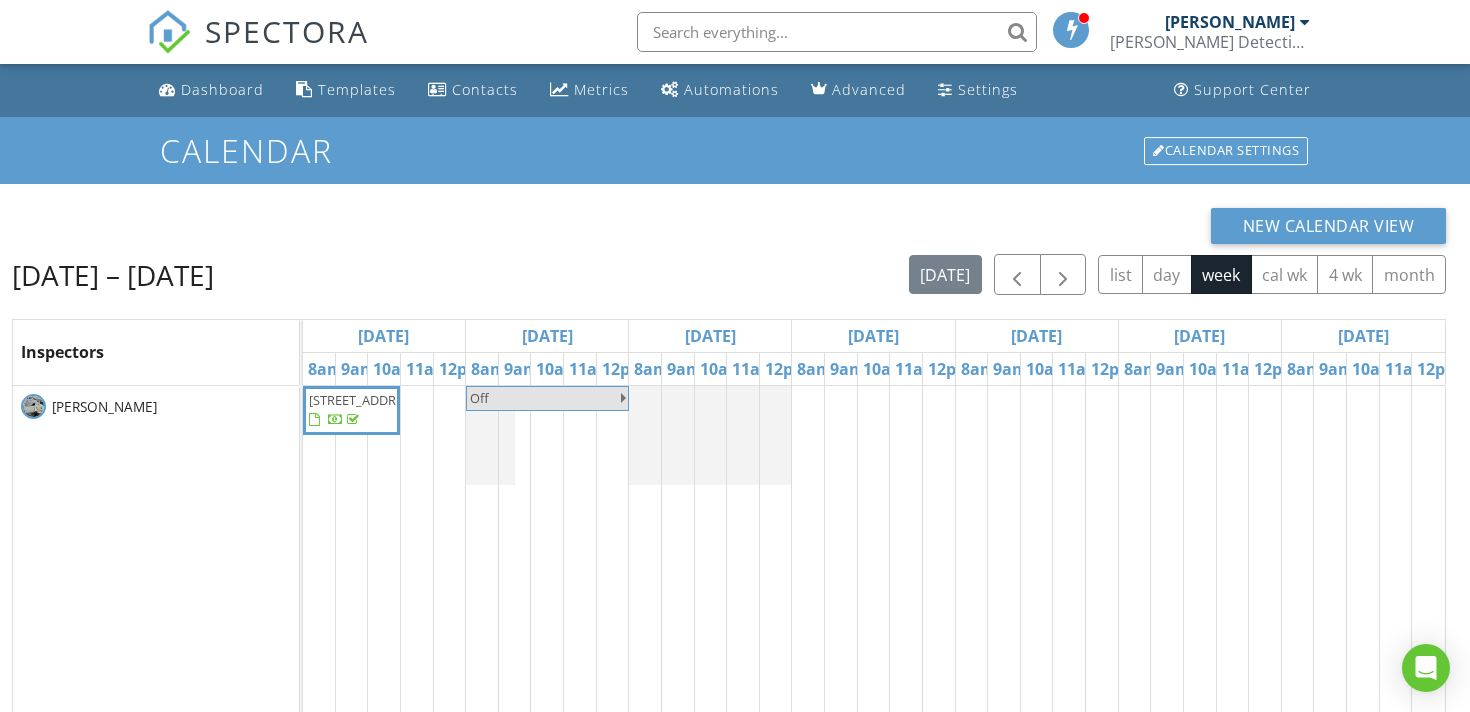 click at bounding box center (303, 435) 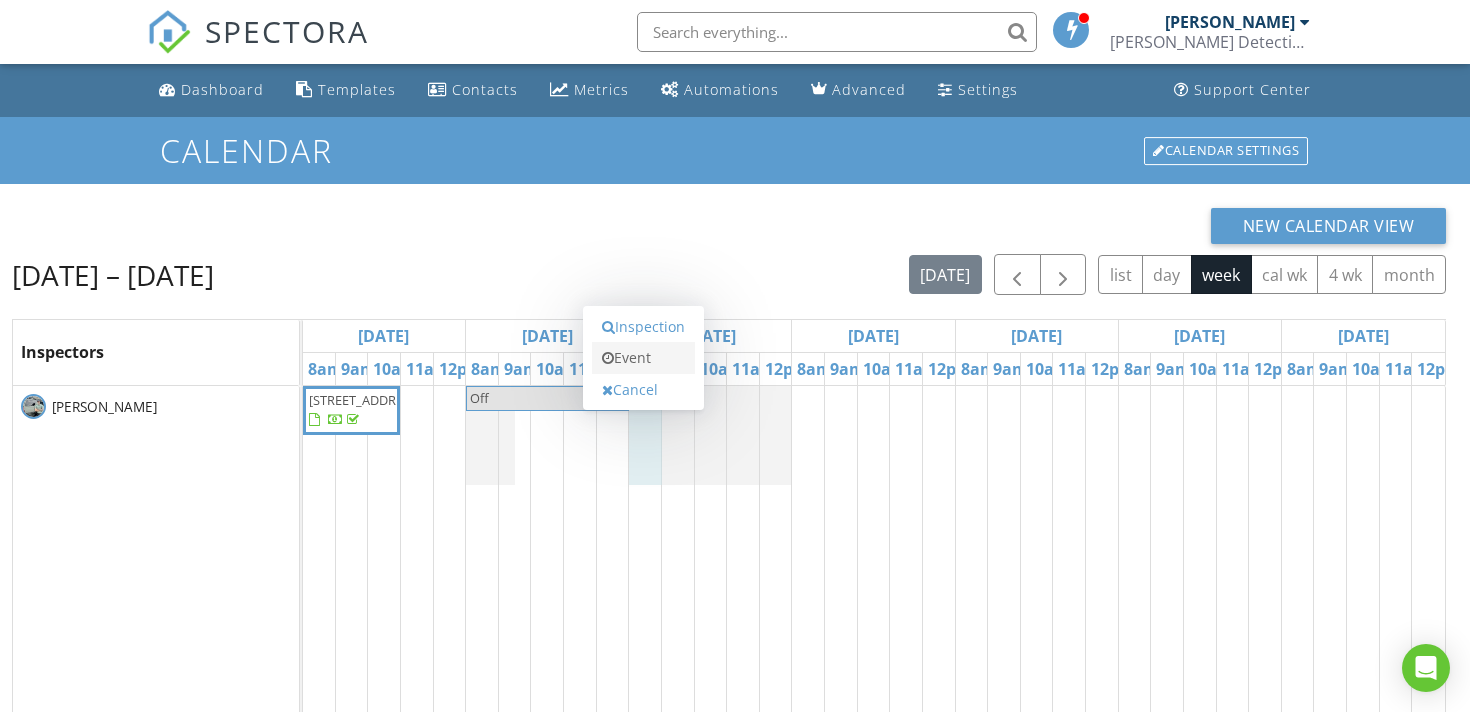 click on "Event" at bounding box center [643, 358] 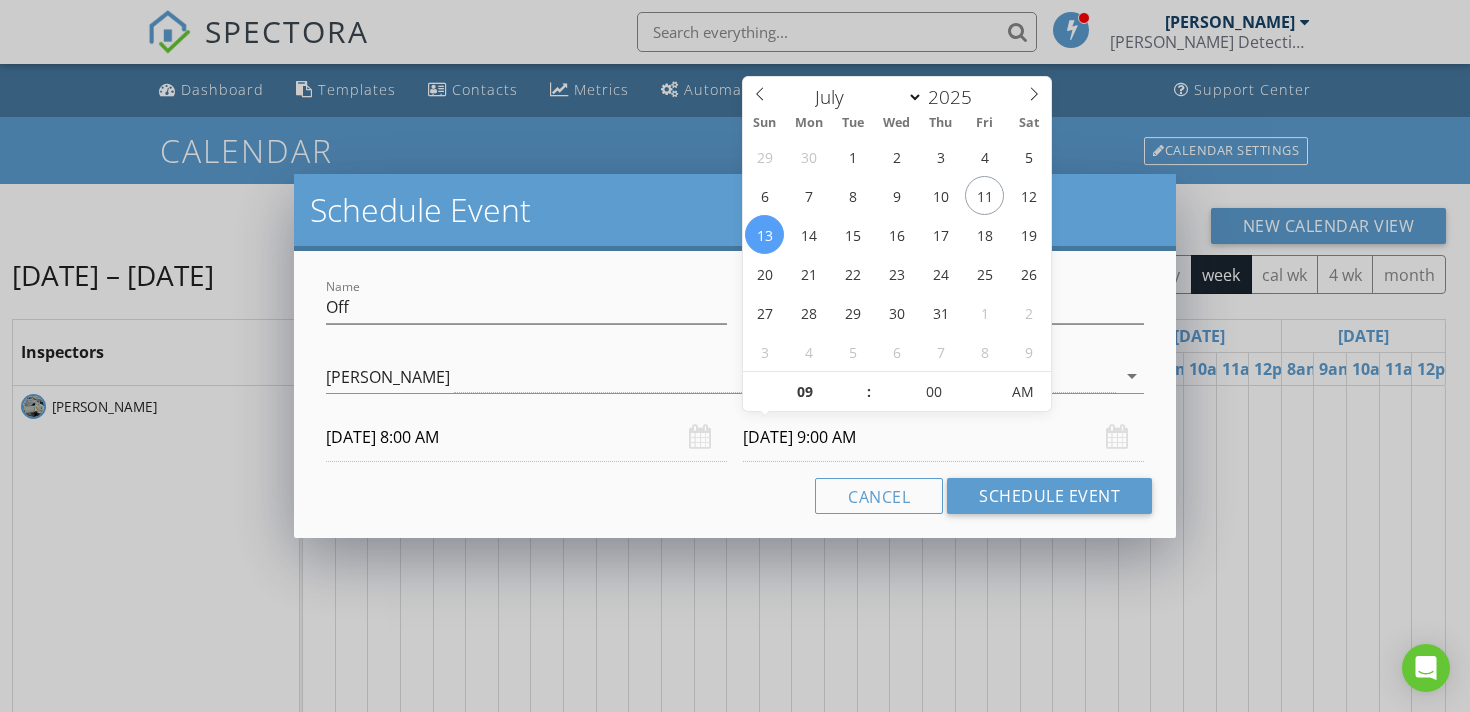 click on "07/13/2025 9:00 AM" at bounding box center (943, 437) 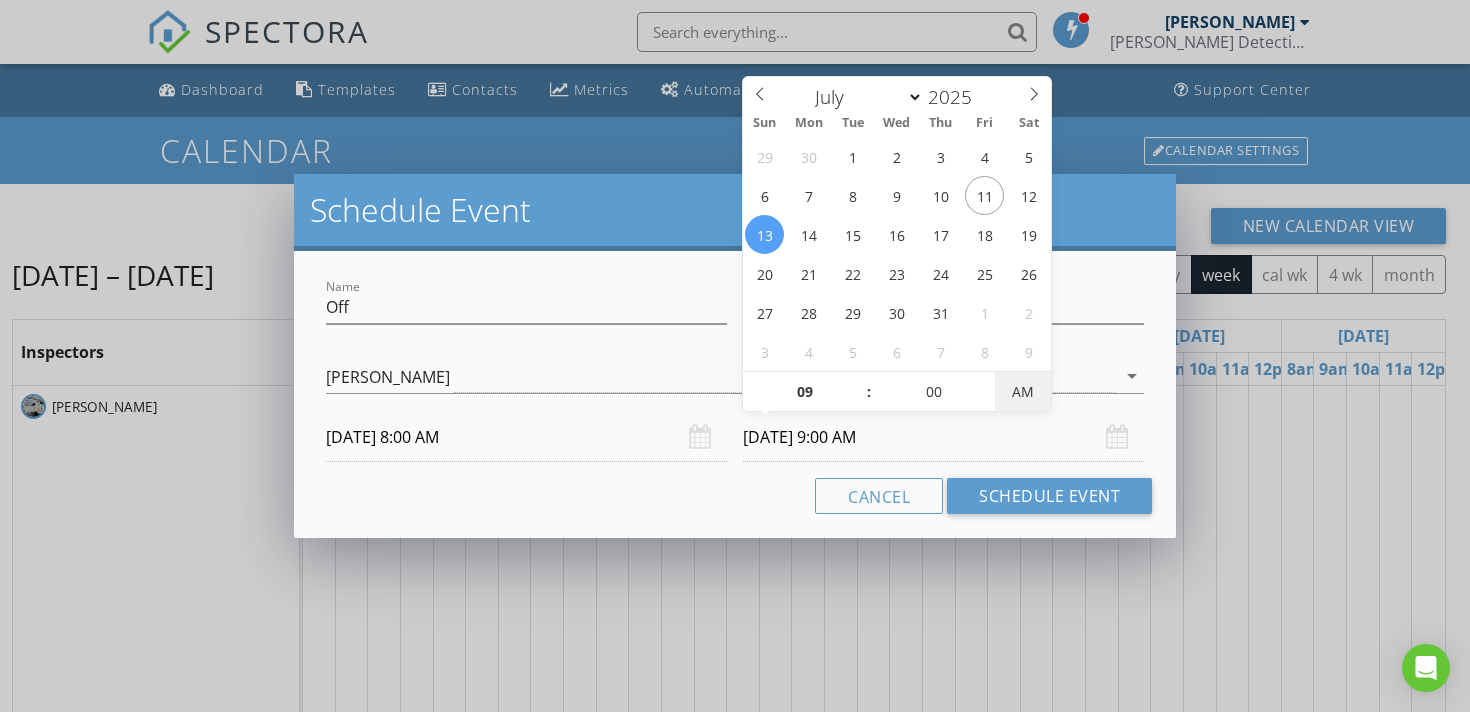 type on "07/13/2025 9:00 PM" 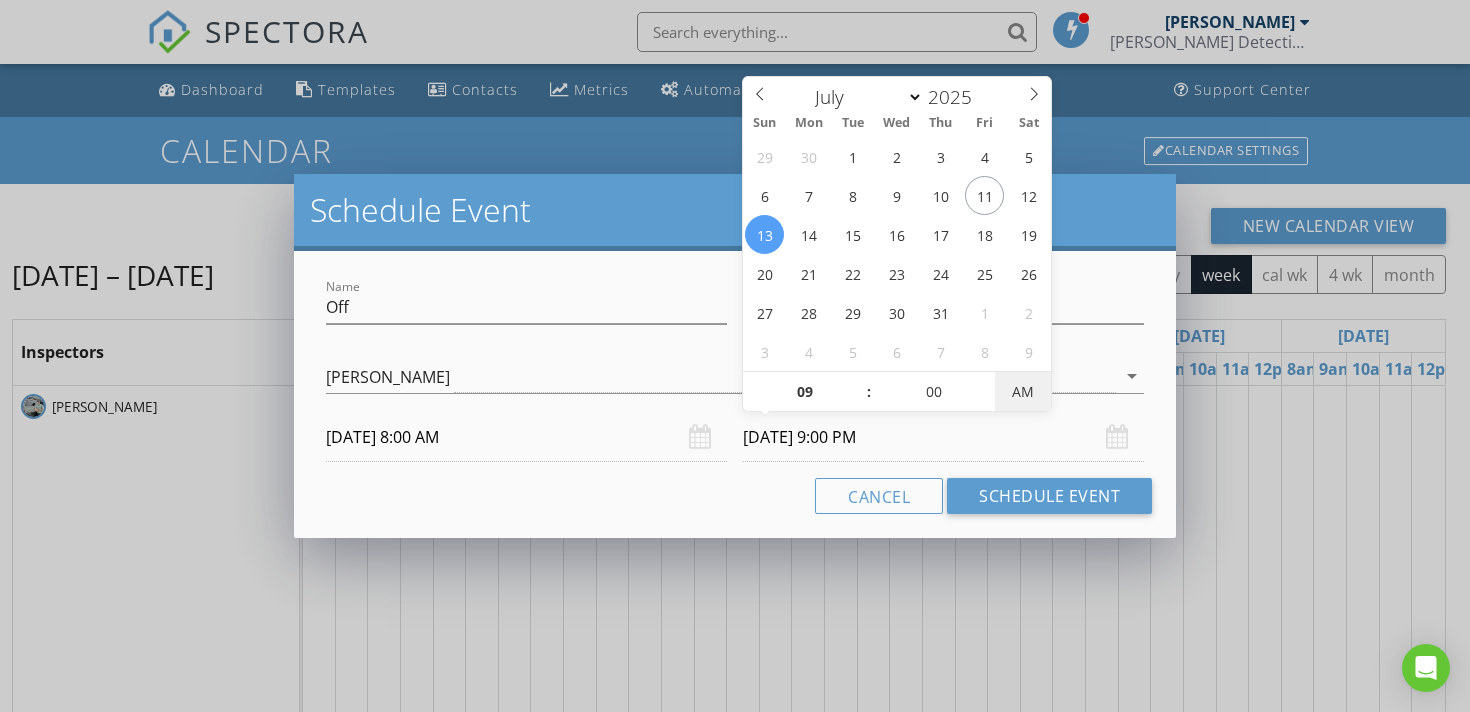 click on "AM" at bounding box center [1022, 392] 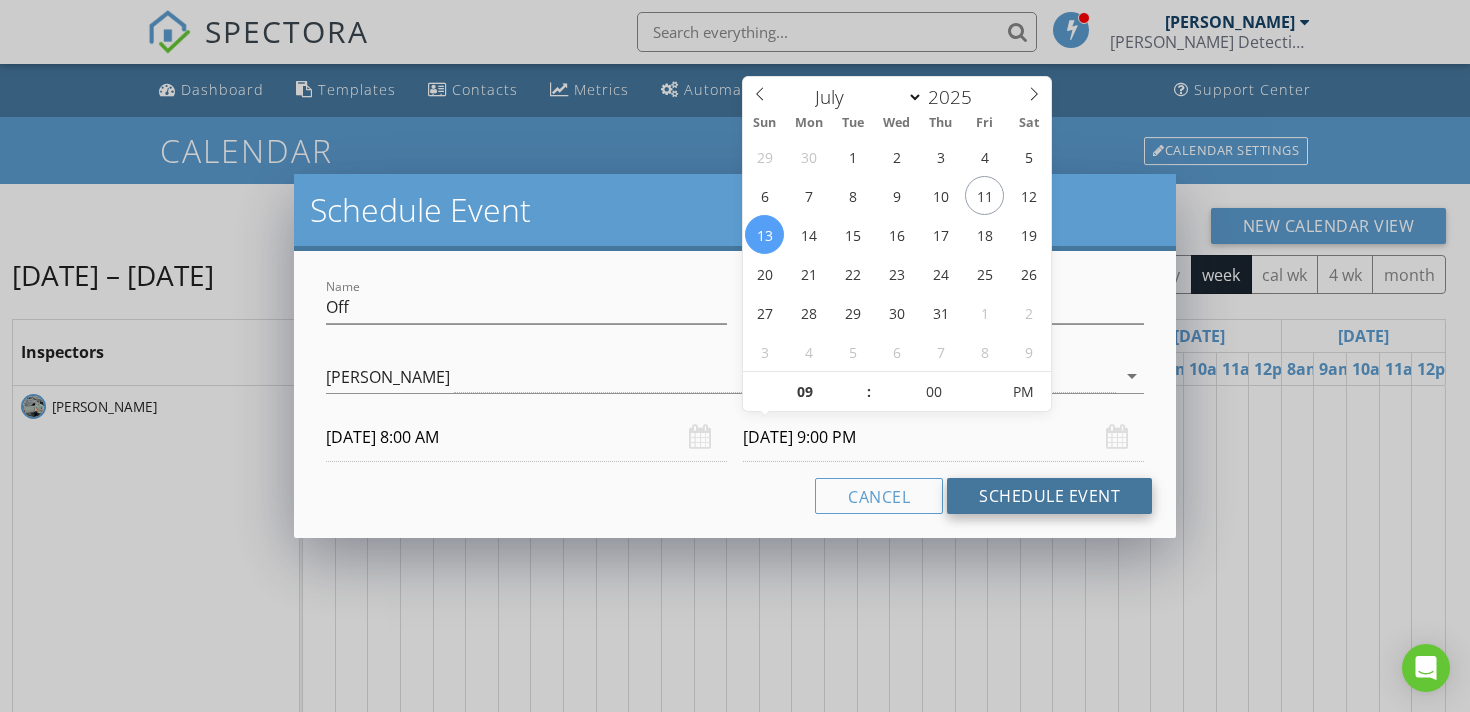 click on "Schedule Event" at bounding box center (1049, 496) 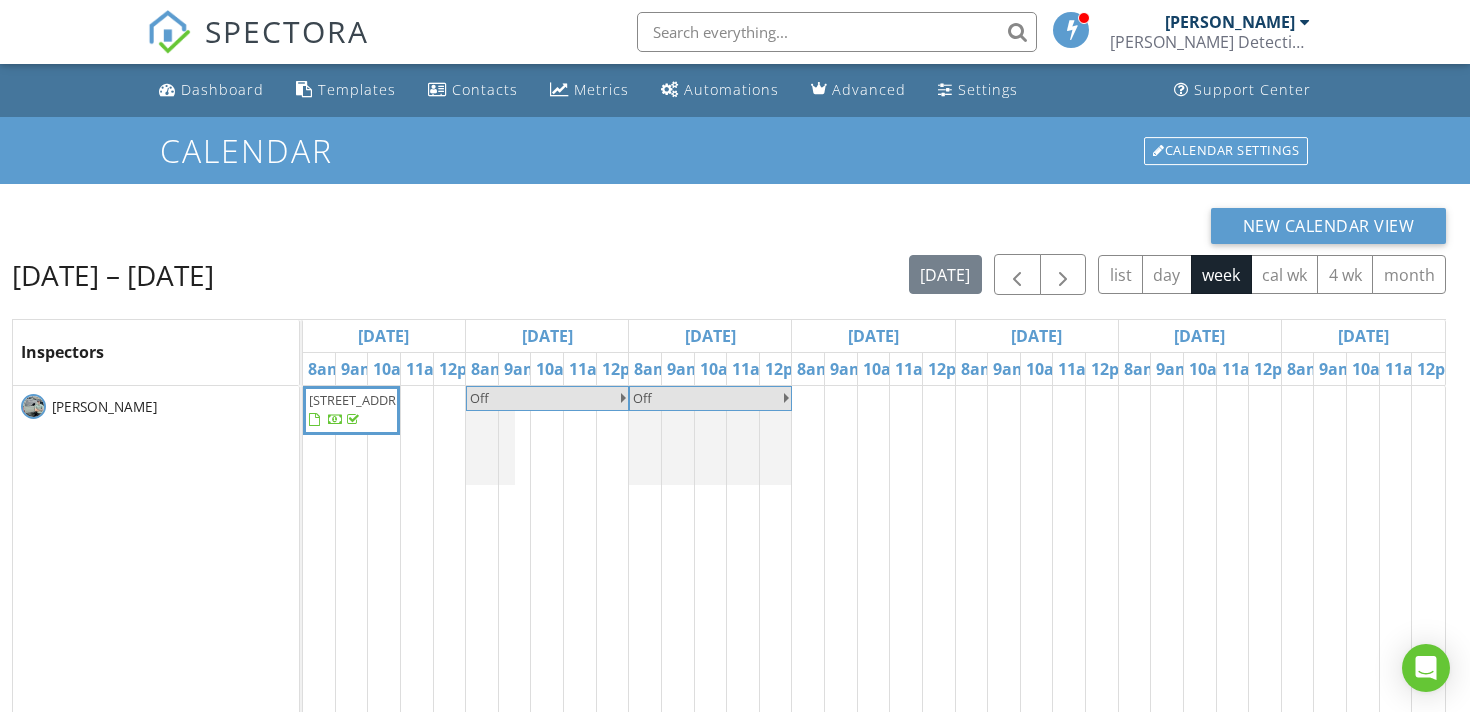 click on "4124 Skyboat Cir, Fort Mill 29715
Off
Off" at bounding box center [874, 676] 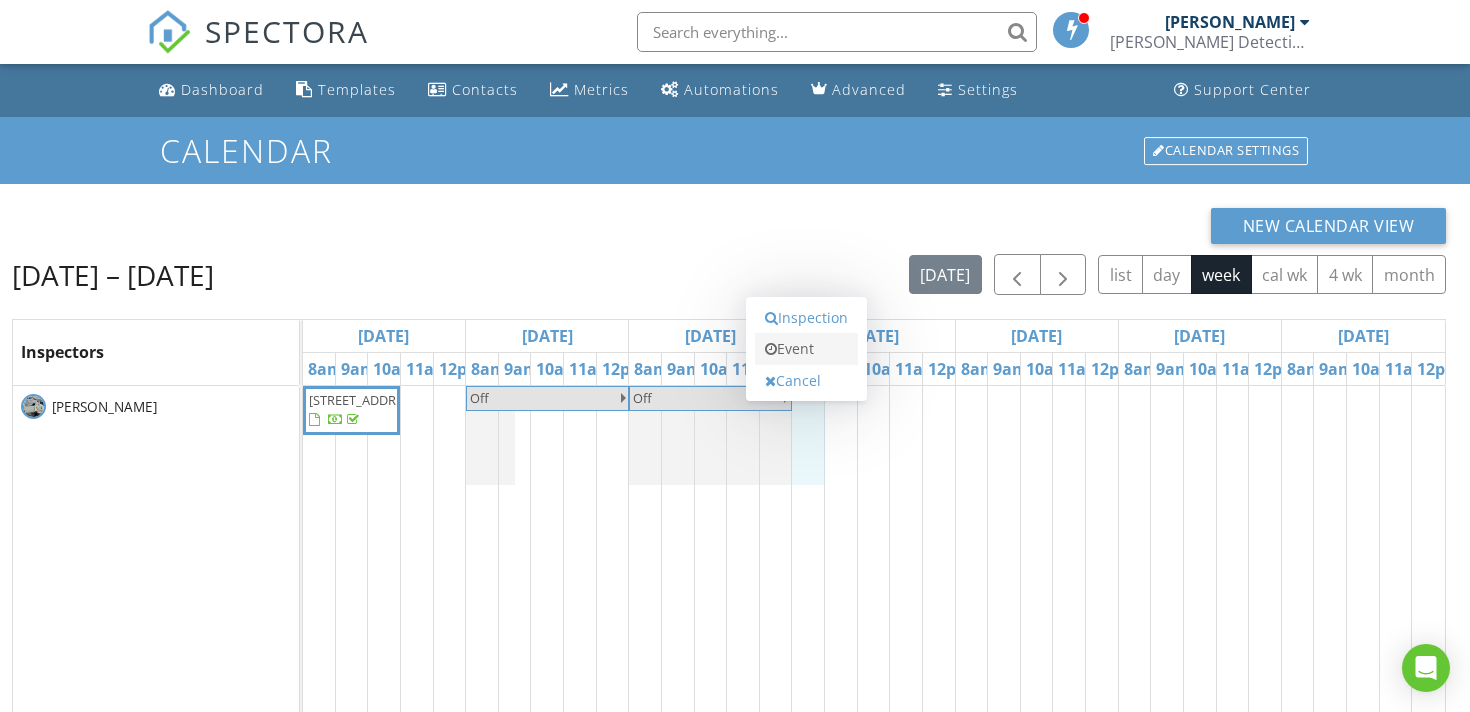 click on "Event" at bounding box center (806, 349) 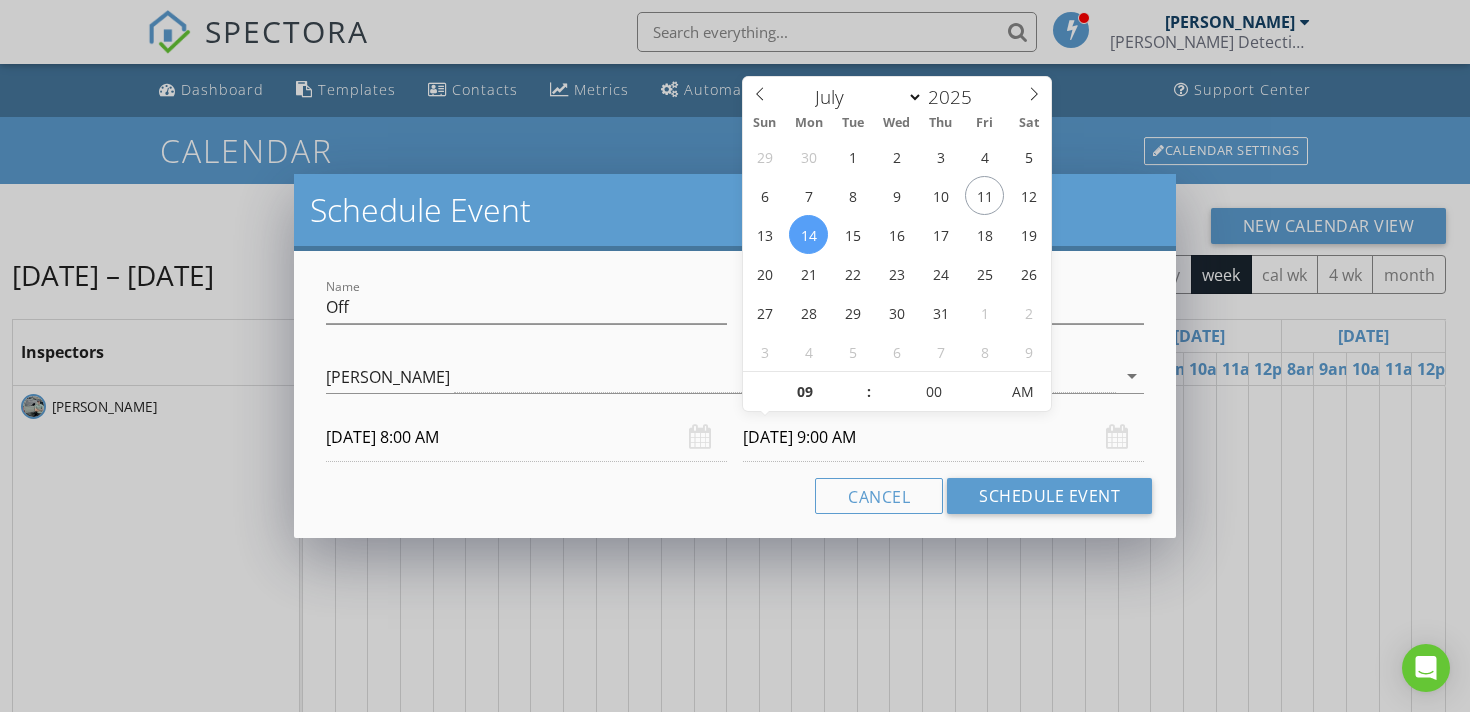 click on "07/14/2025 9:00 AM" at bounding box center [943, 437] 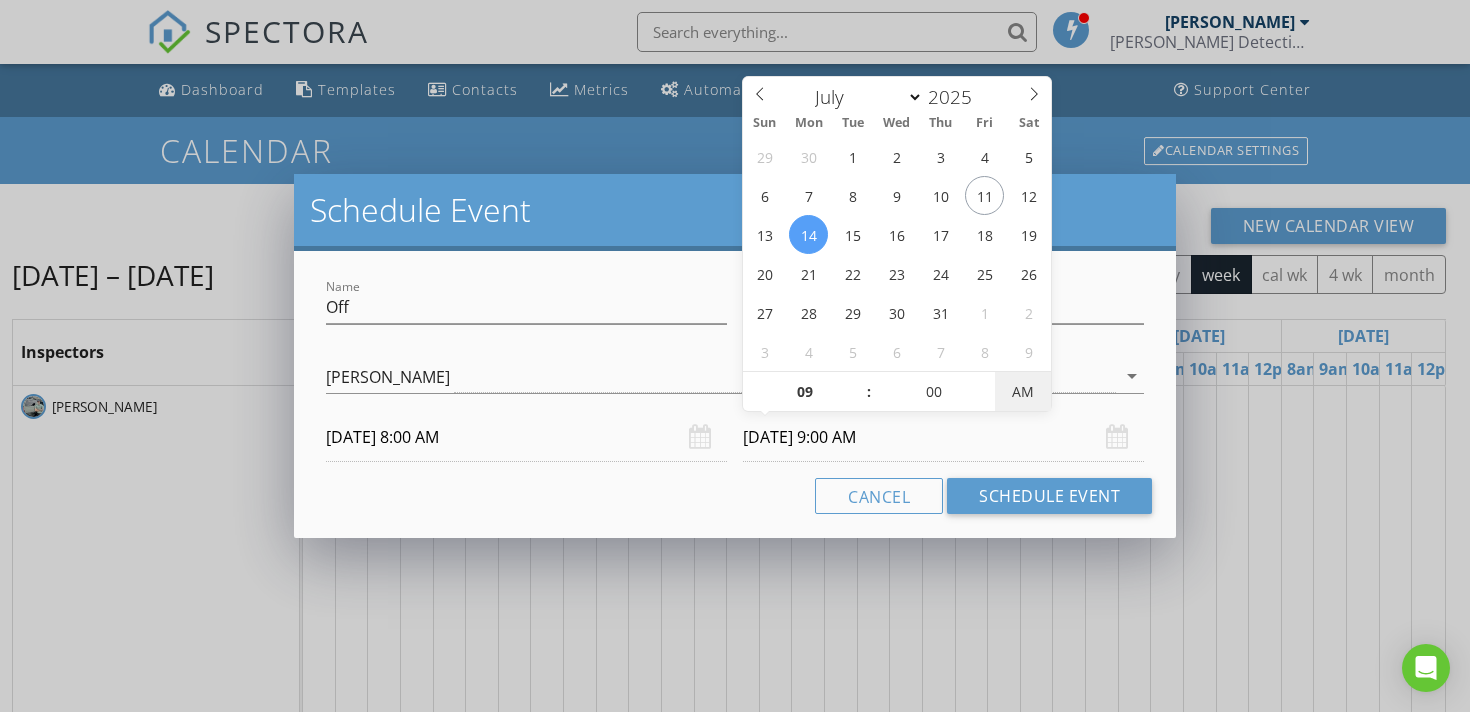 type on "07/14/2025 9:00 PM" 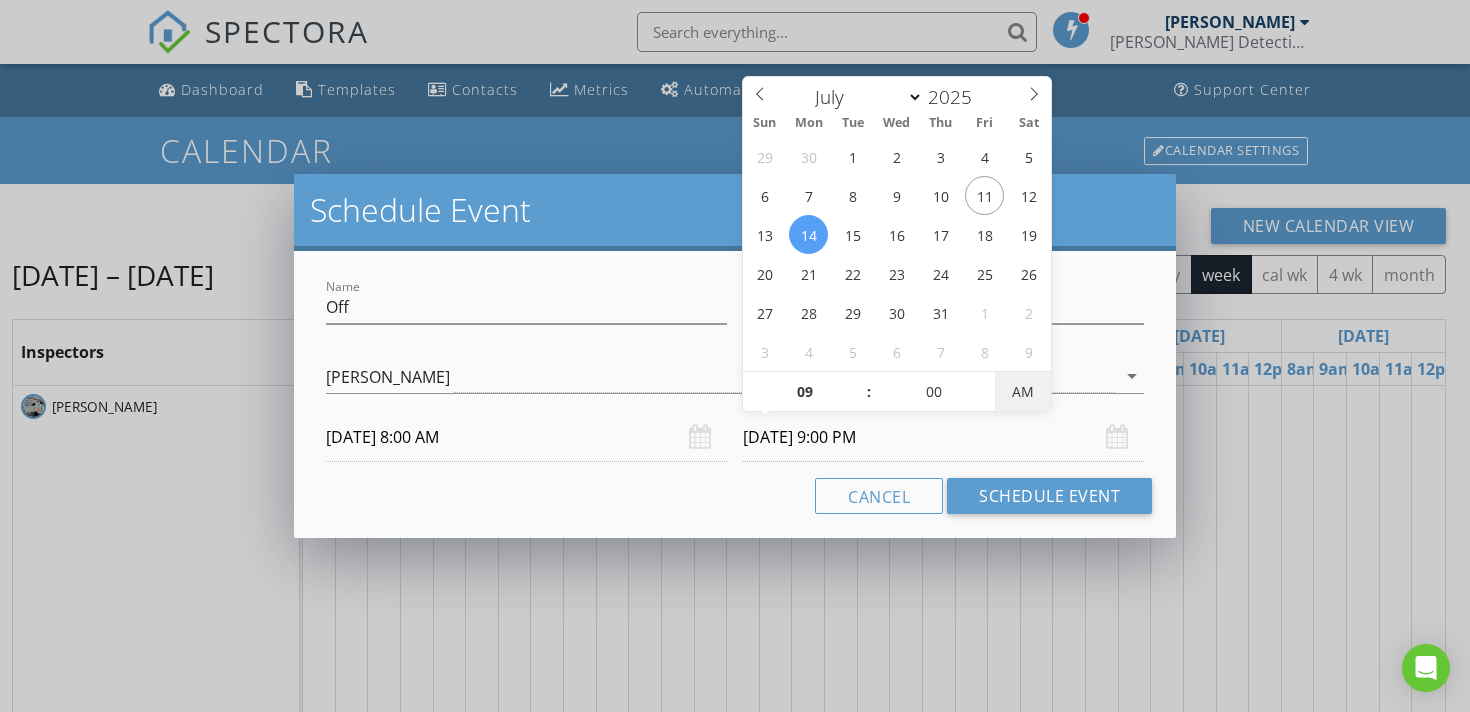 click on "AM" at bounding box center (1022, 392) 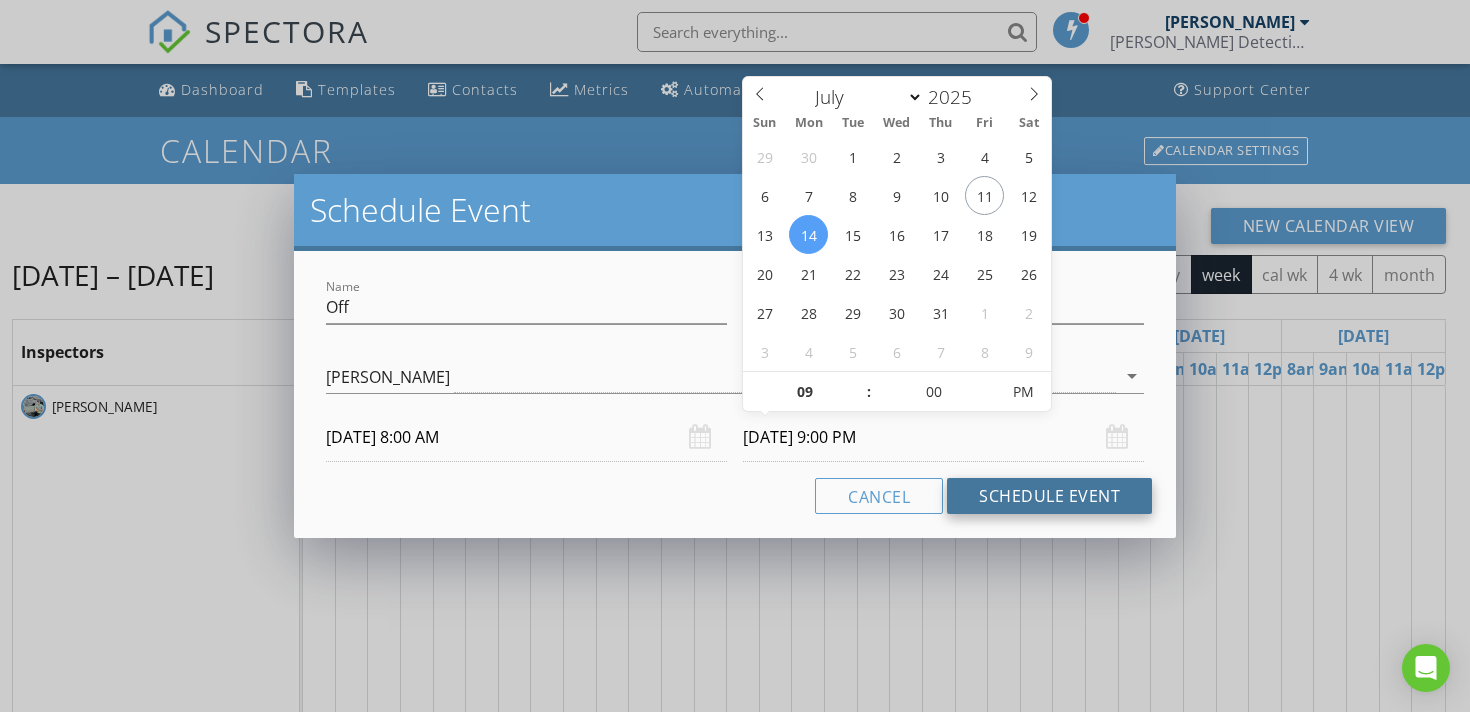 click on "Schedule Event" at bounding box center [1049, 496] 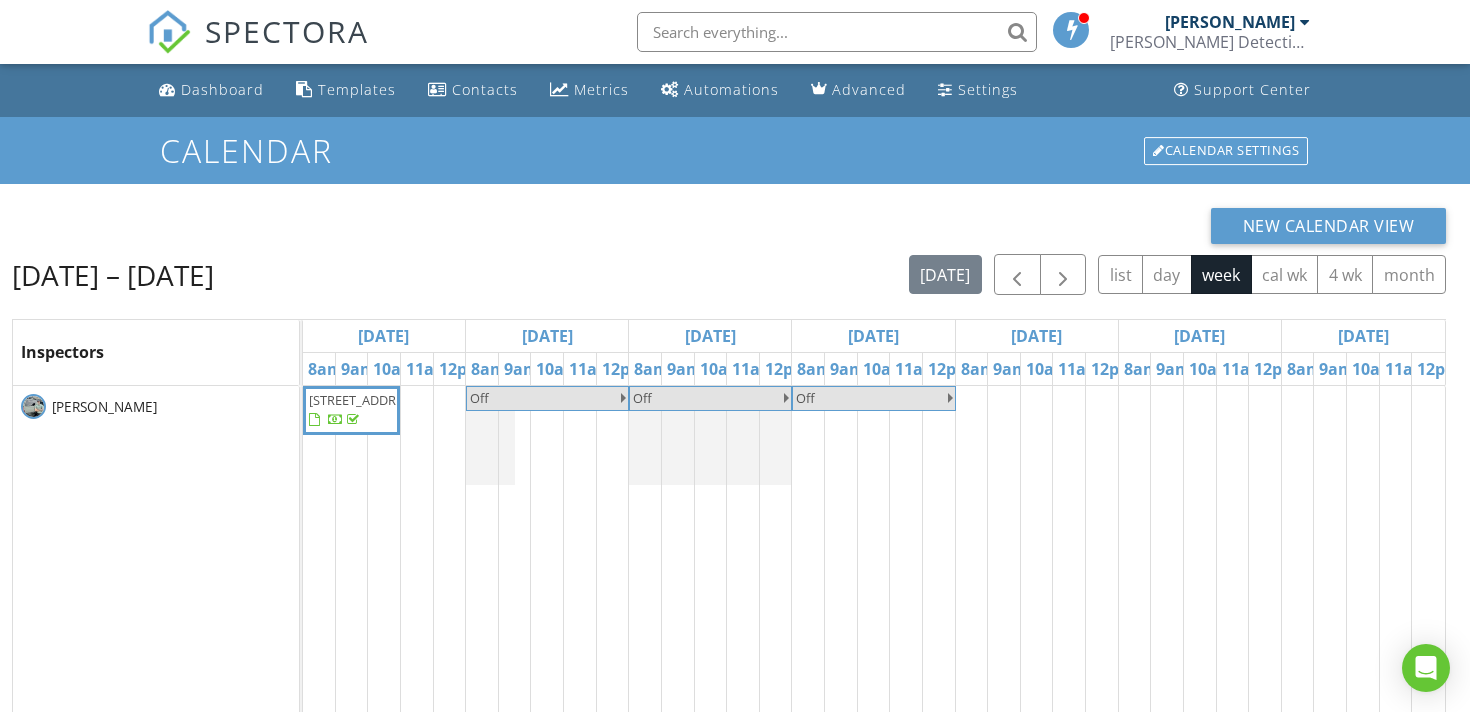 click on "4124 Skyboat Cir, Fort Mill 29715
Off
Off
Off" at bounding box center (874, 676) 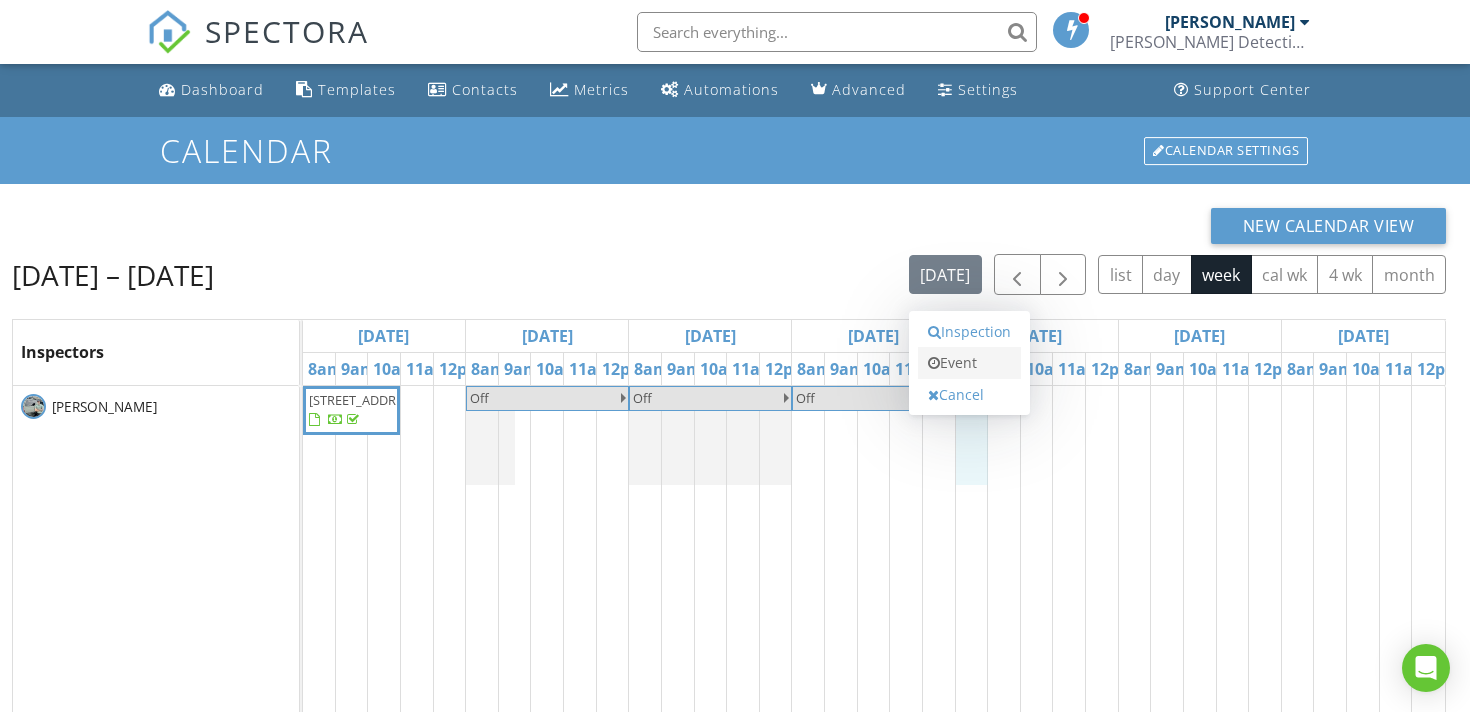 click on "Event" at bounding box center (969, 363) 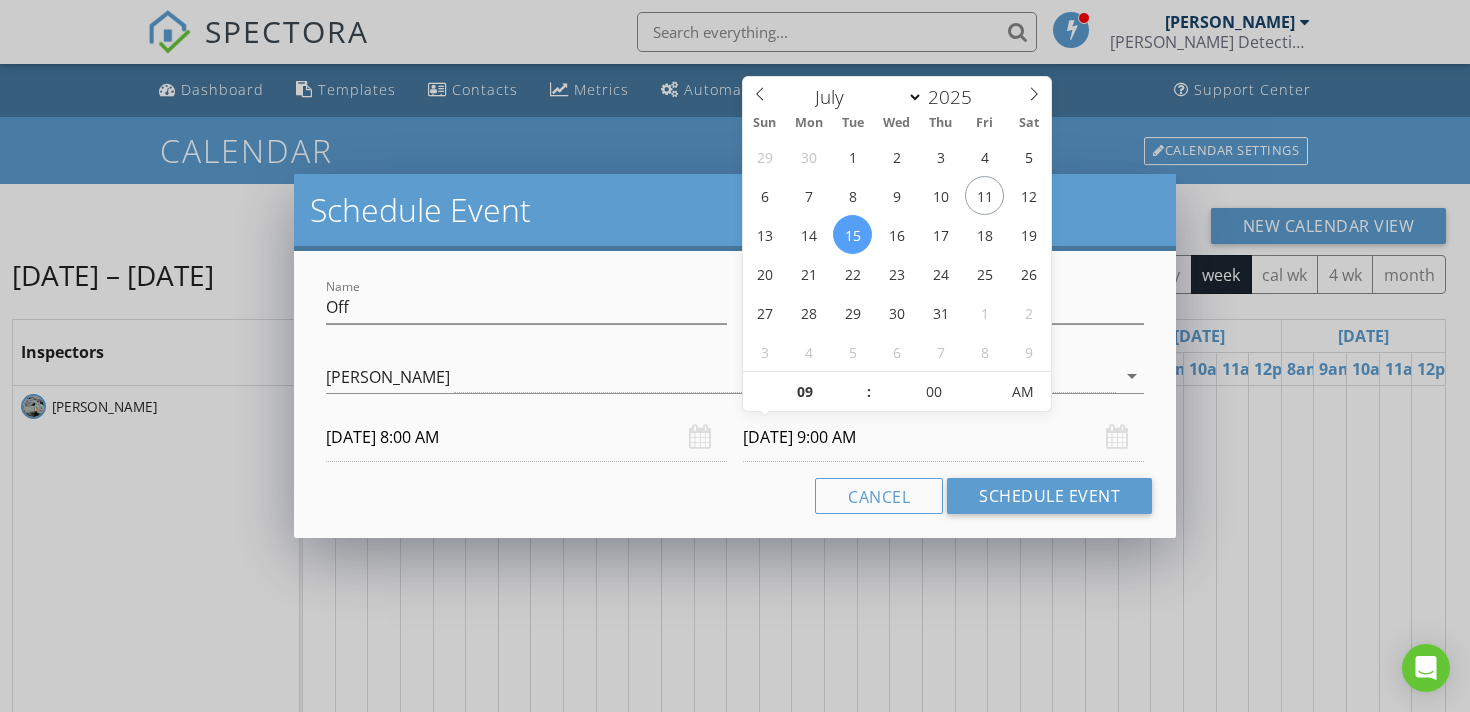 click on "07/15/2025 9:00 AM" at bounding box center (943, 437) 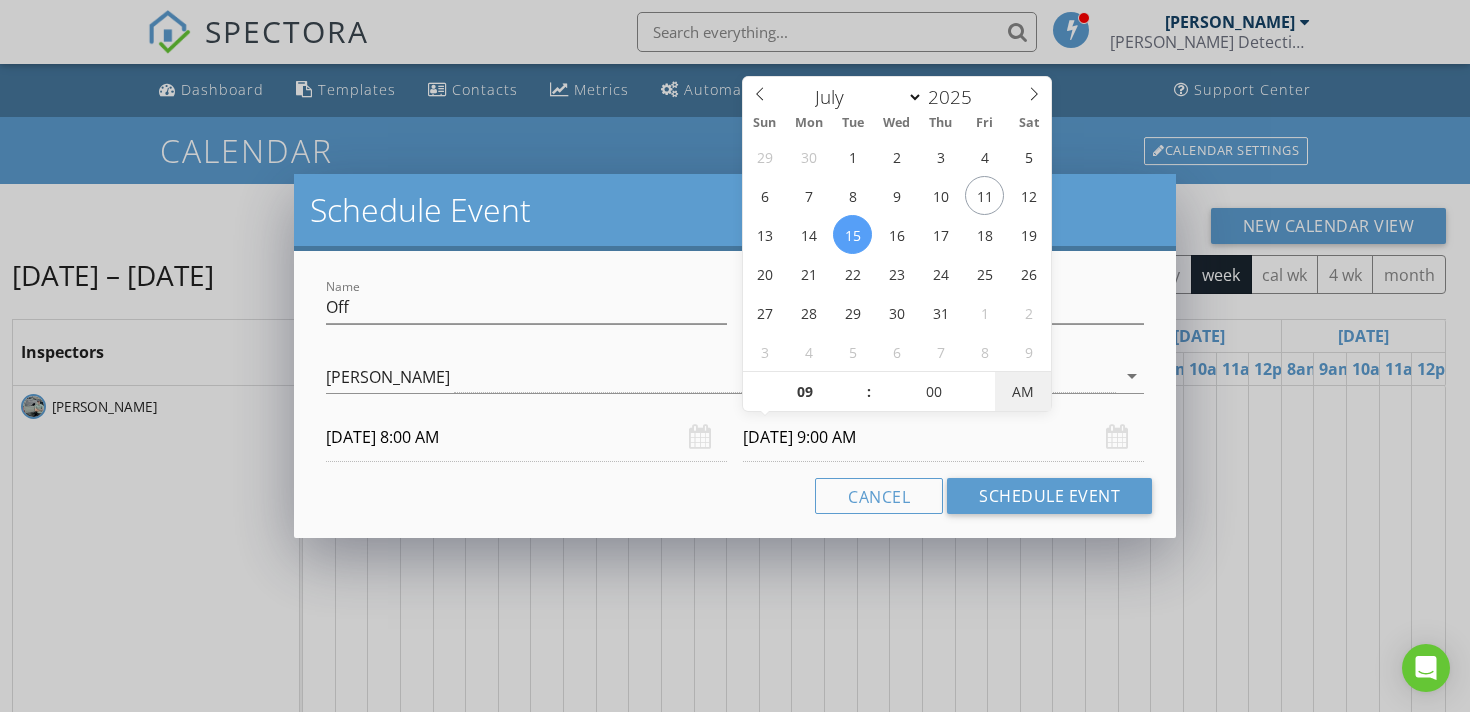 type on "07/15/2025 9:00 PM" 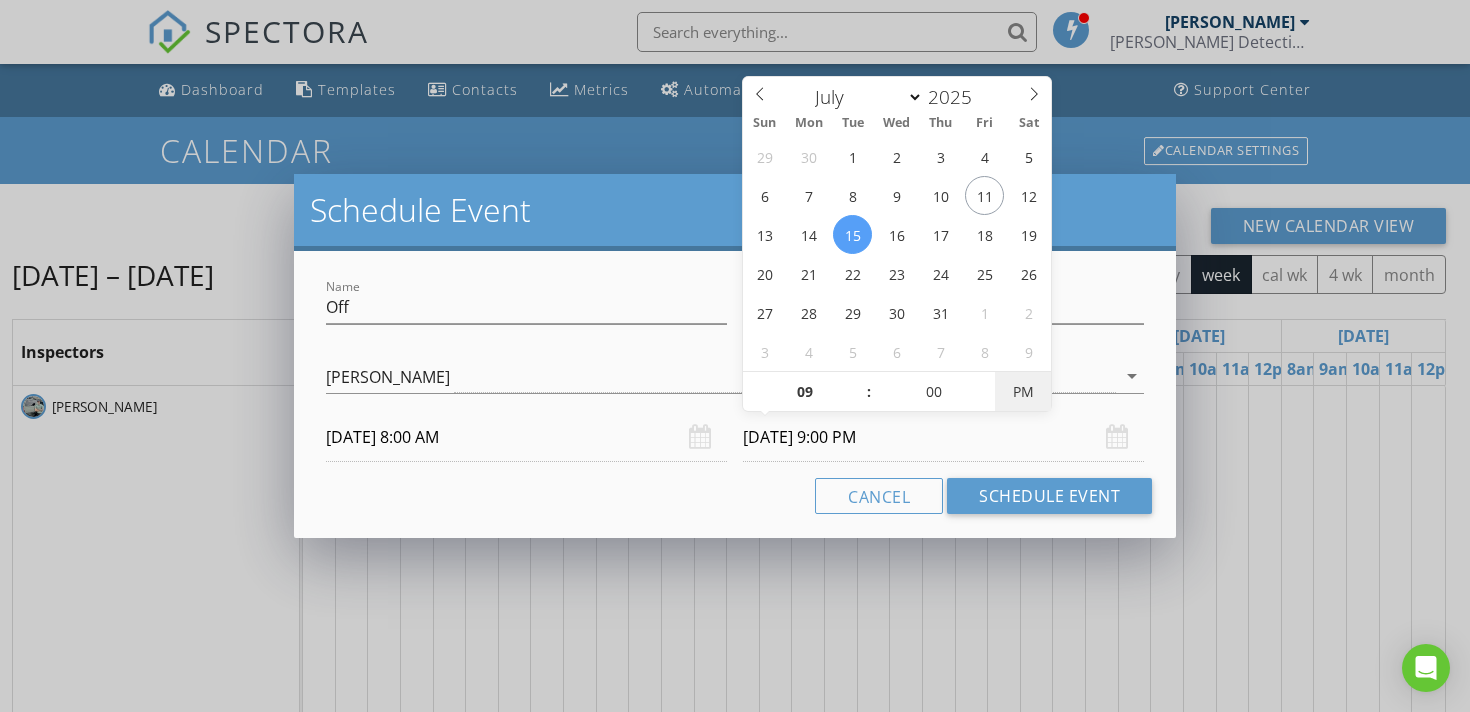 click on "PM" at bounding box center (1022, 392) 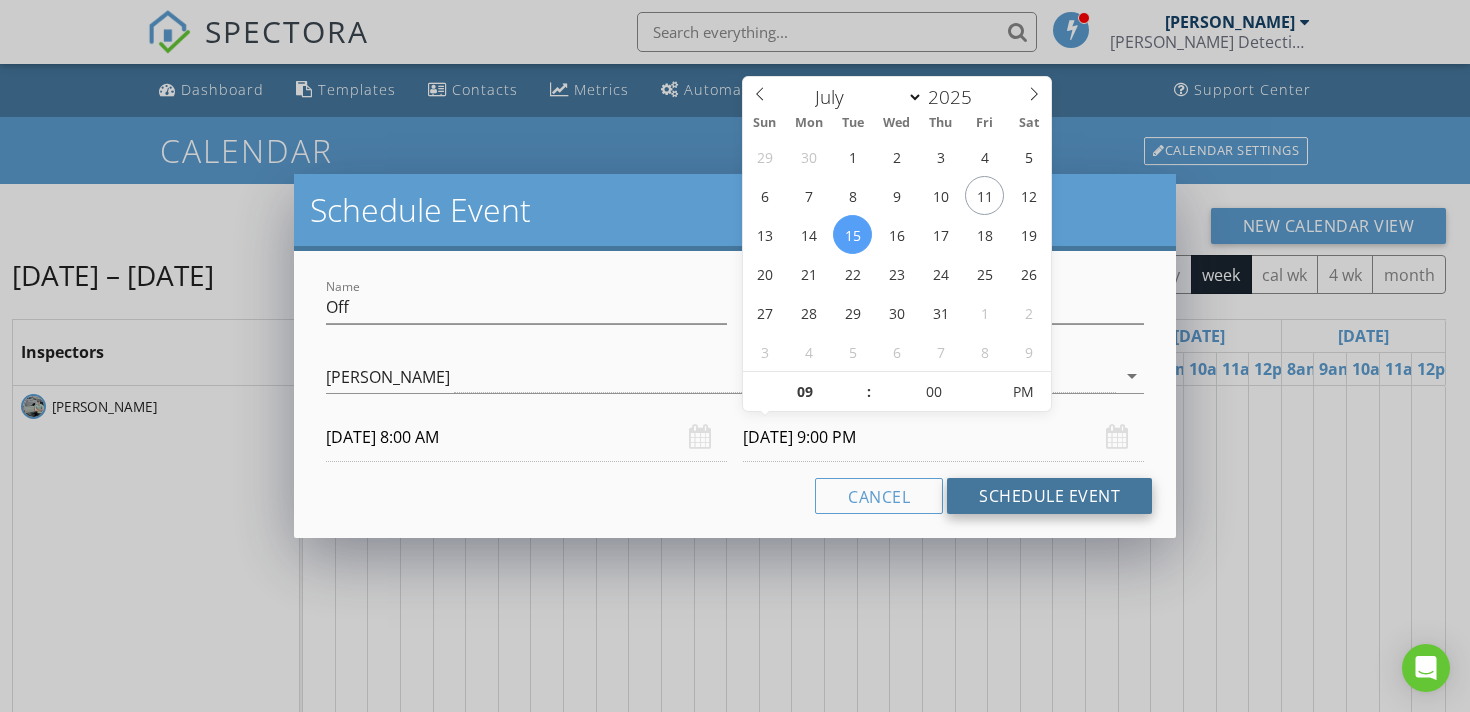 click on "Schedule Event" at bounding box center (1049, 496) 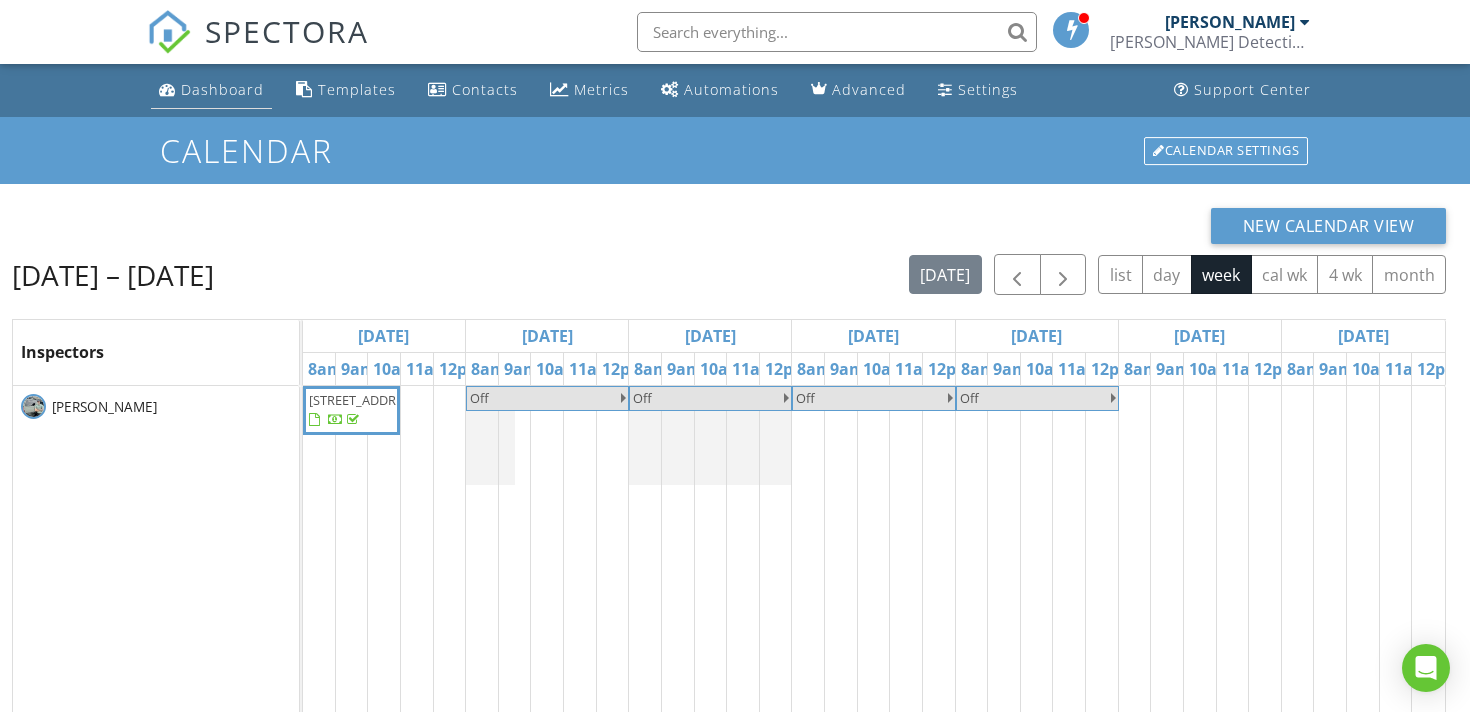 click on "Dashboard" at bounding box center (211, 90) 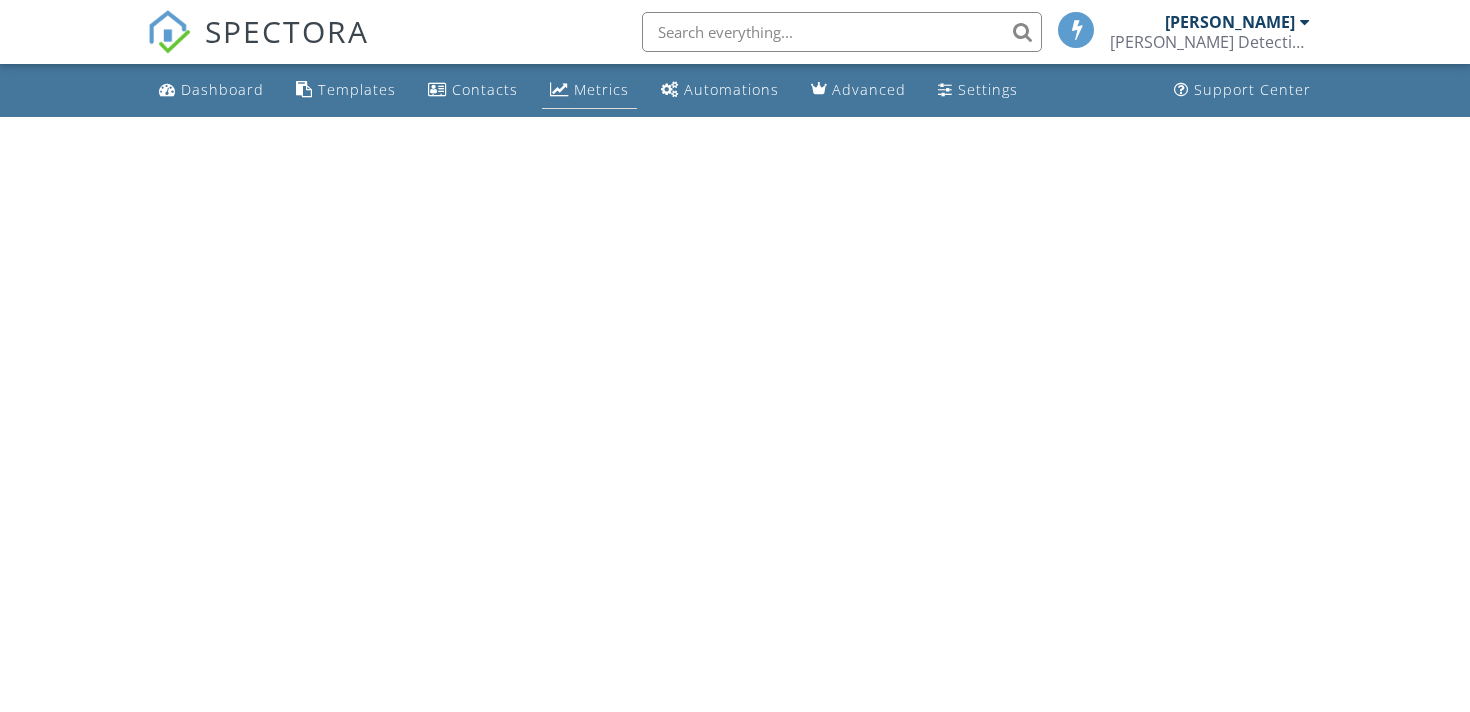 scroll, scrollTop: 0, scrollLeft: 0, axis: both 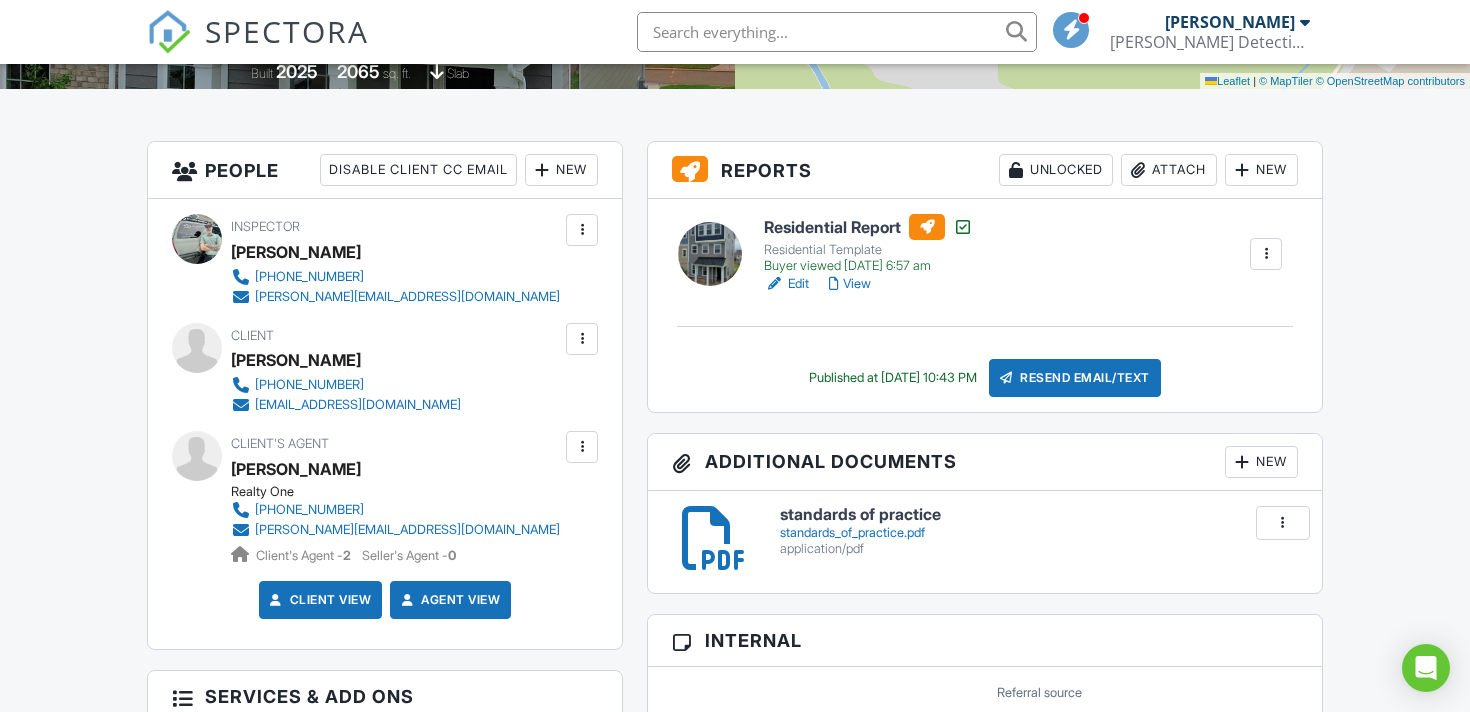 click on "View" at bounding box center [850, 284] 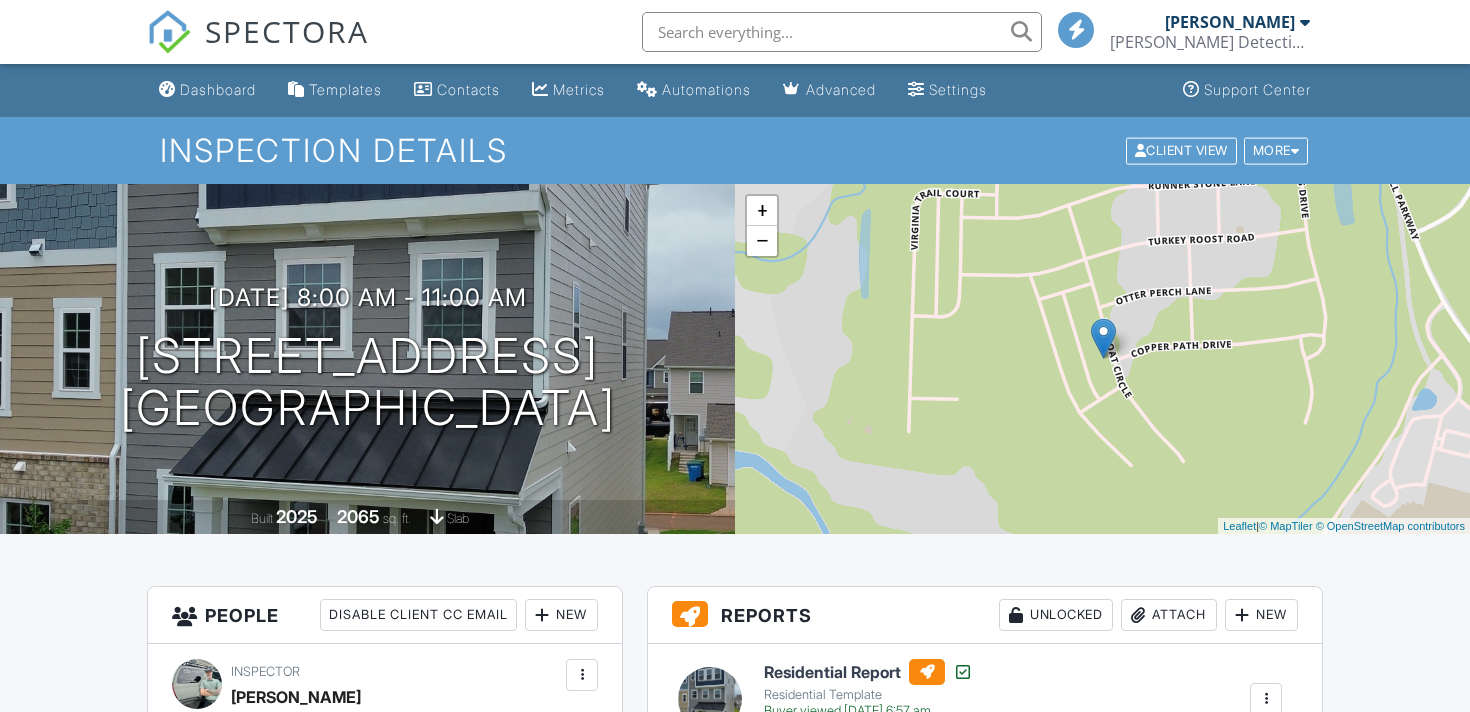scroll, scrollTop: 445, scrollLeft: 0, axis: vertical 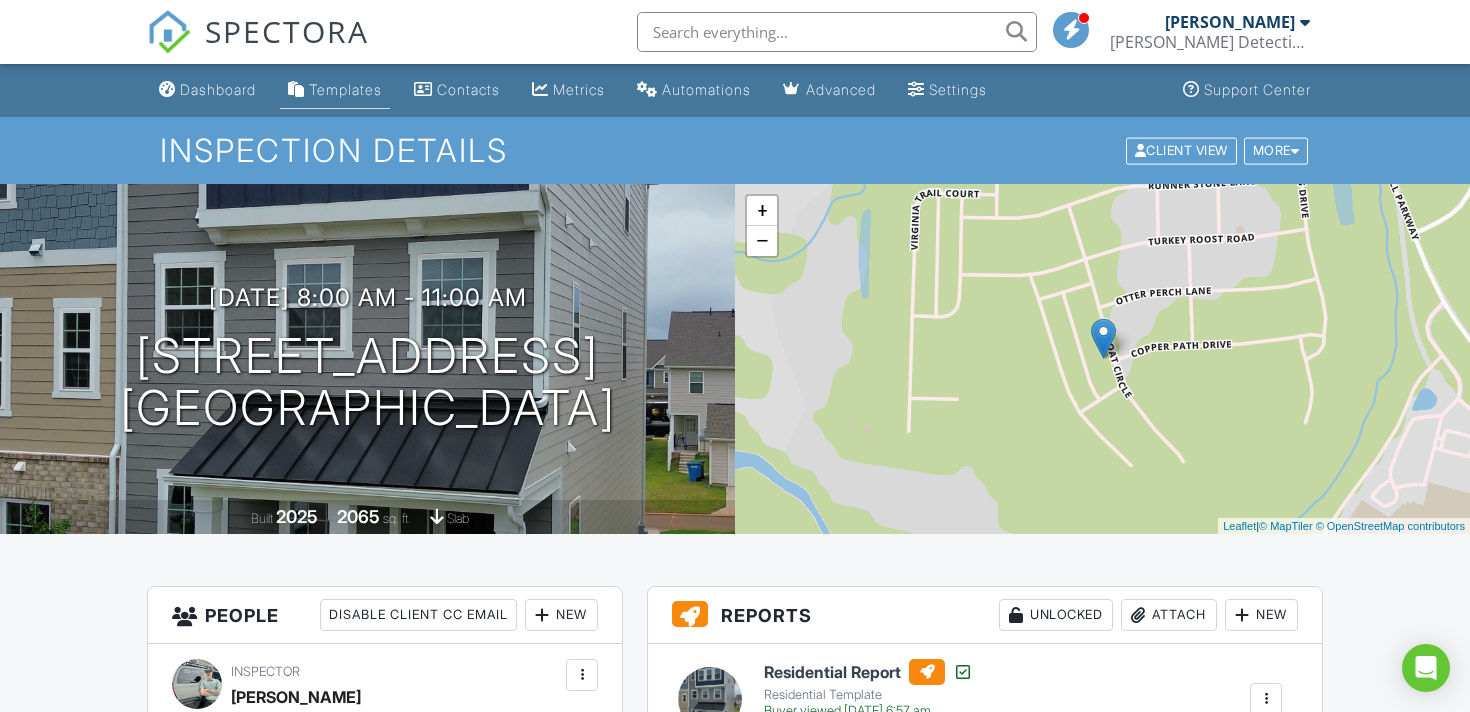 click on "Templates" at bounding box center [335, 90] 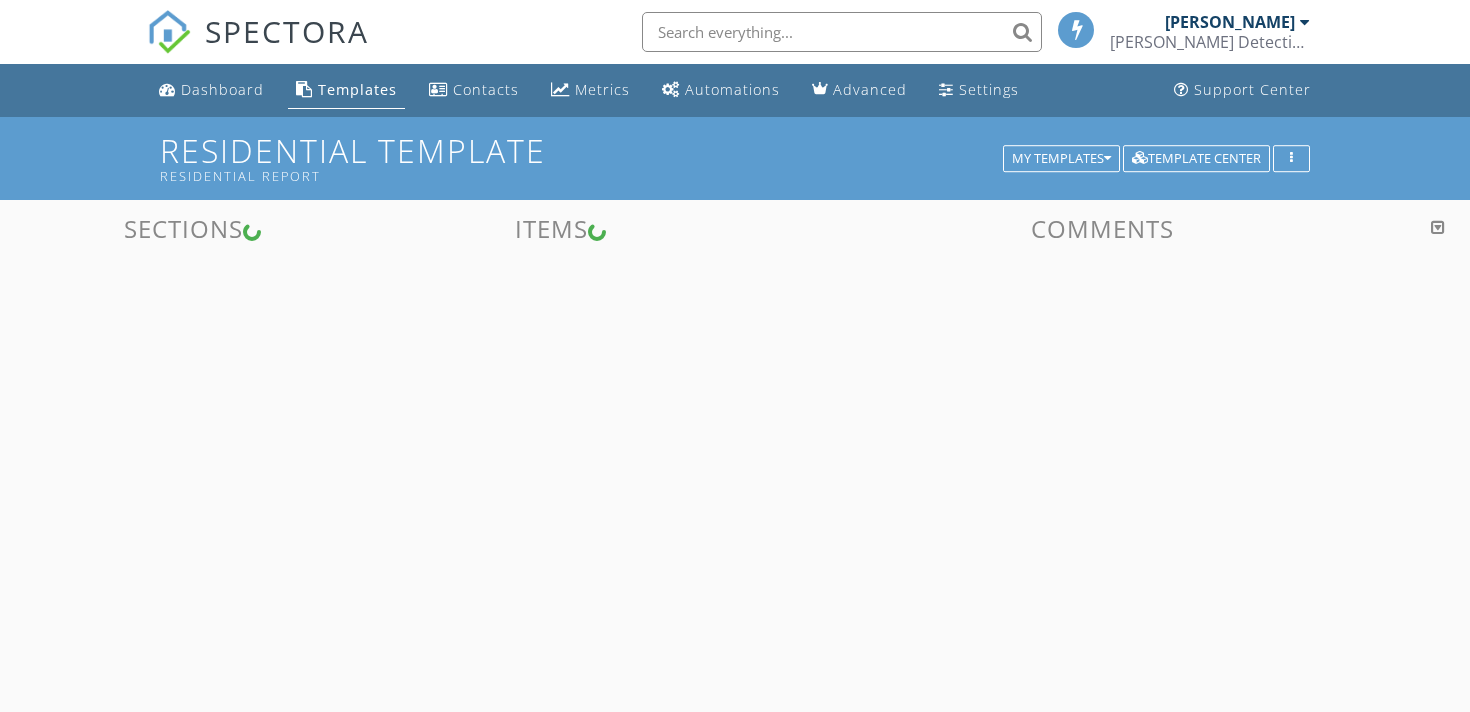 scroll, scrollTop: 0, scrollLeft: 0, axis: both 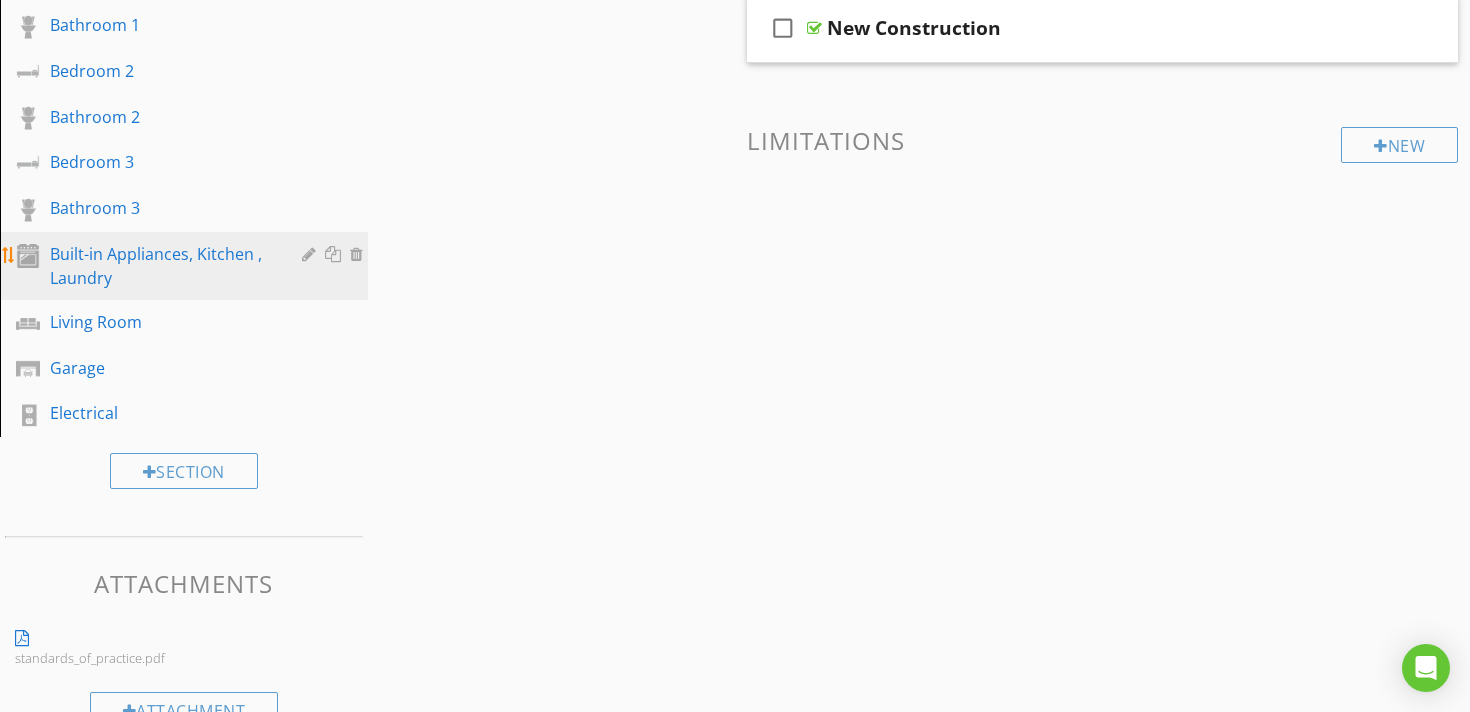 click on "Built-in Appliances, Kitchen , Laundry" at bounding box center (161, 266) 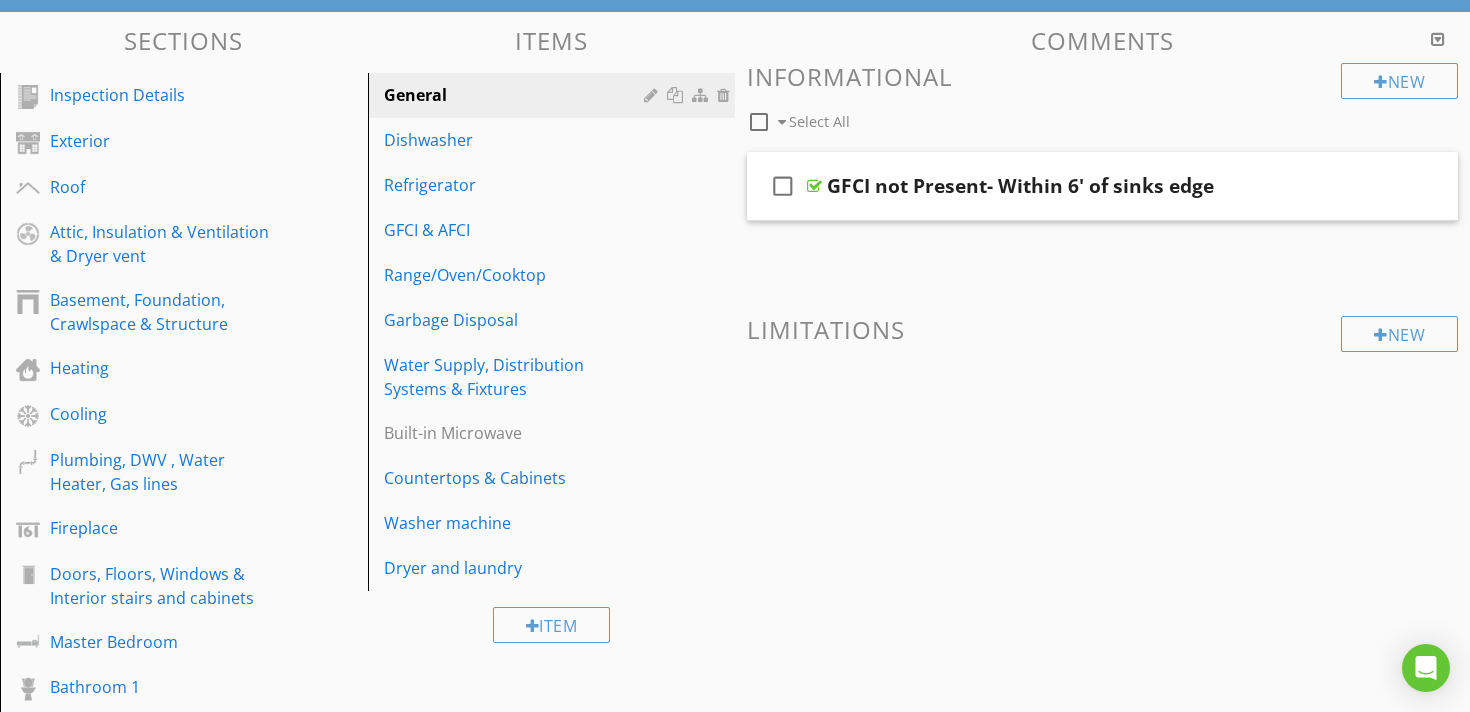scroll, scrollTop: 184, scrollLeft: 0, axis: vertical 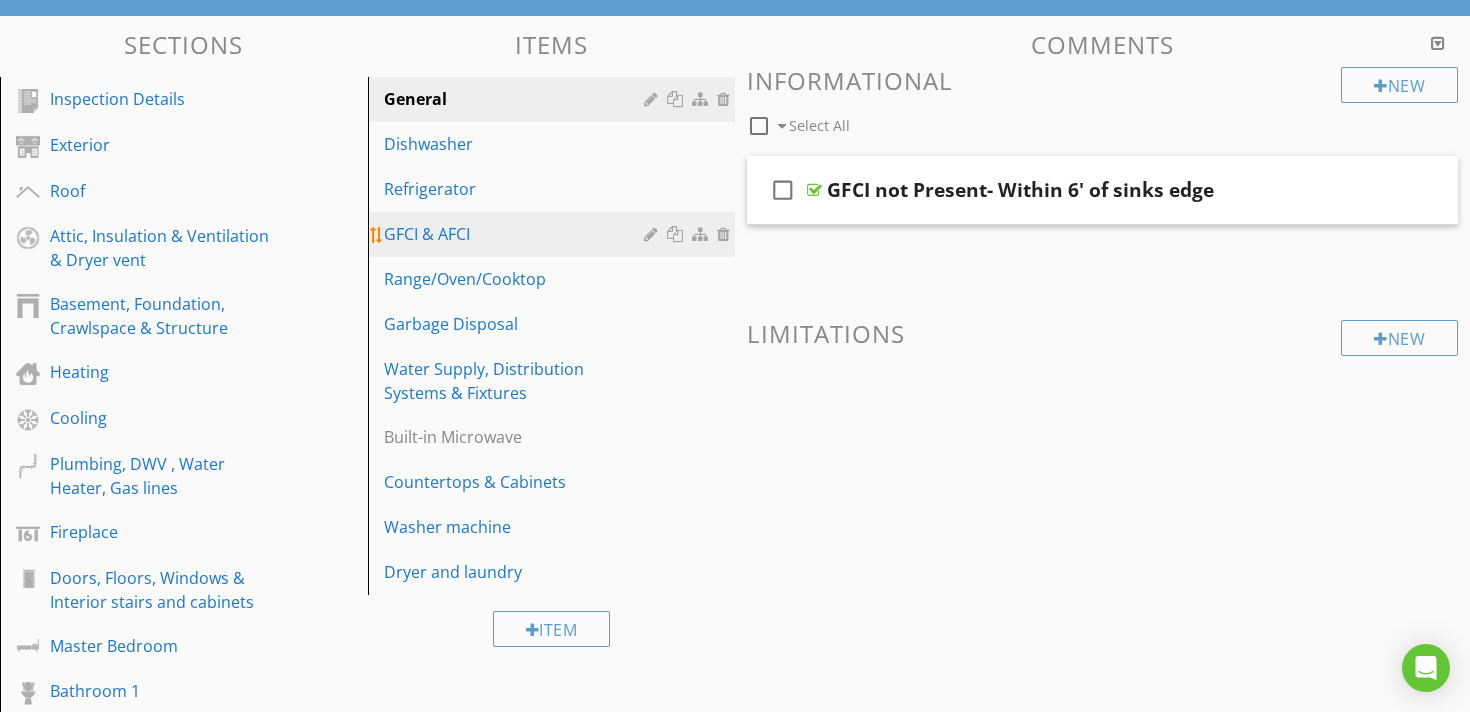 click on "GFCI & AFCI" at bounding box center (517, 234) 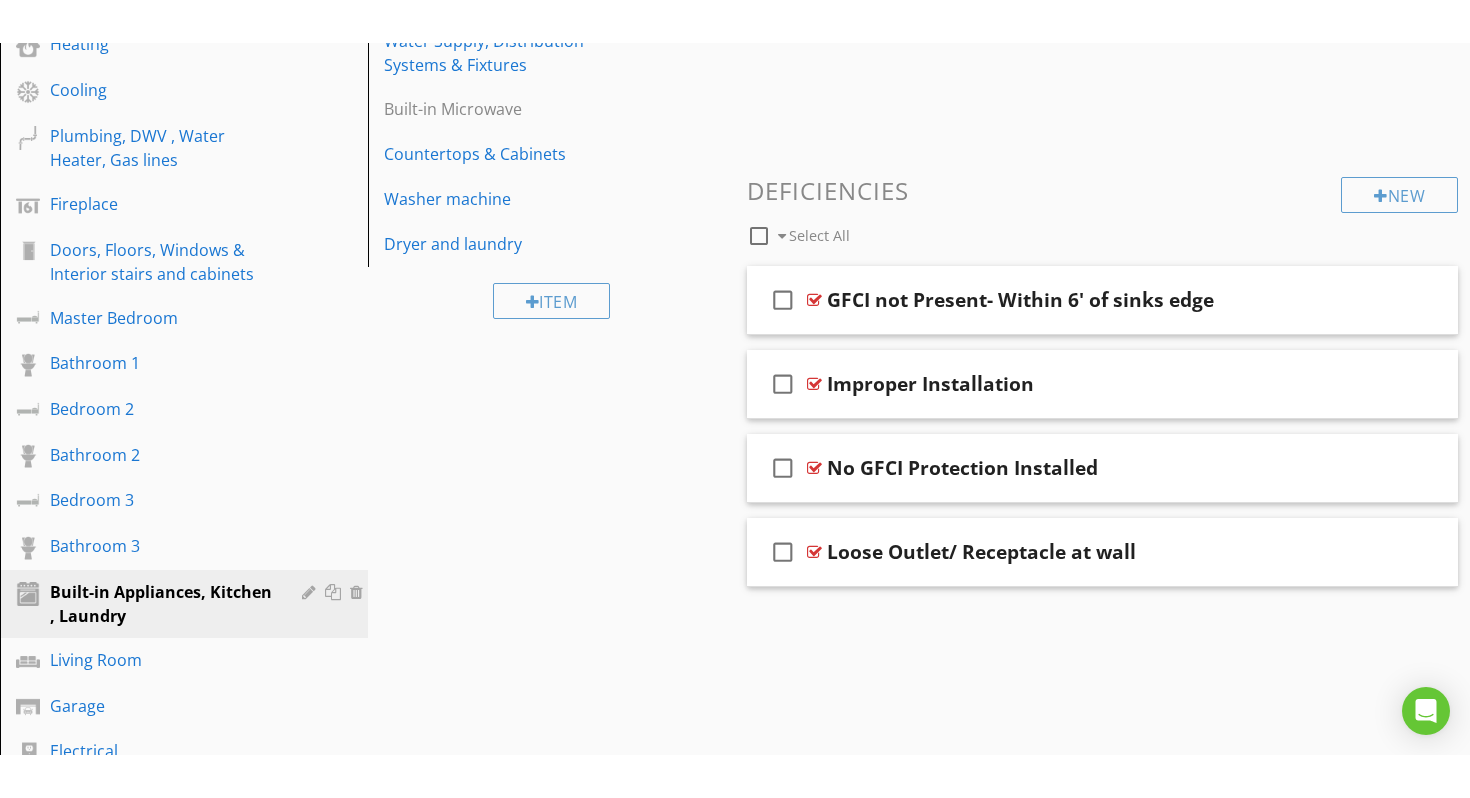 scroll, scrollTop: 558, scrollLeft: 0, axis: vertical 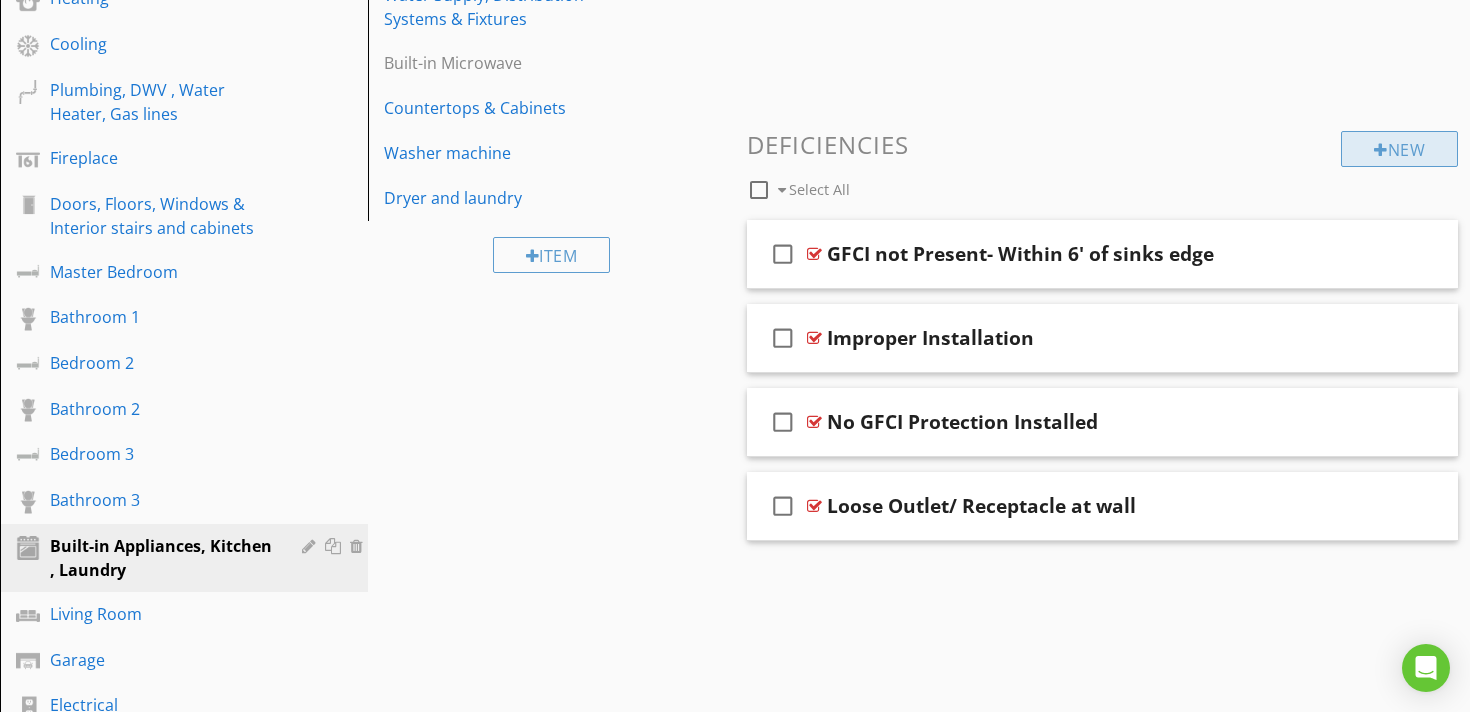 click at bounding box center [1381, 150] 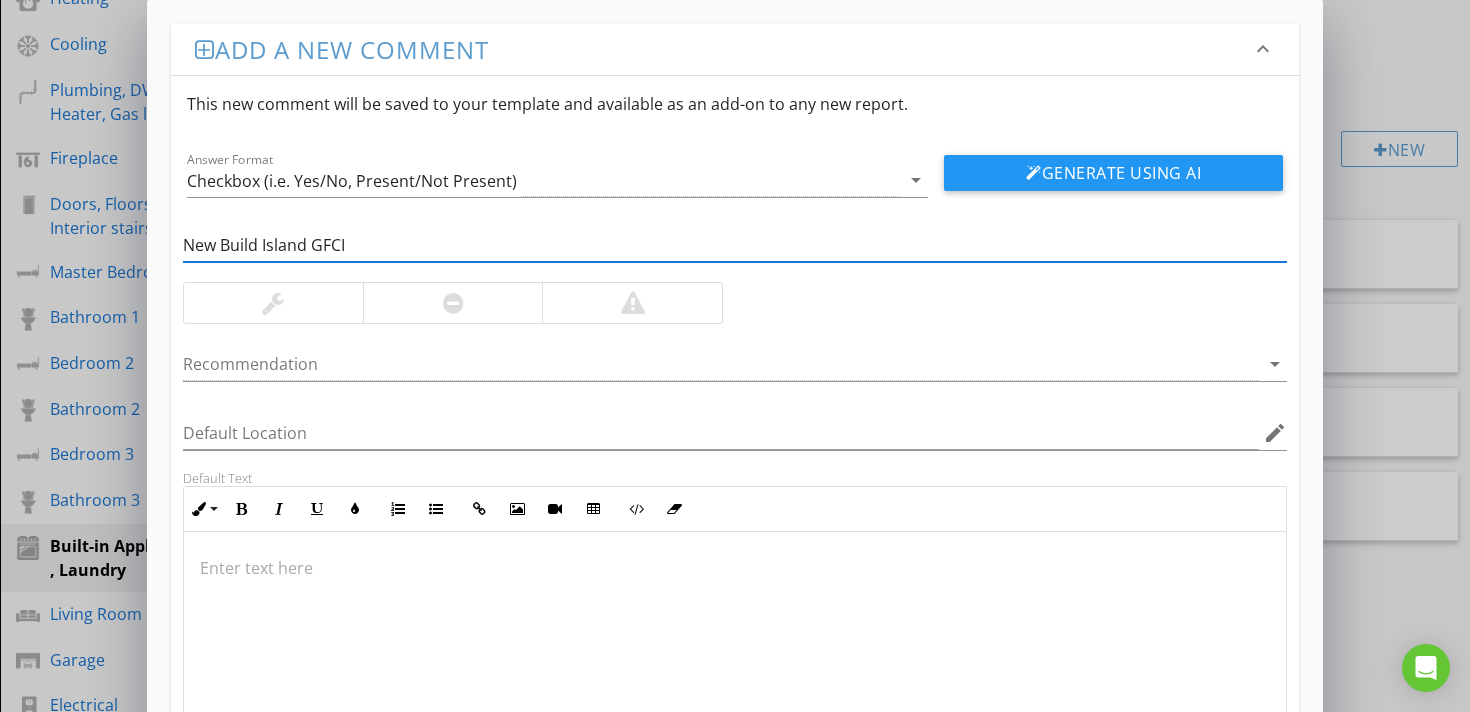 type on "New Build Island GFCI" 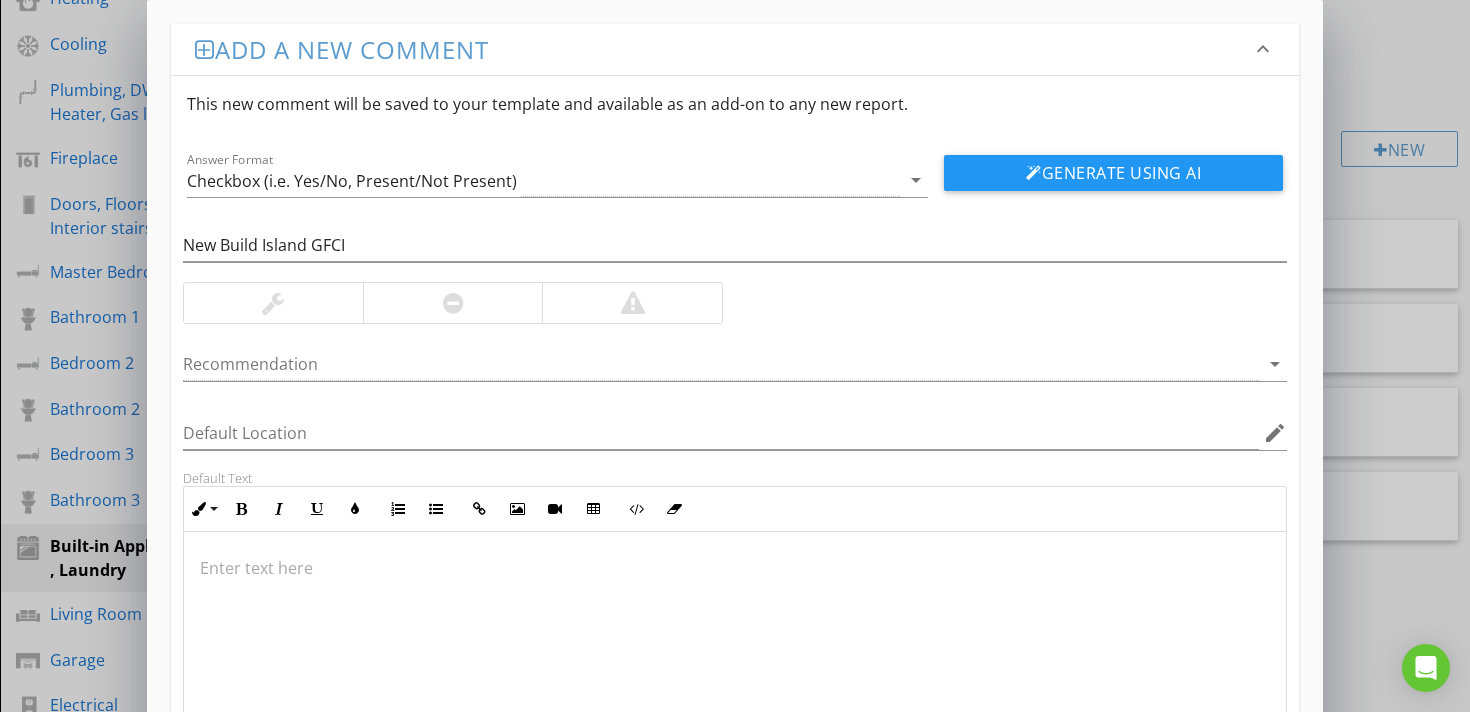 type 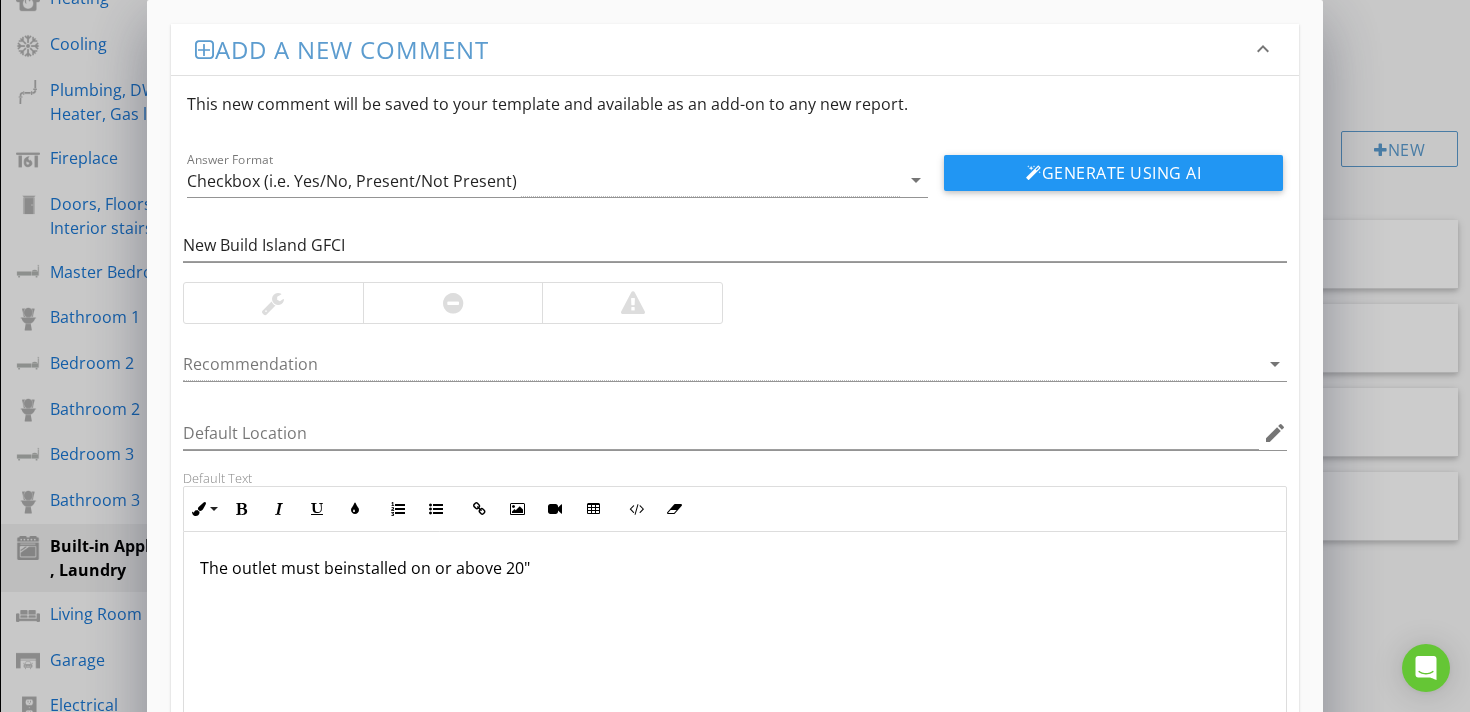 click on "The outlet must beinstalled on or above 20"" at bounding box center [735, 568] 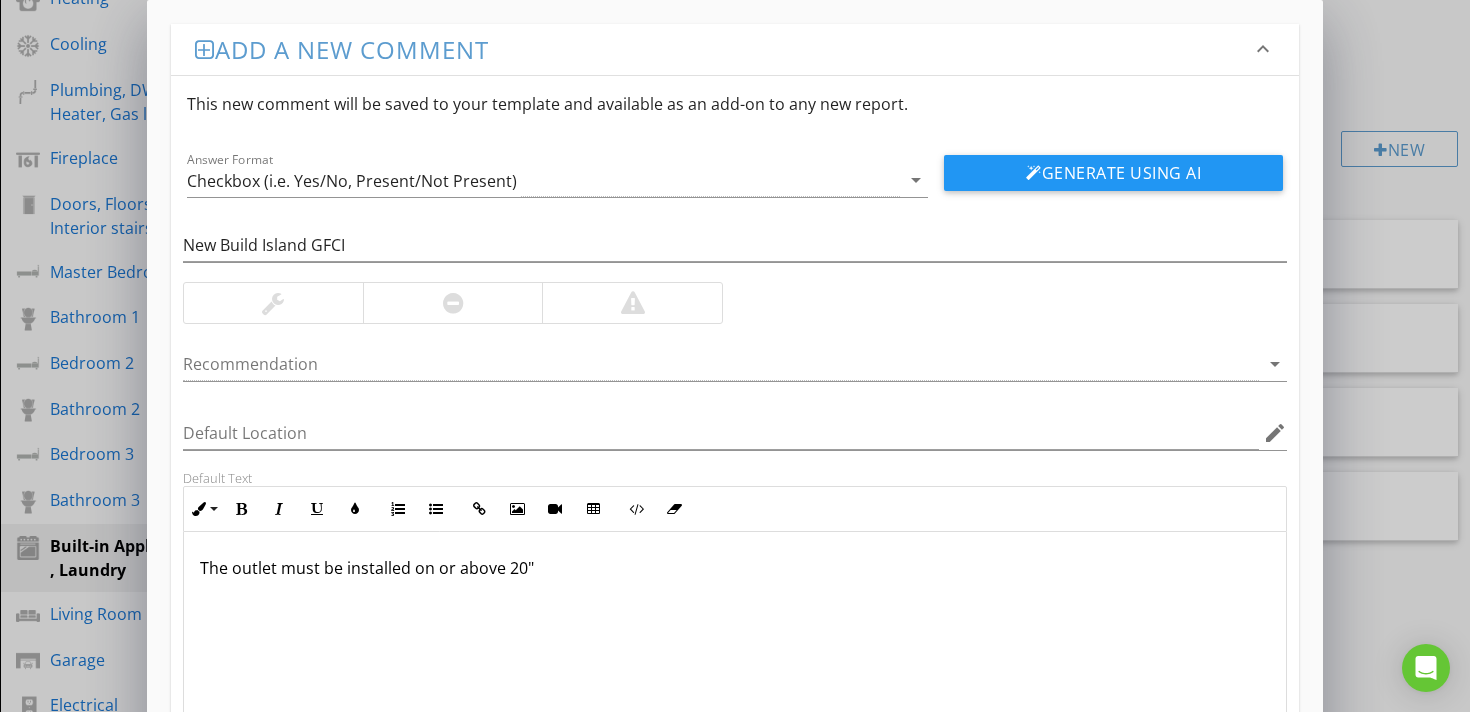 click on "The outlet must be installed on or above 20"" at bounding box center [735, 568] 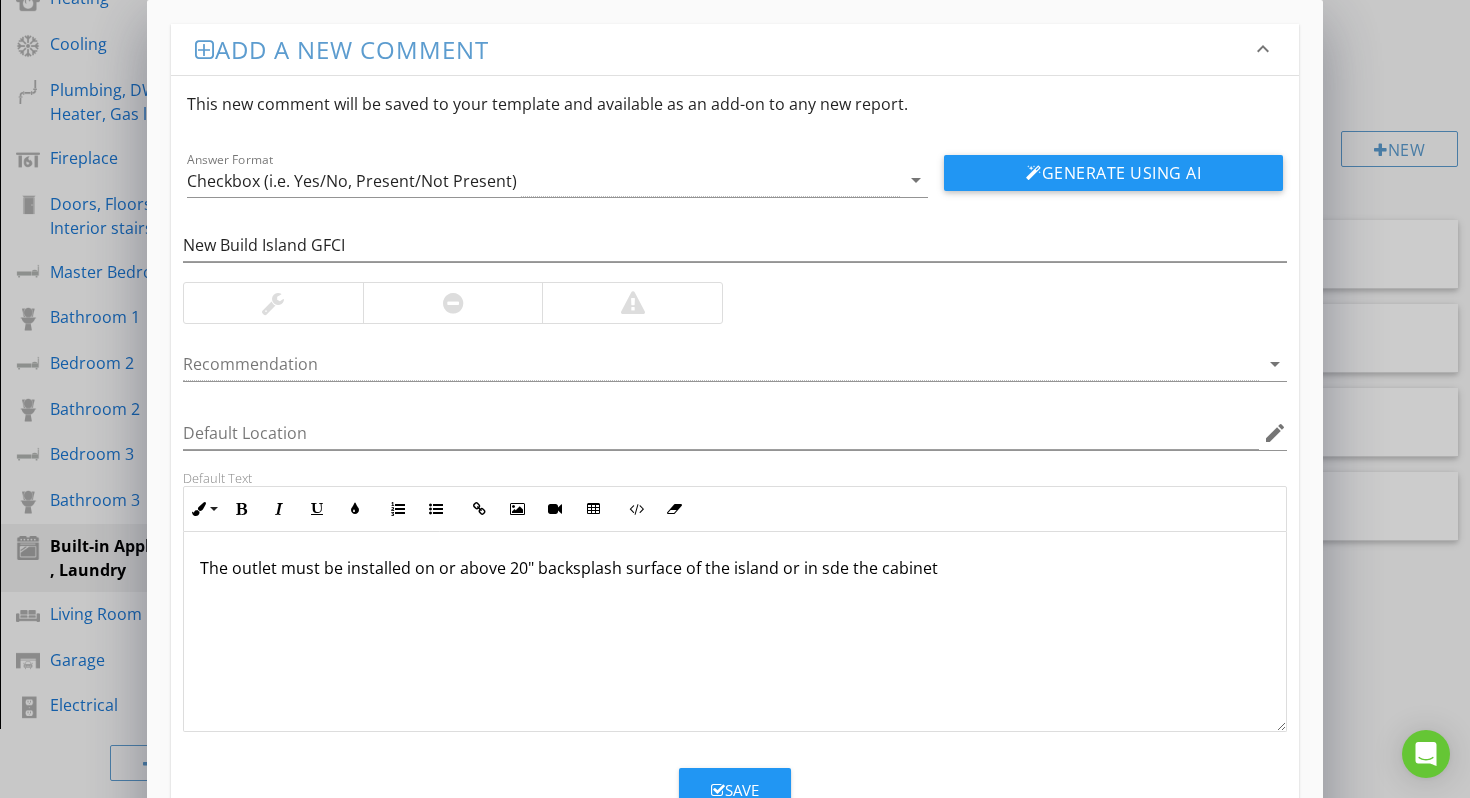 click on "The outlet must be installed on or above 20" backsplash surface of the island or in sde the cabinet" at bounding box center [735, 568] 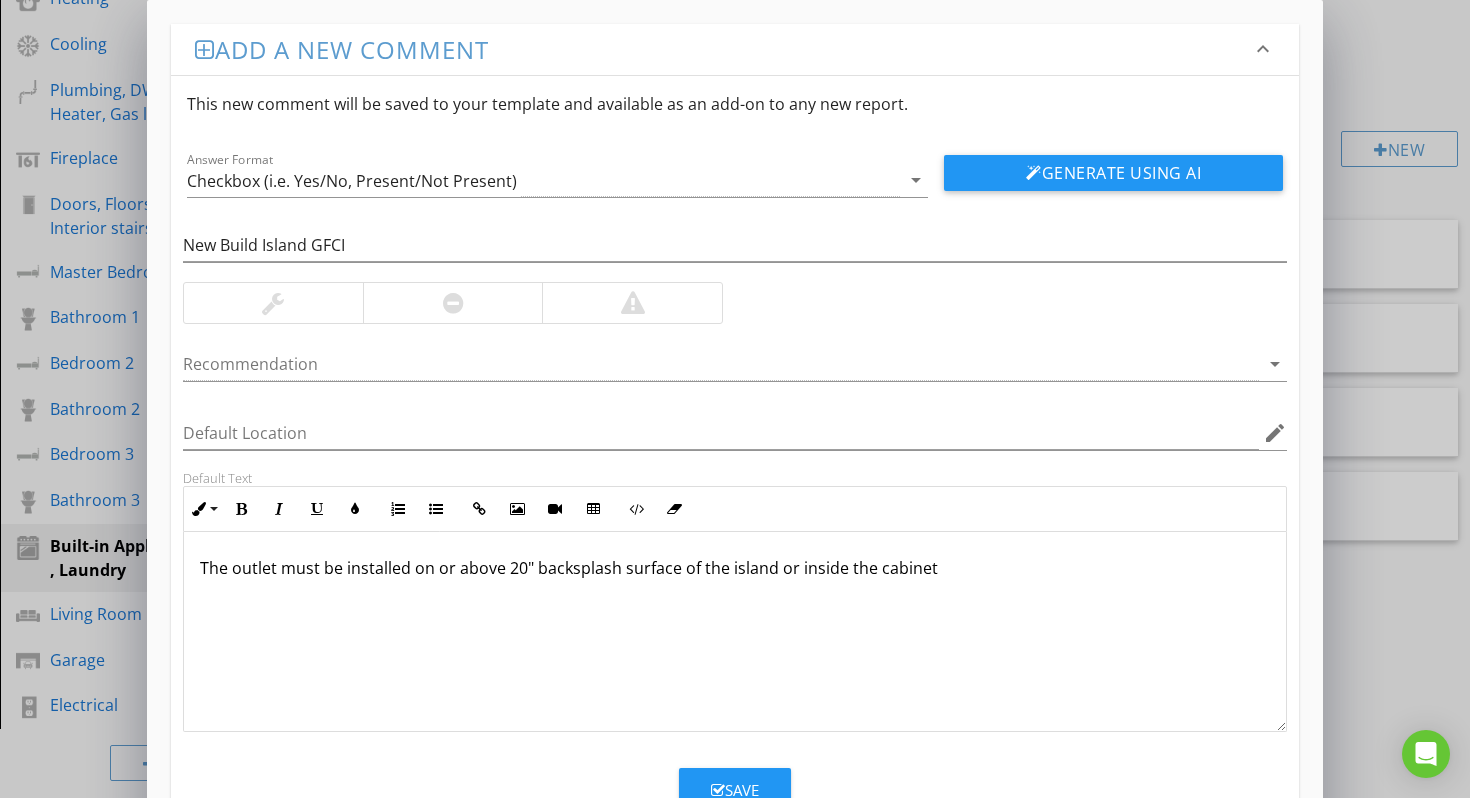 click on "The outlet must be installed on or above 20" backsplash surface of the island or inside the cabinet" at bounding box center (735, 568) 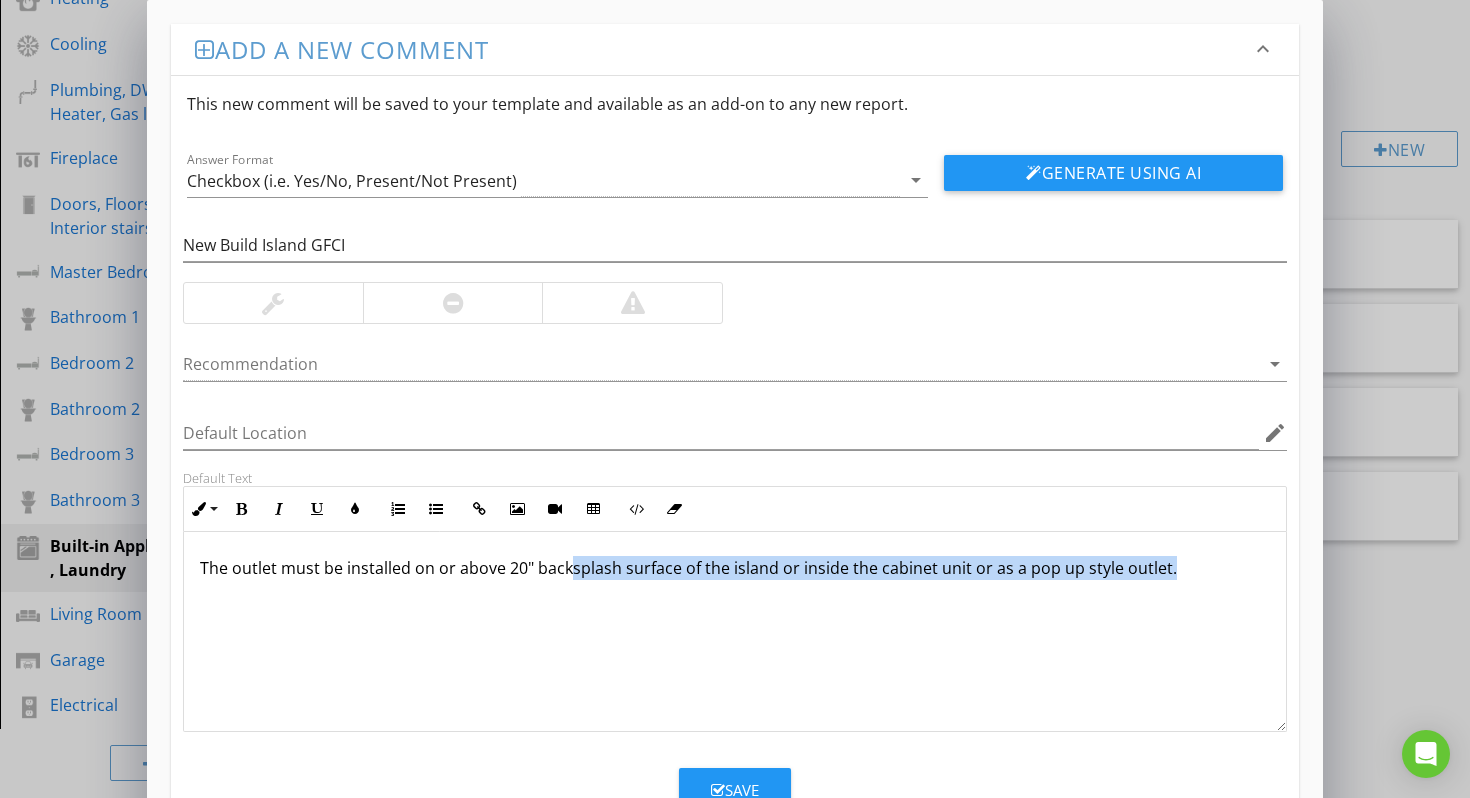 drag, startPoint x: 1169, startPoint y: 561, endPoint x: 568, endPoint y: 570, distance: 601.0674 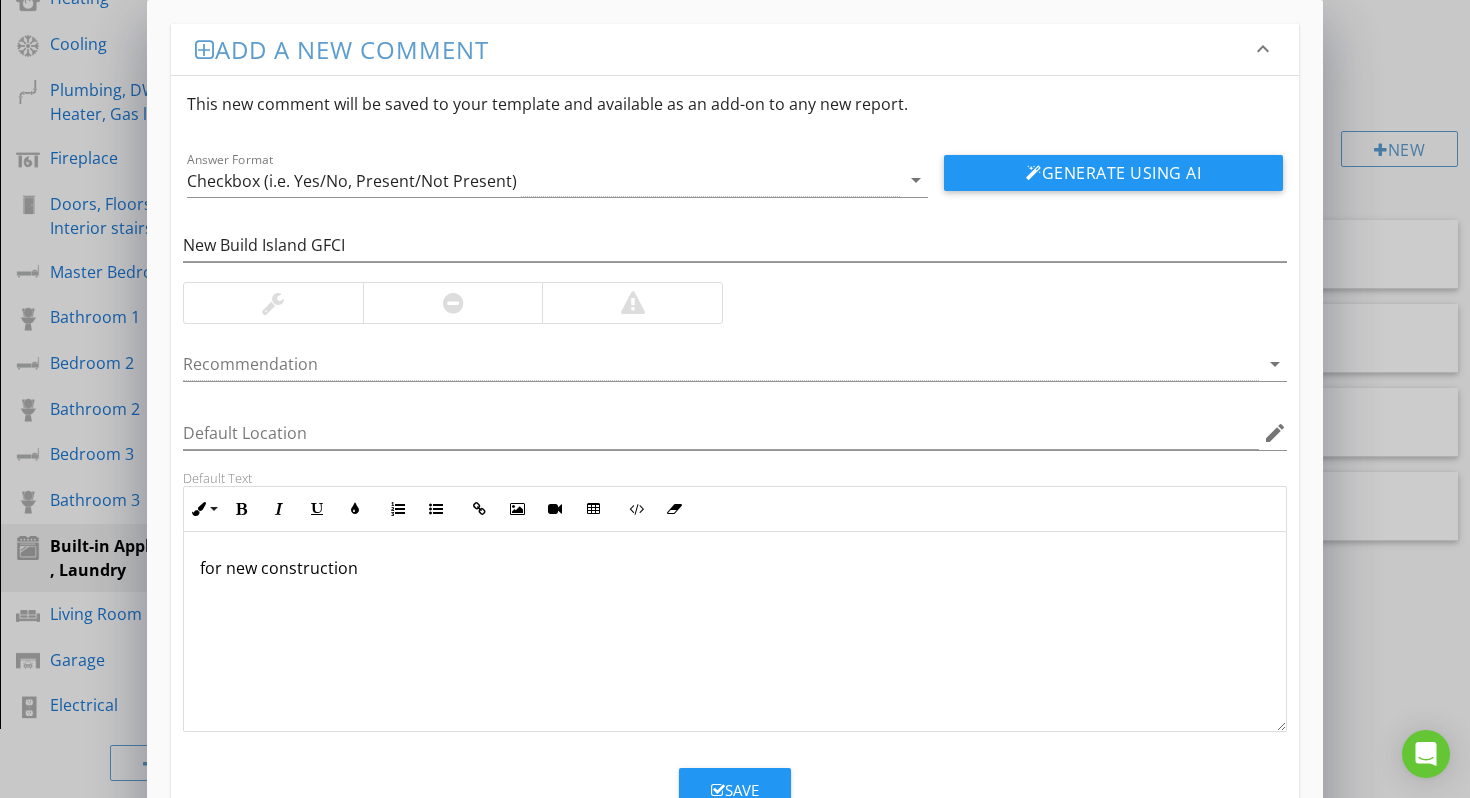 click on "for new construction" at bounding box center [735, 568] 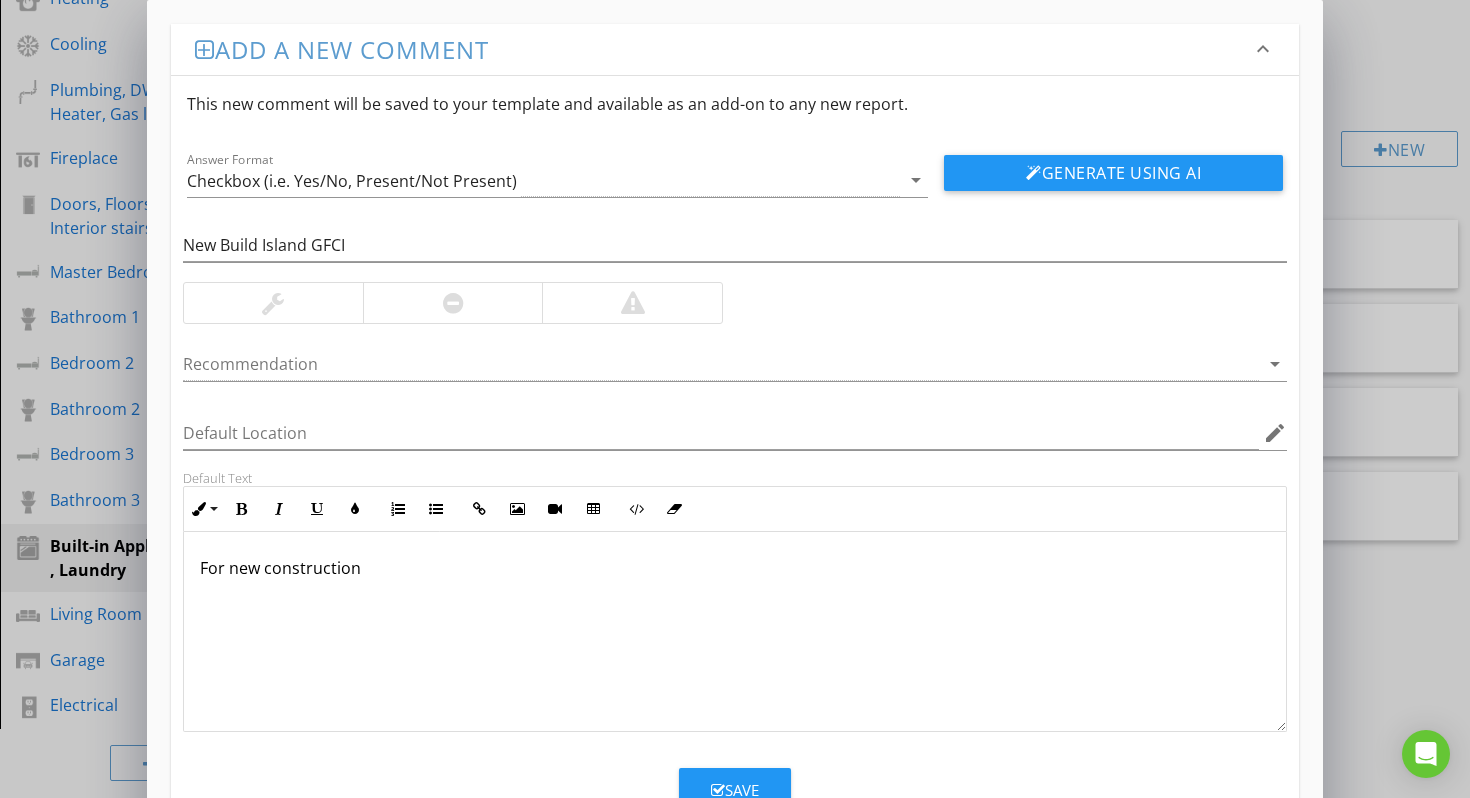 click on "For new construction" at bounding box center (735, 568) 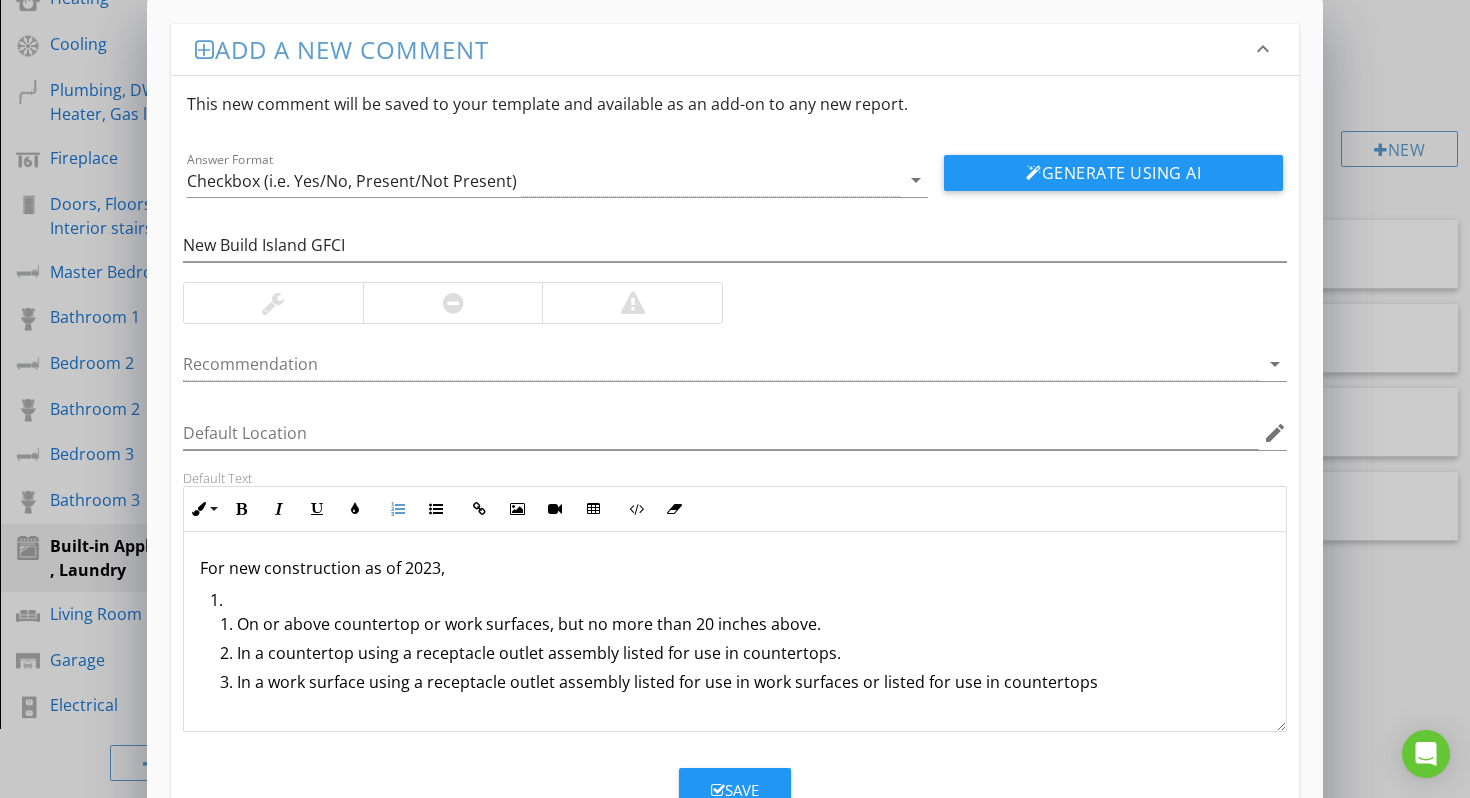 click on "On or above countertop or work surfaces, but no more than 20 inches above. In a countertop using a receptacle outlet assembly listed for use in countertops. In a work surface using a receptacle outlet assembly listed for use in work surfaces or listed for use in countertops" at bounding box center [740, 646] 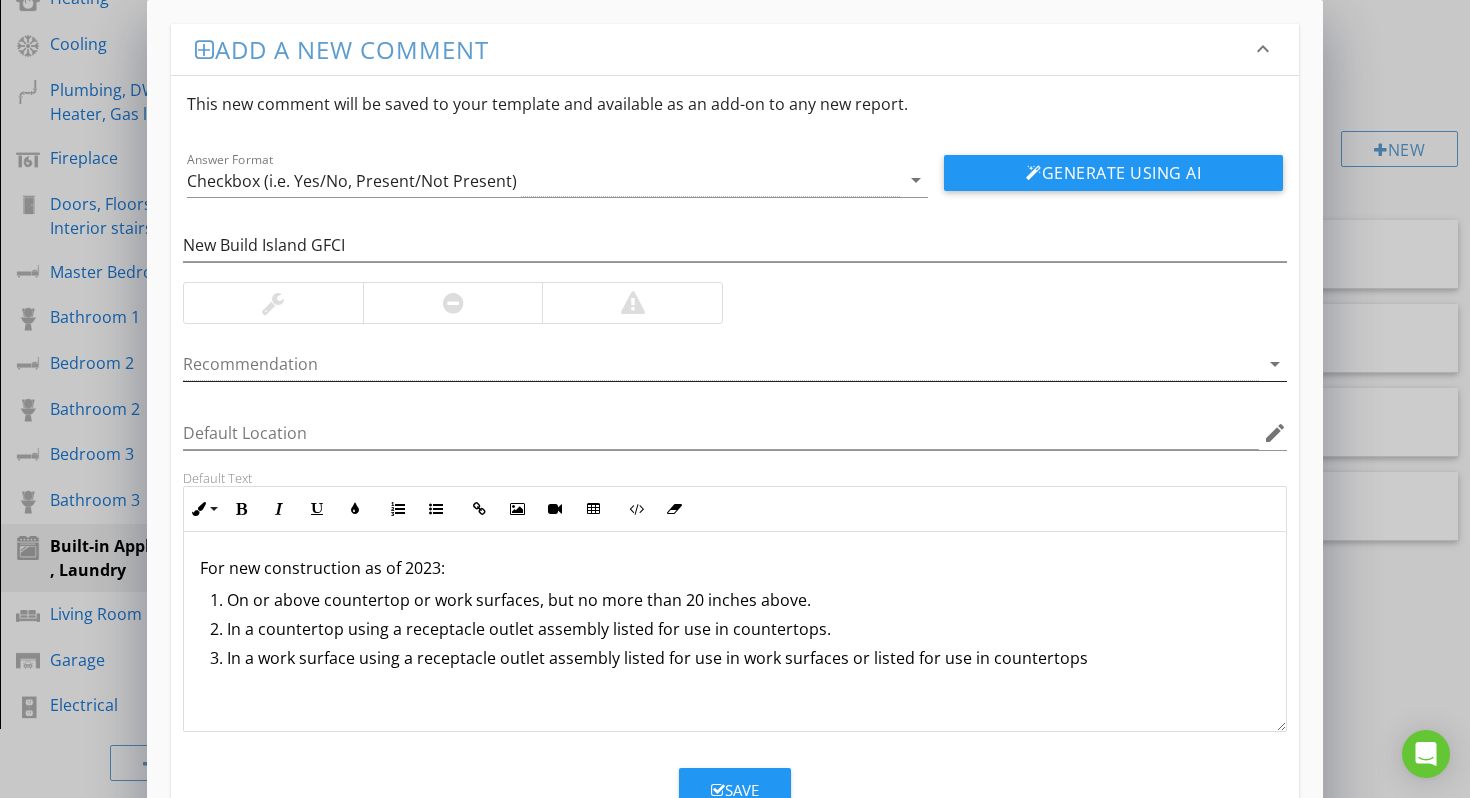 click at bounding box center [721, 364] 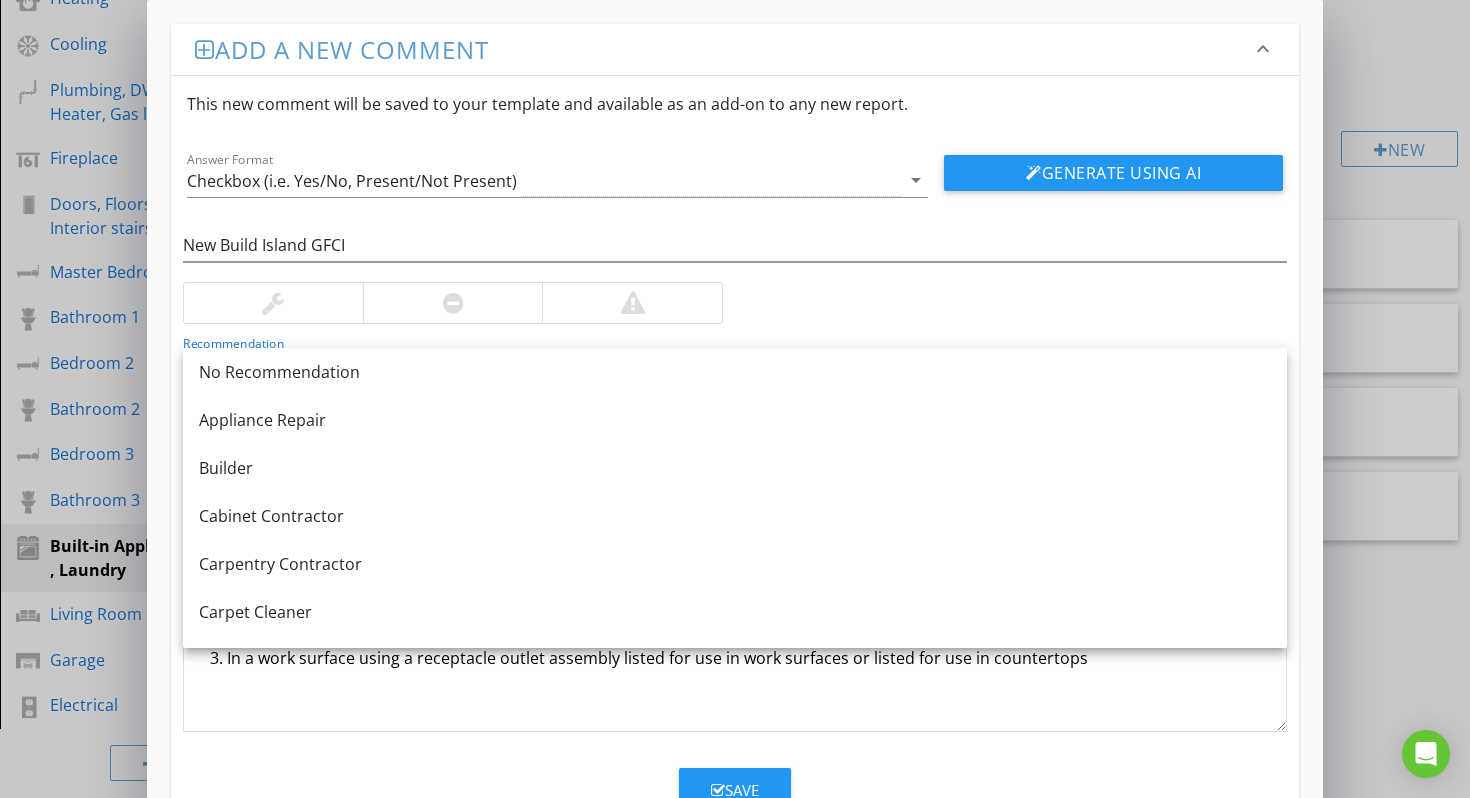 click at bounding box center (453, 303) 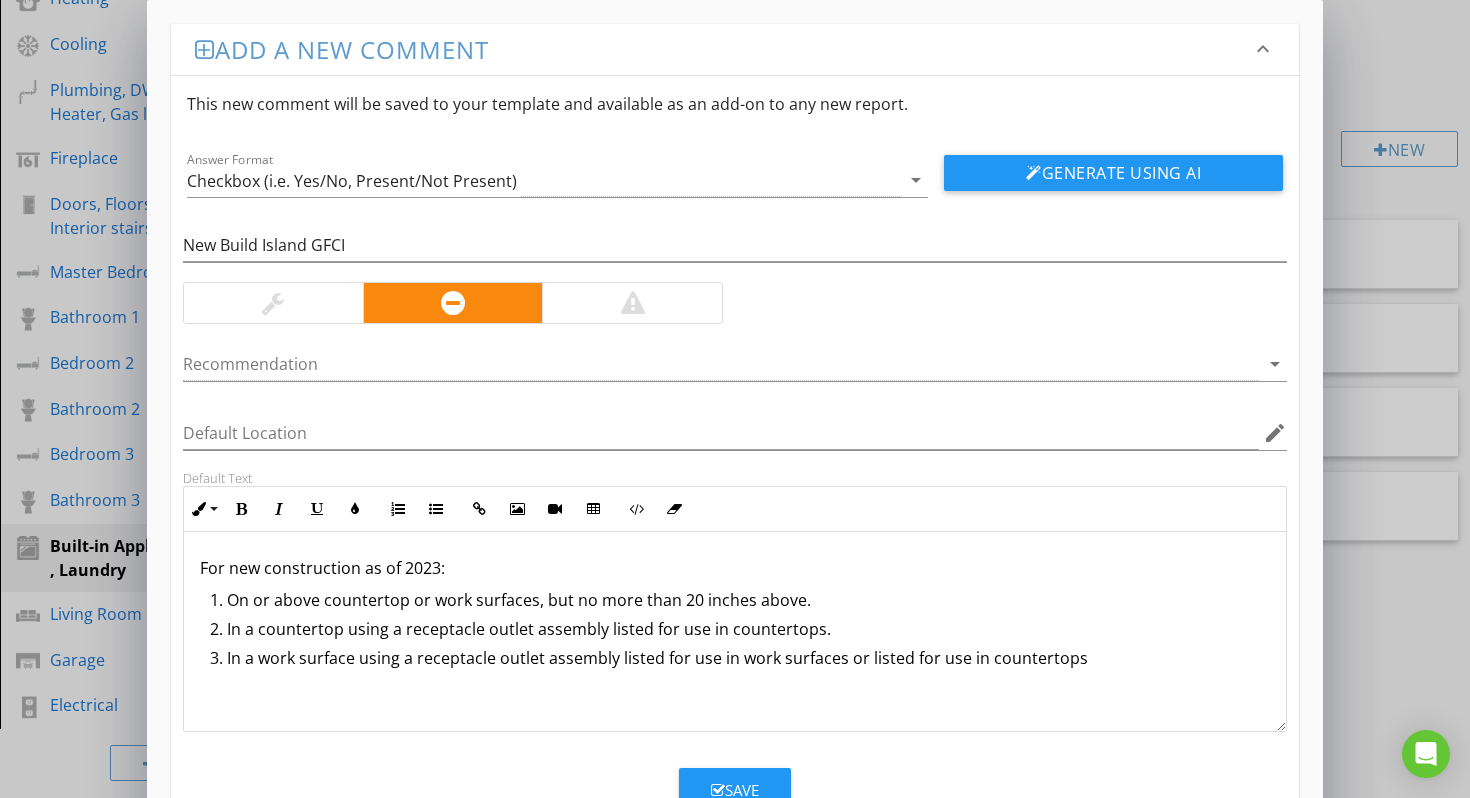 scroll, scrollTop: 70, scrollLeft: 0, axis: vertical 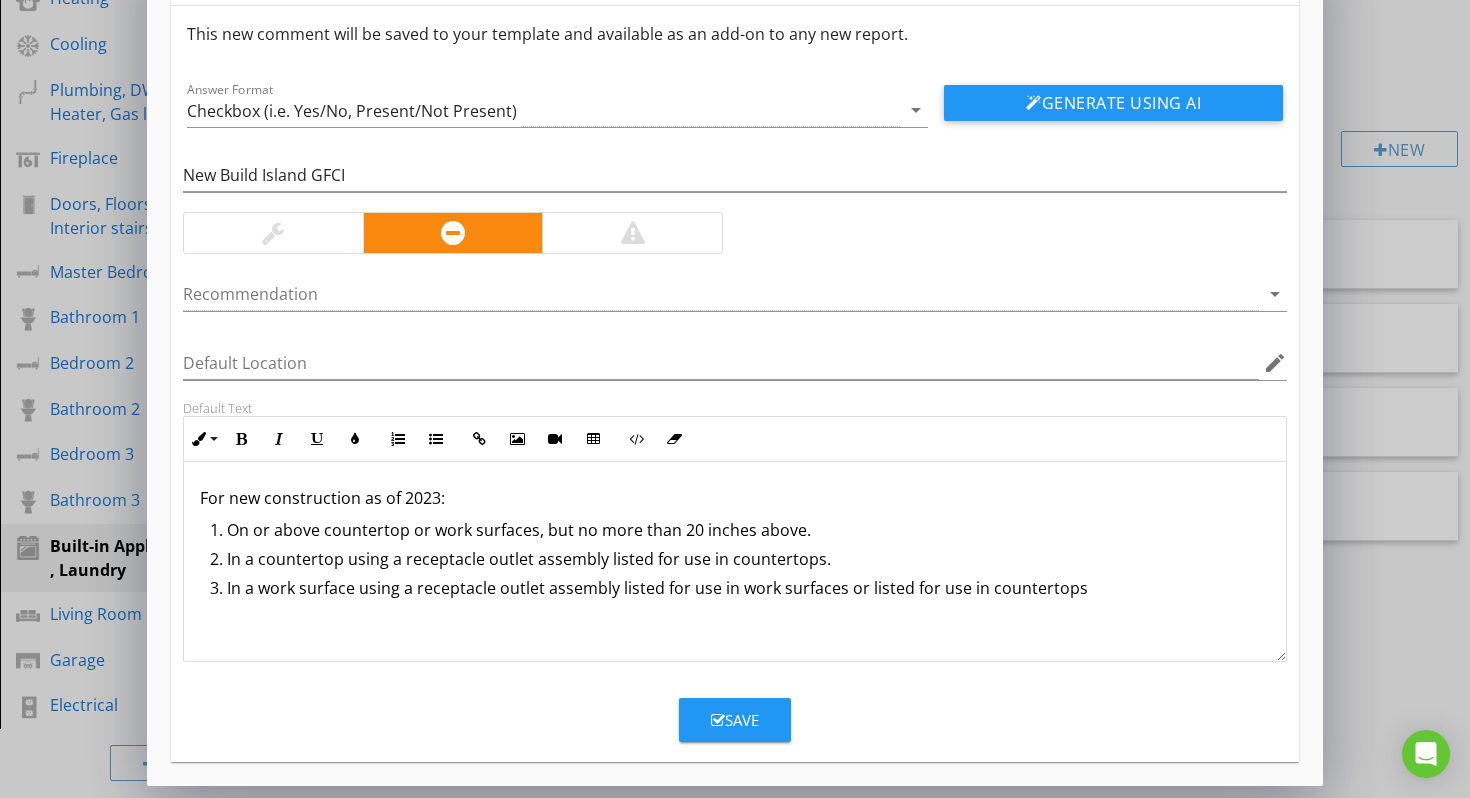 click on "For new construction as of 2023: On or above countertop or work surfaces, but no more than 20 inches above. In a countertop using a receptacle outlet assembly listed for use in countertops. In a work surface using a receptacle outlet assembly listed for use in work surfaces or listed for use in countertops" at bounding box center [735, 562] 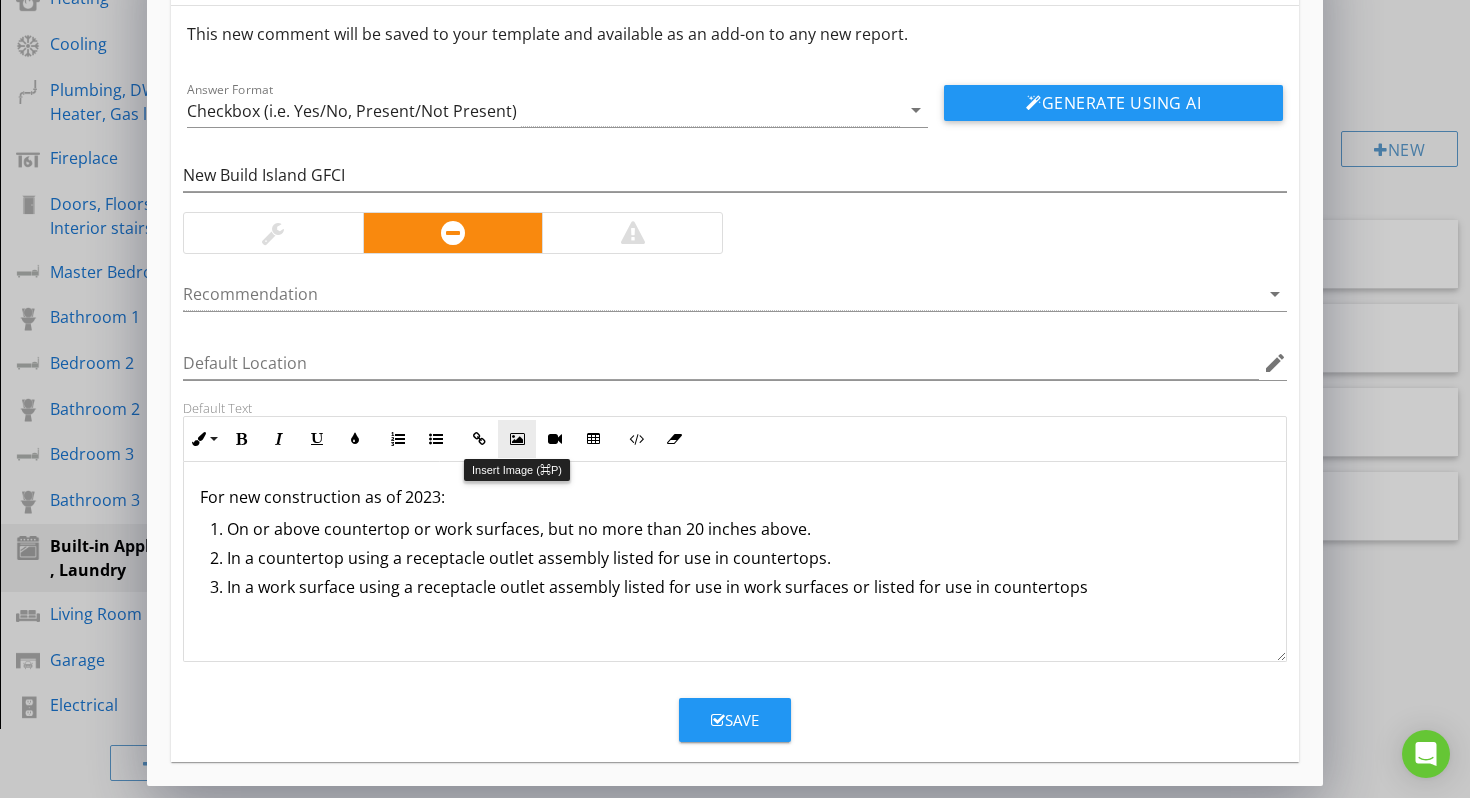scroll, scrollTop: 5, scrollLeft: 0, axis: vertical 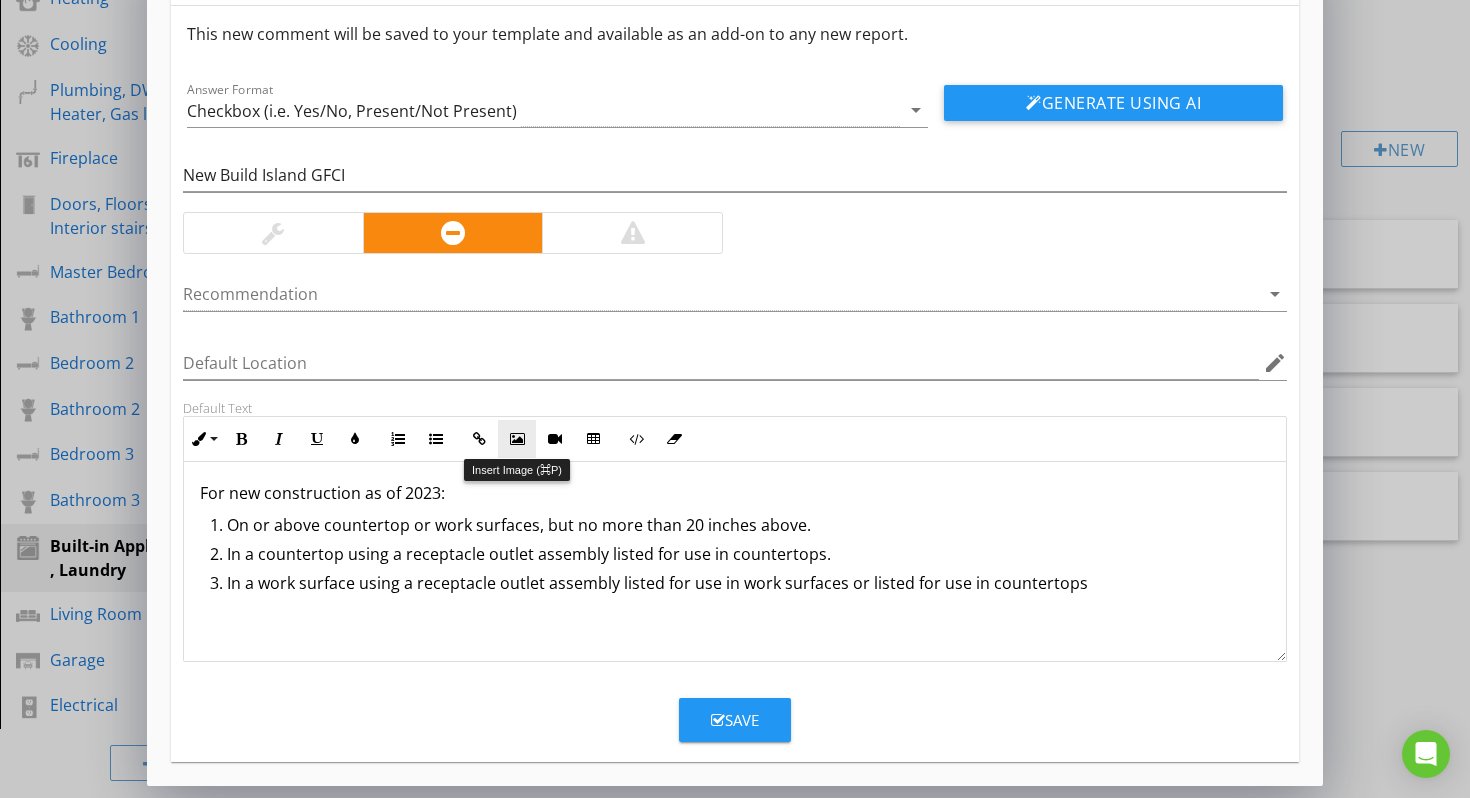 click at bounding box center (517, 439) 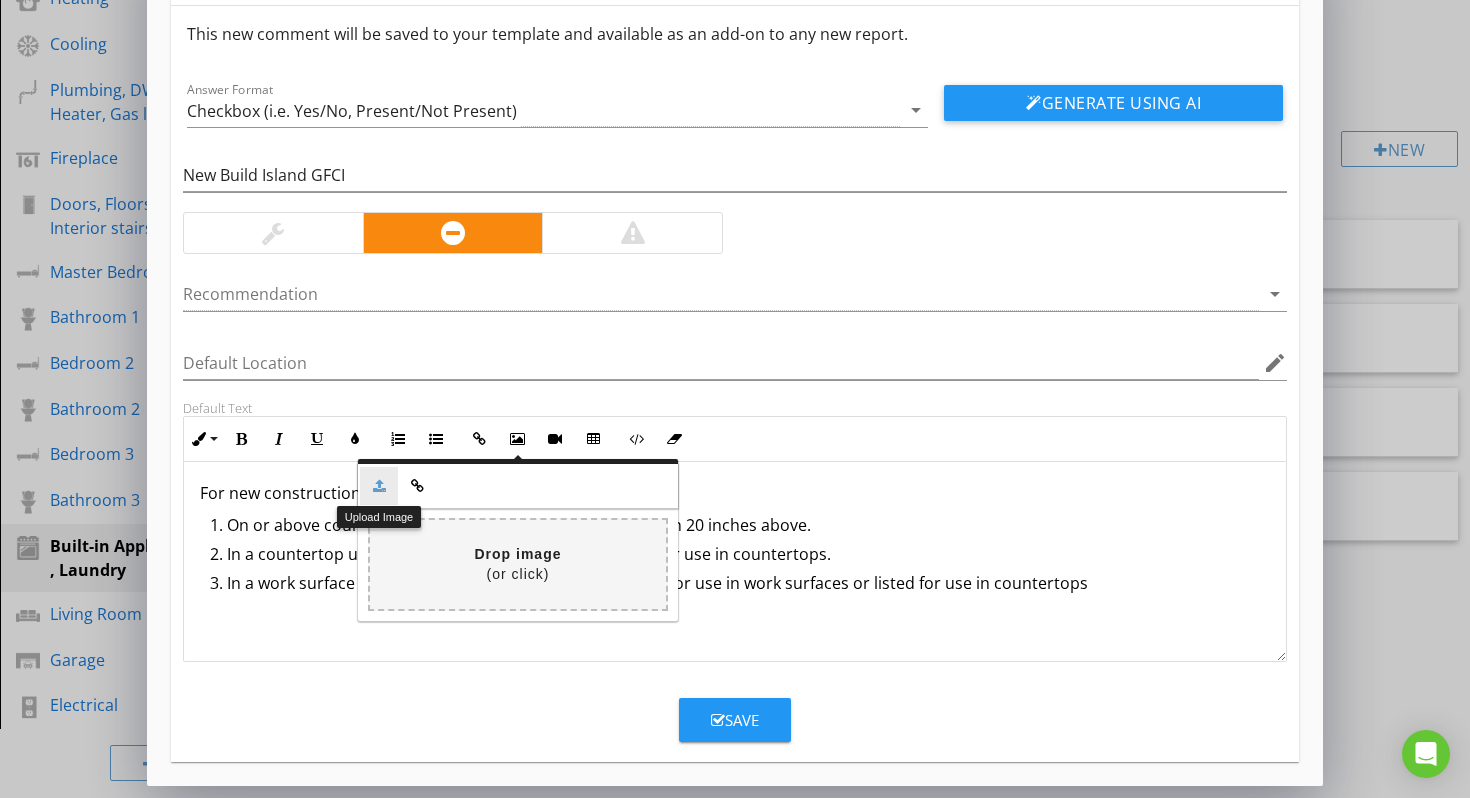 click at bounding box center [379, 486] 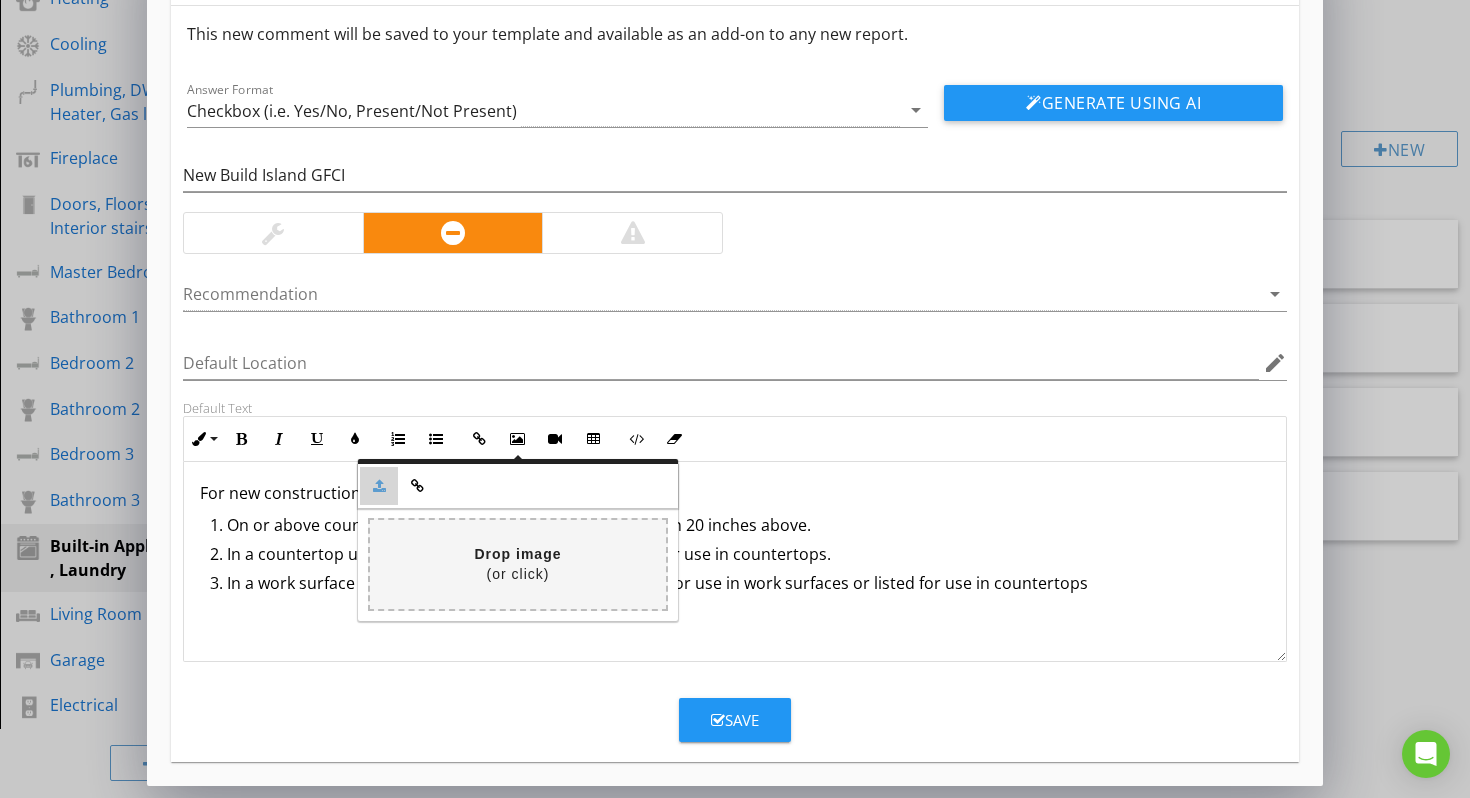 click on "Upload Image" at bounding box center [379, 486] 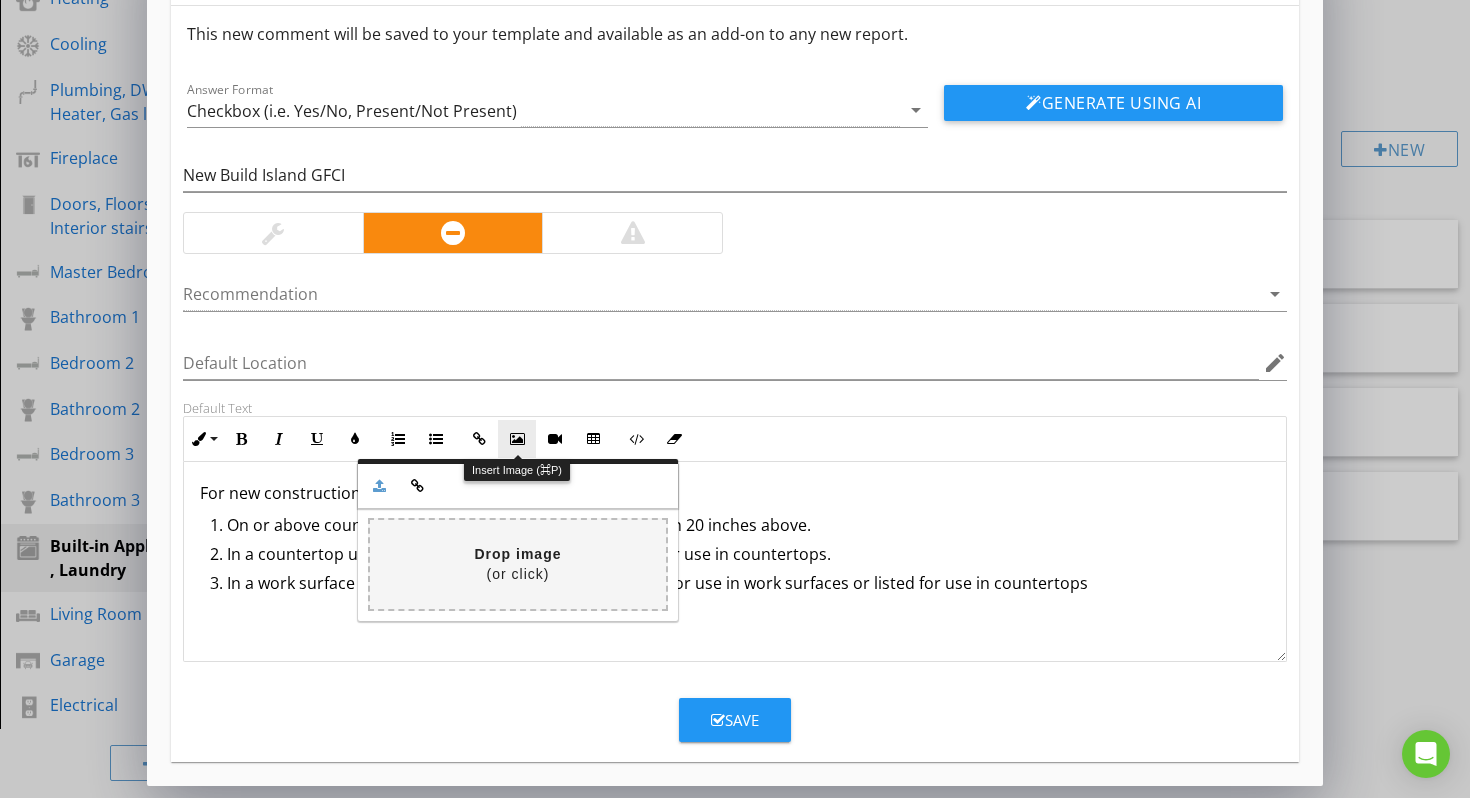 click on "Insert Image" at bounding box center (517, 439) 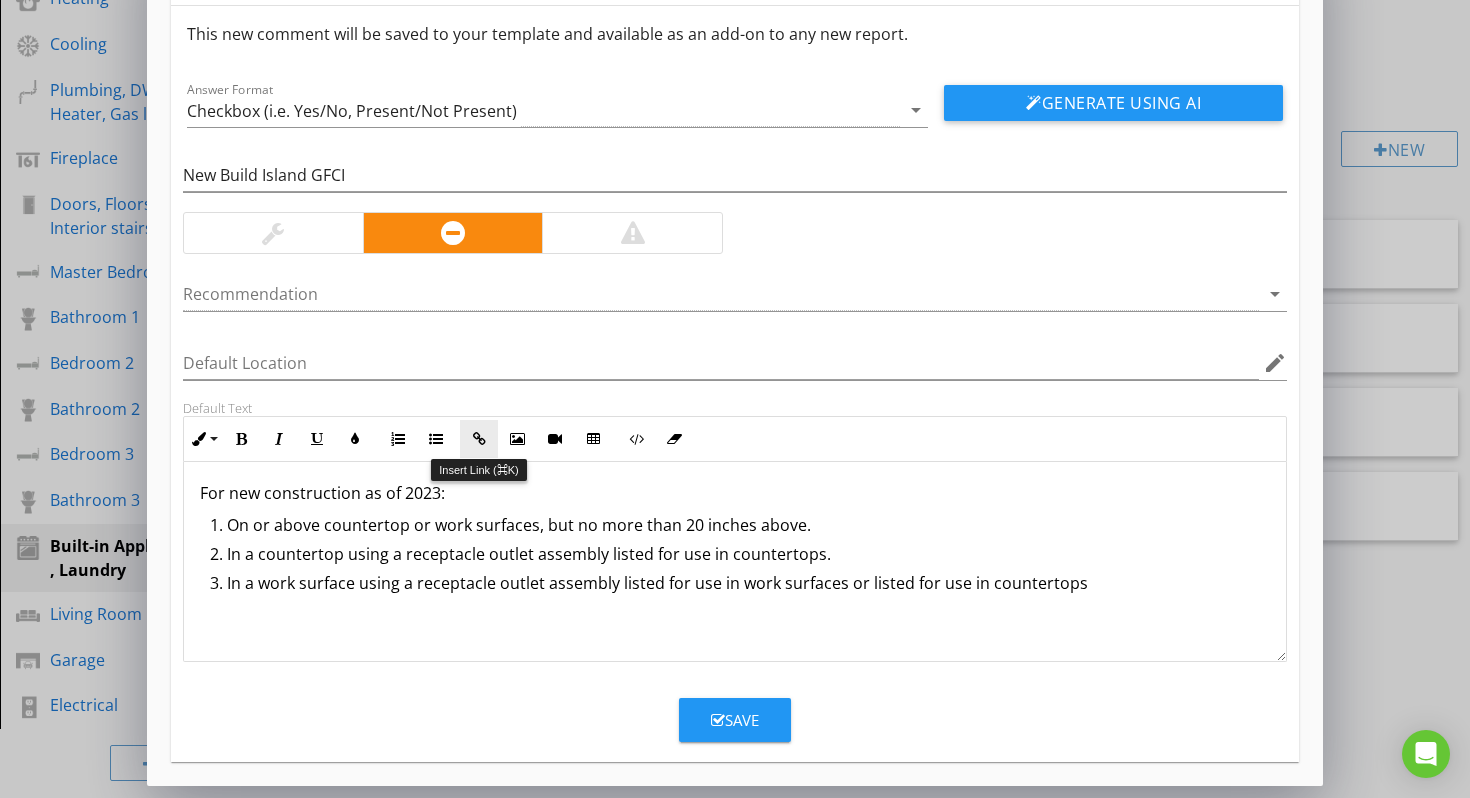 click on "Insert Link" at bounding box center [479, 439] 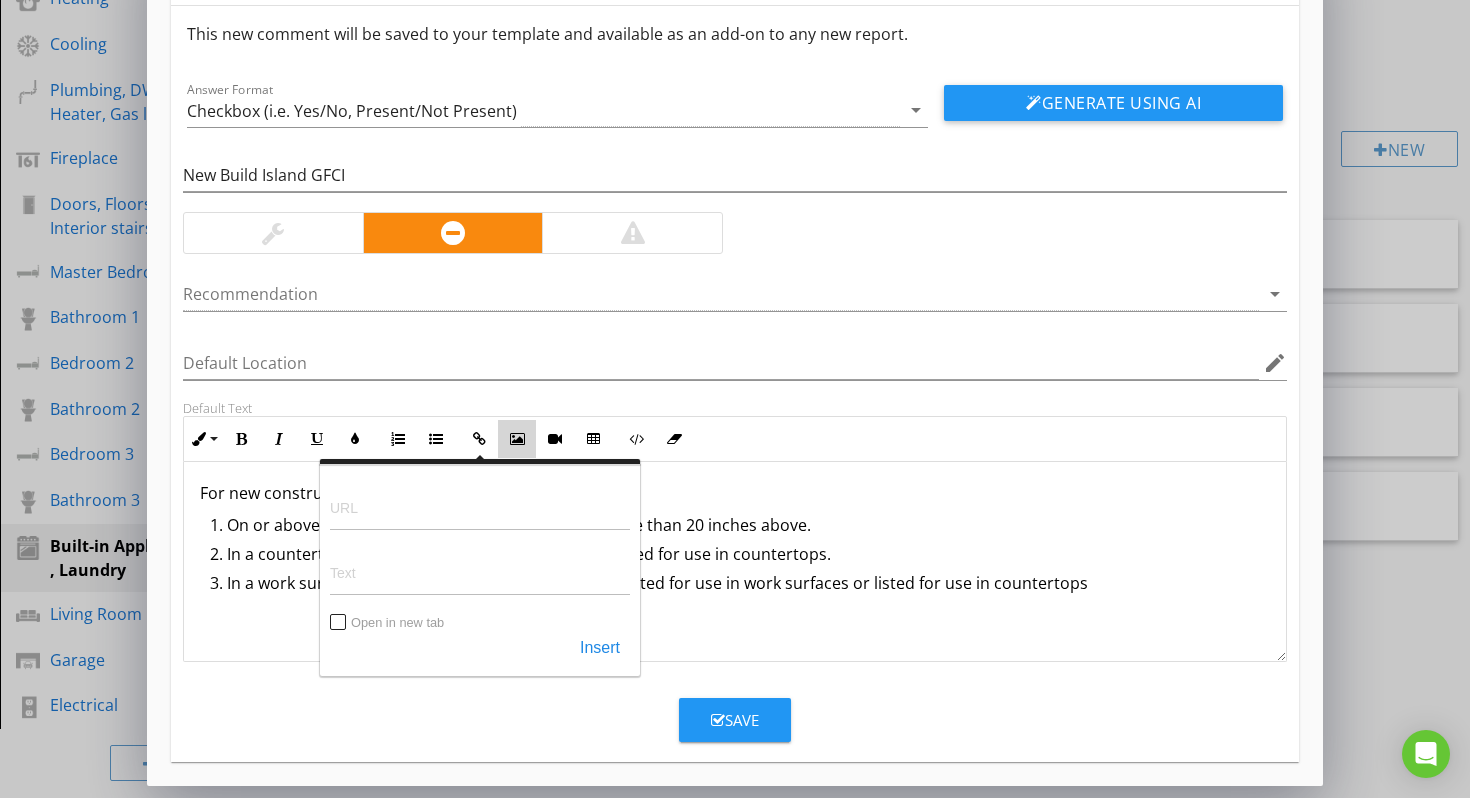 click at bounding box center [517, 439] 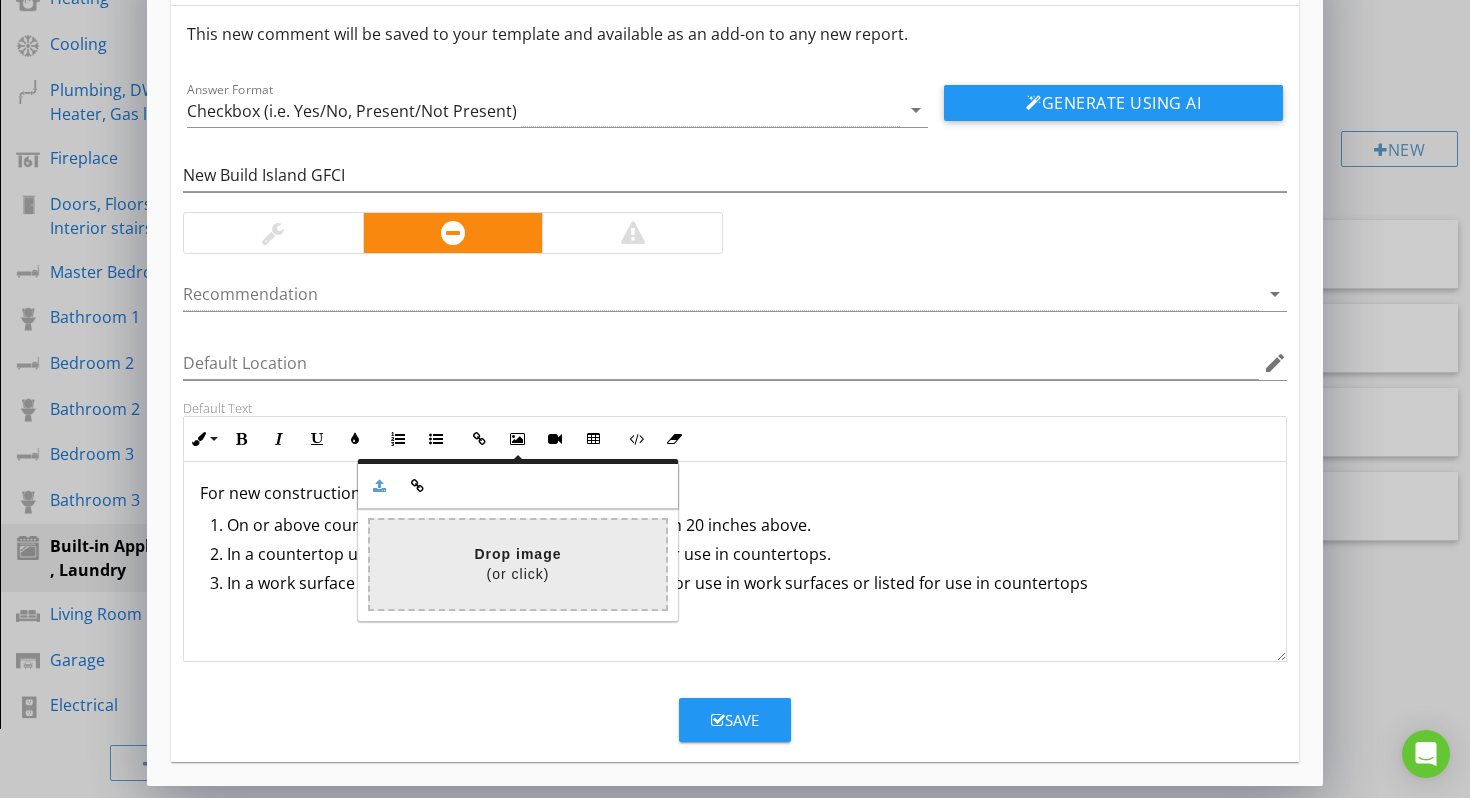 click at bounding box center (-74, 564) 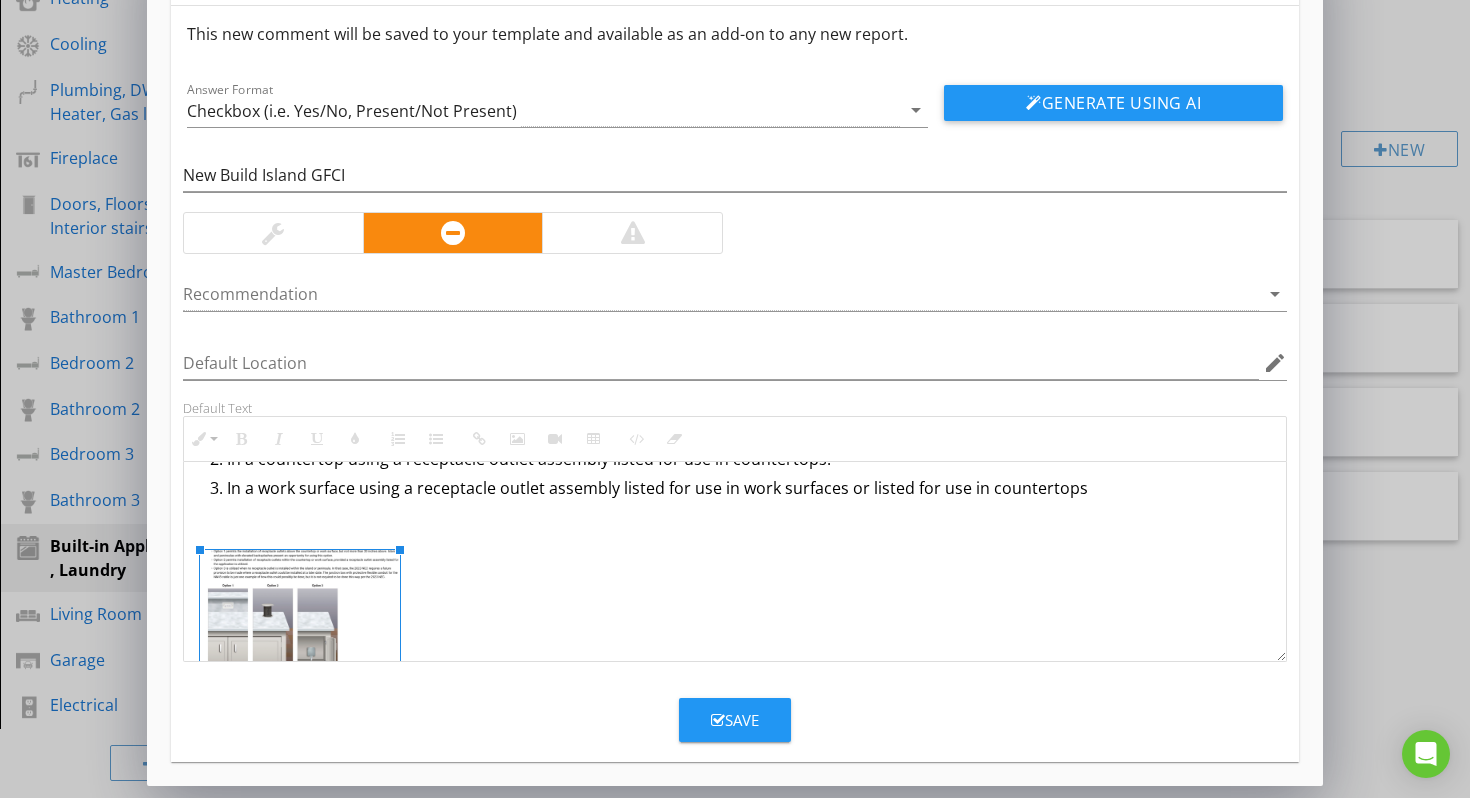 scroll, scrollTop: 126, scrollLeft: 0, axis: vertical 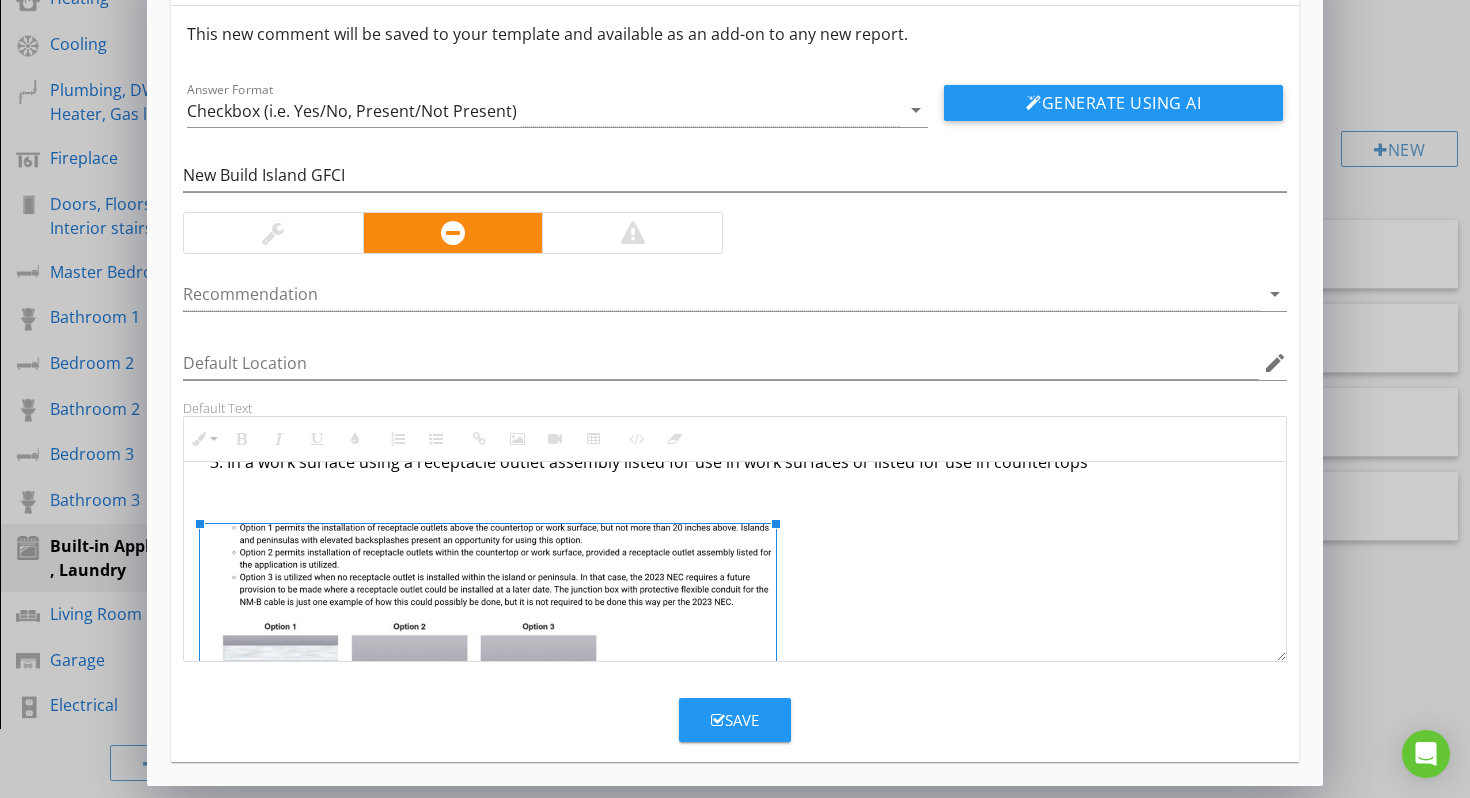 drag, startPoint x: 399, startPoint y: 523, endPoint x: 775, endPoint y: 519, distance: 376.02127 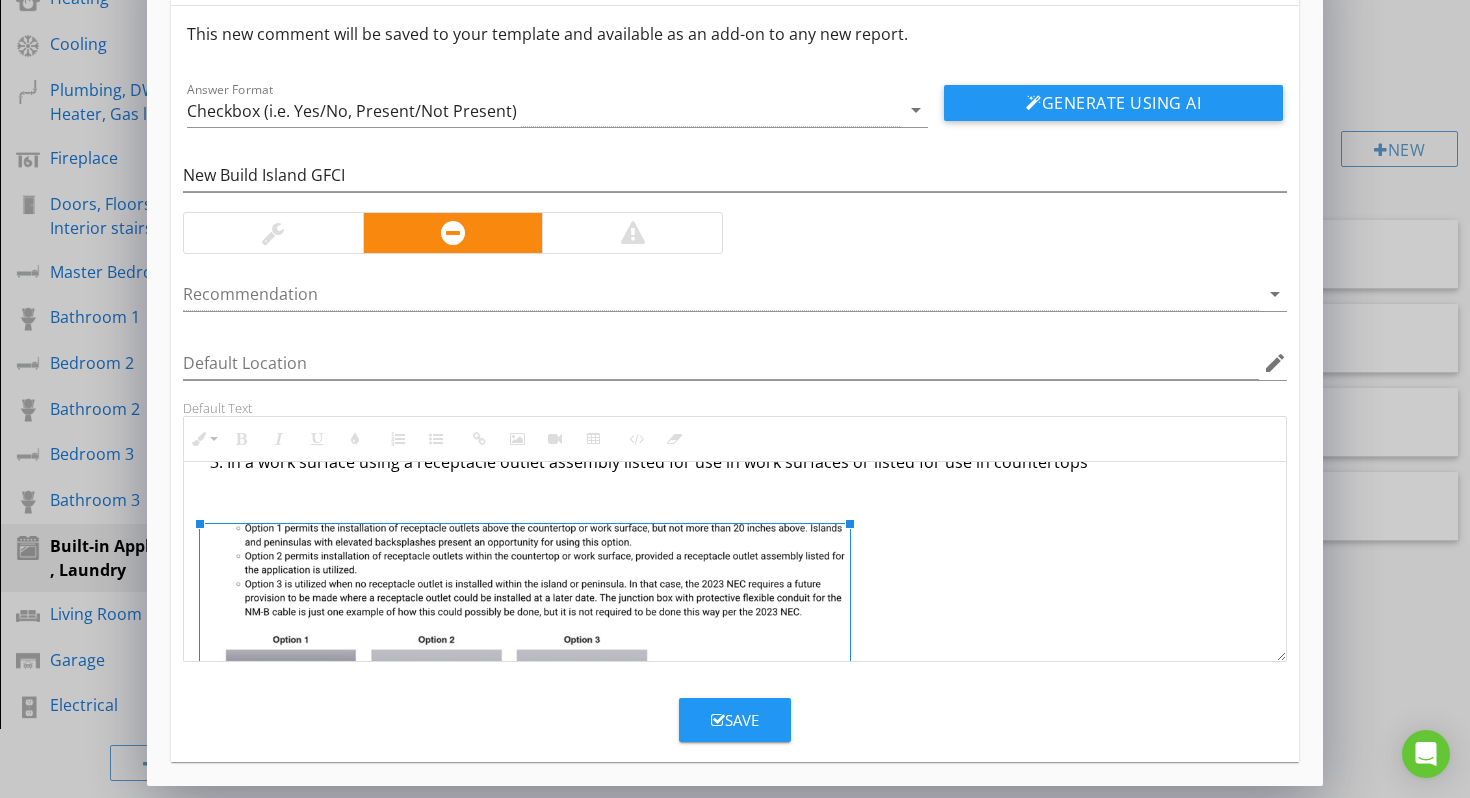 drag, startPoint x: 775, startPoint y: 519, endPoint x: 856, endPoint y: 516, distance: 81.055534 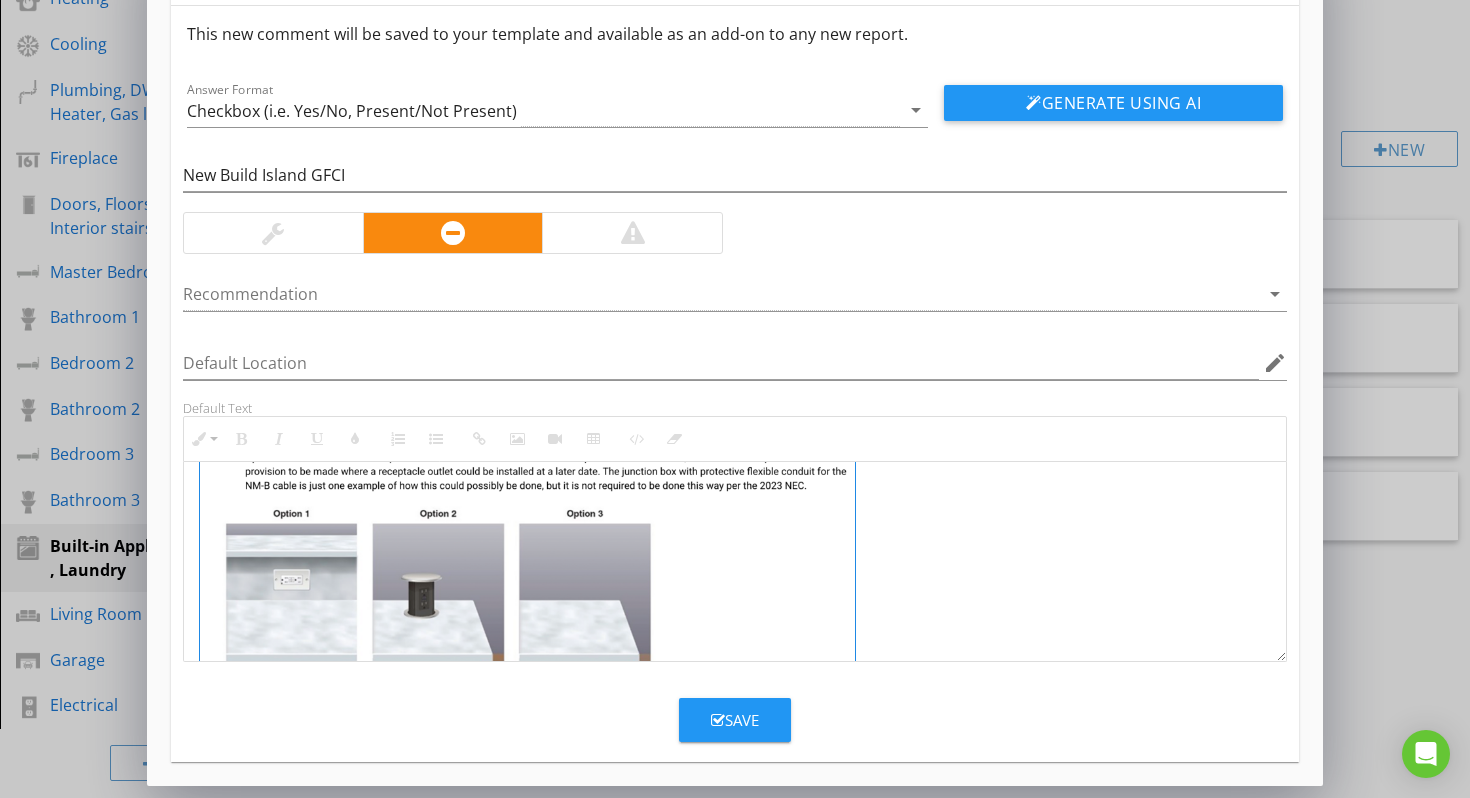 scroll, scrollTop: 246, scrollLeft: 0, axis: vertical 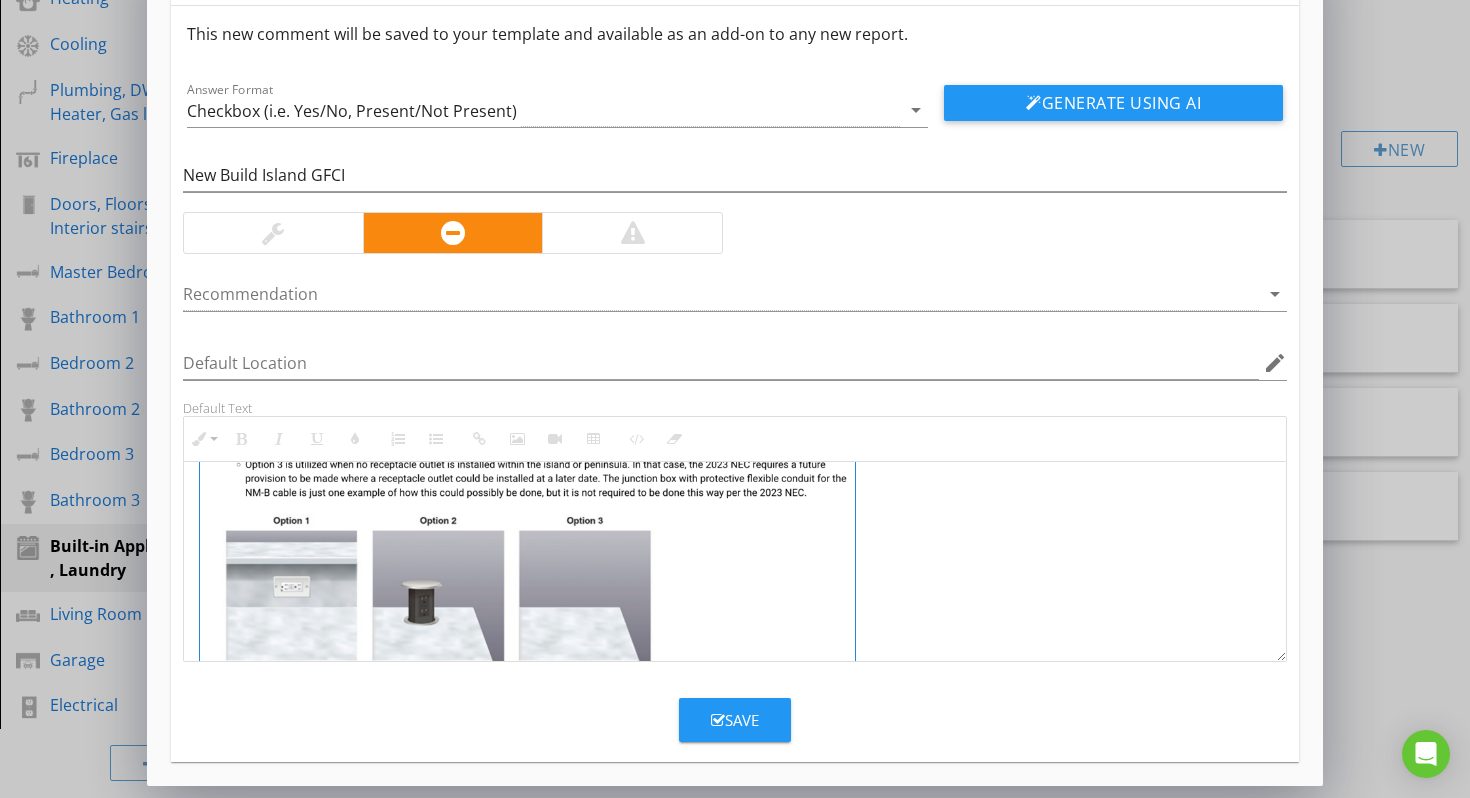 click on "Save" at bounding box center [735, 720] 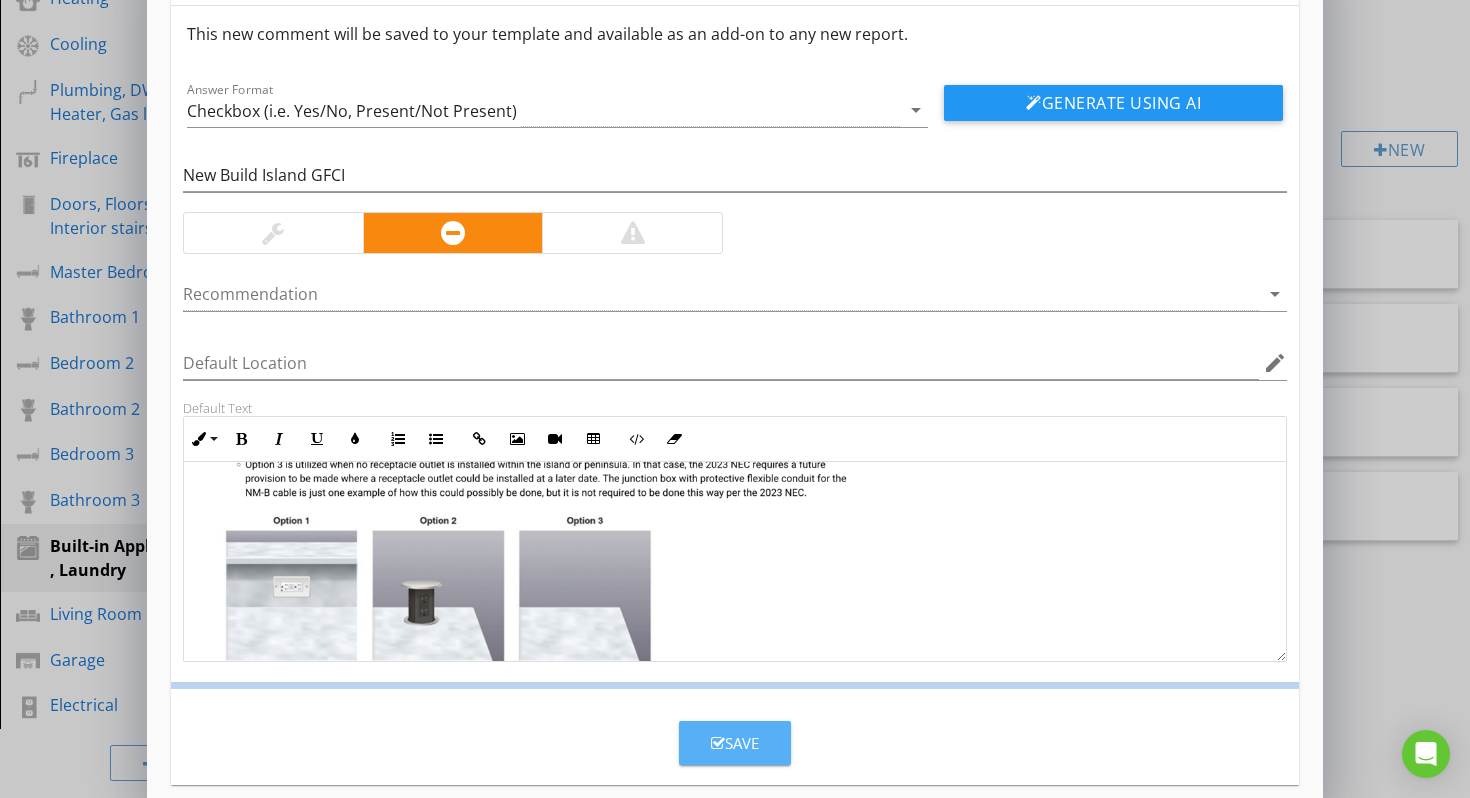 scroll, scrollTop: 0, scrollLeft: 0, axis: both 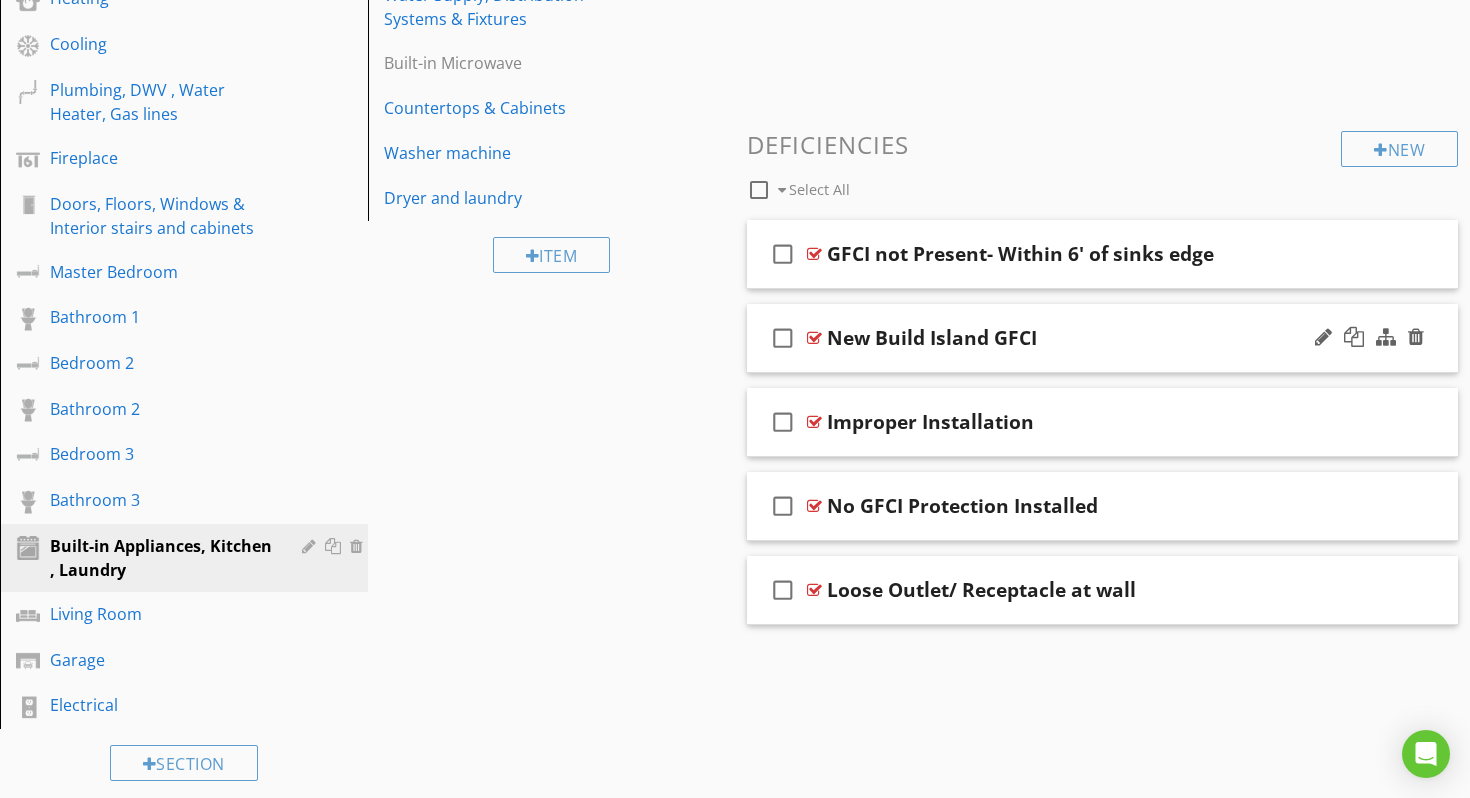 click on "New Build Island GFCI" at bounding box center (932, 338) 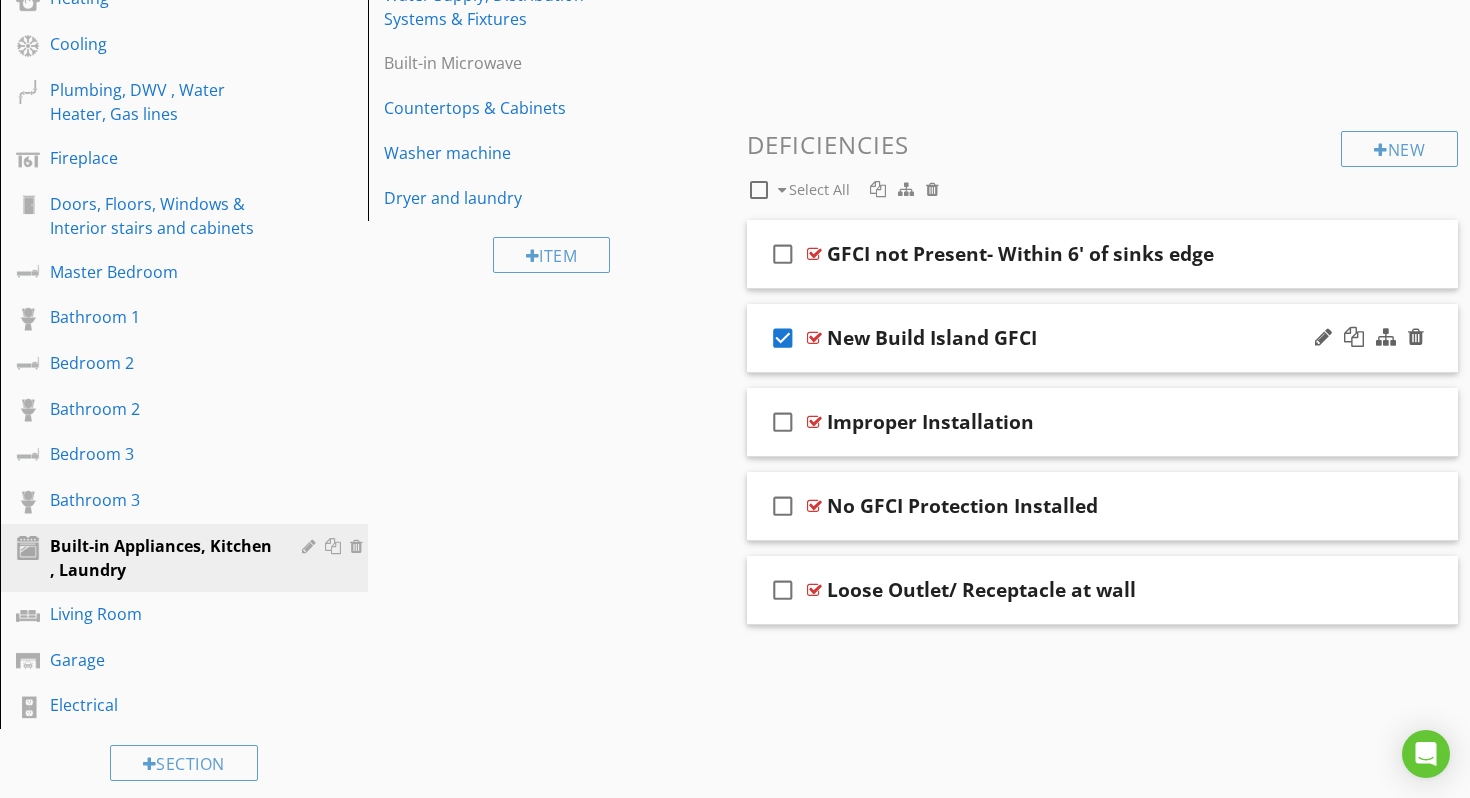 click on "check_box" at bounding box center [783, 338] 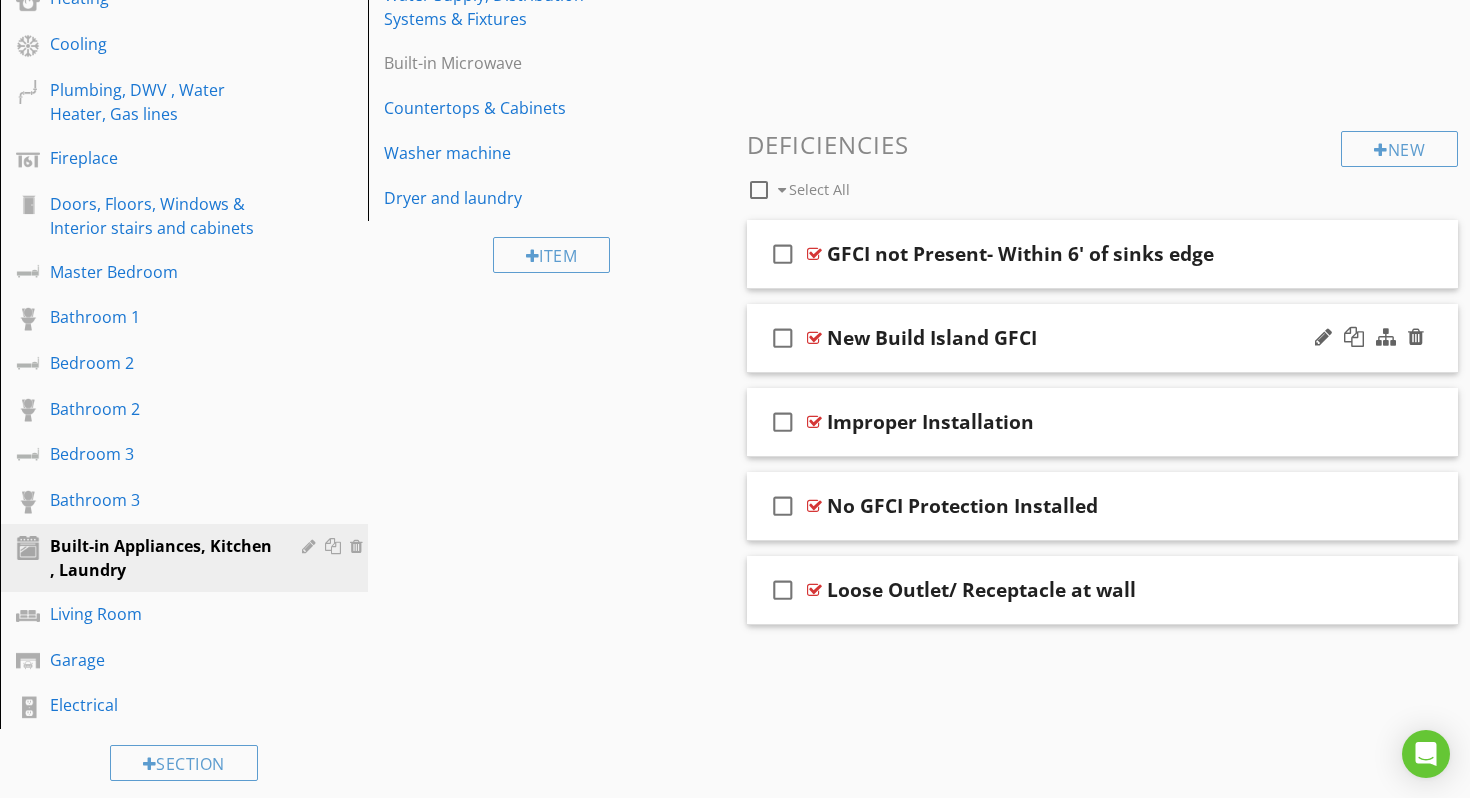 click on "check_box_outline_blank" at bounding box center (783, 338) 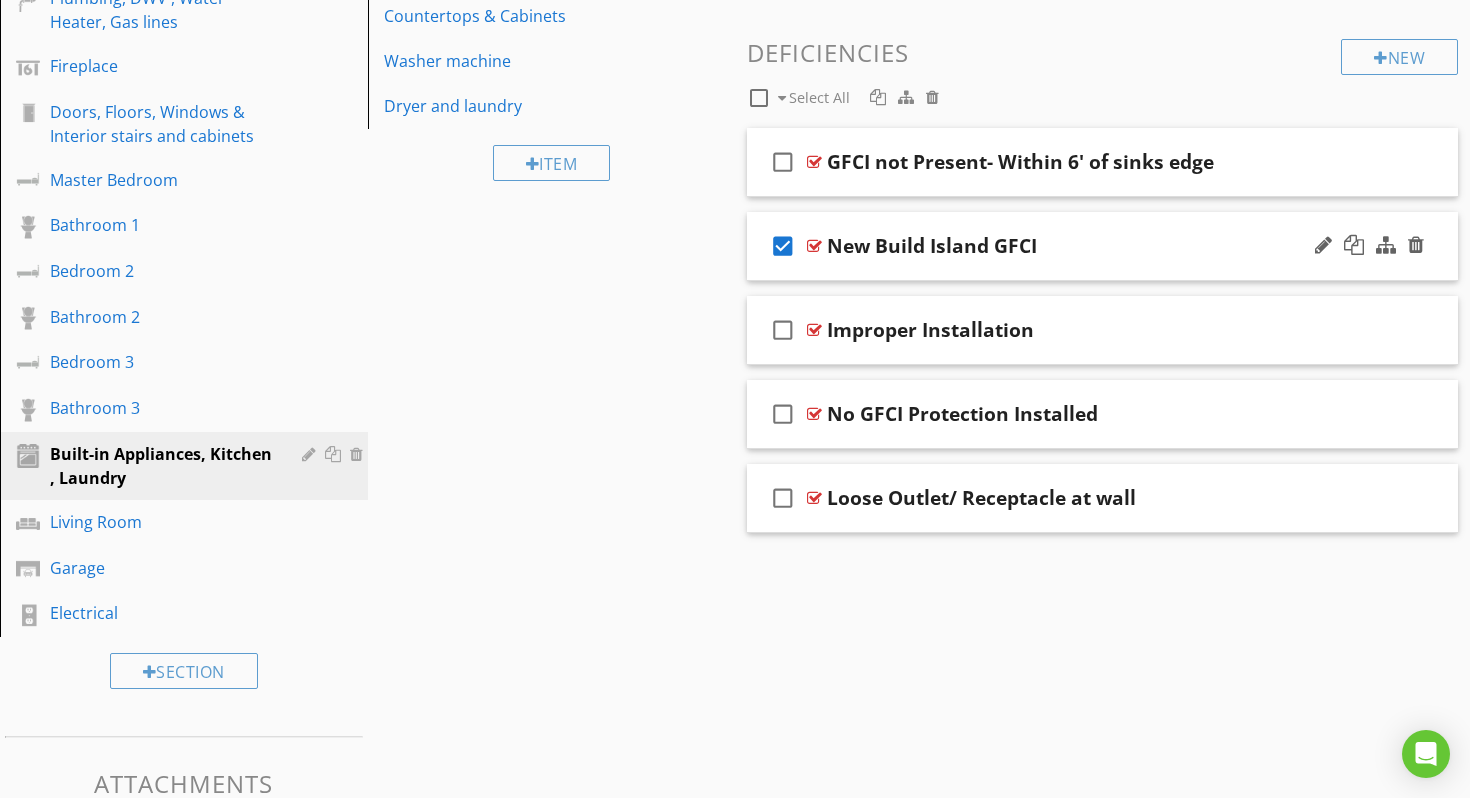 scroll, scrollTop: 636, scrollLeft: 0, axis: vertical 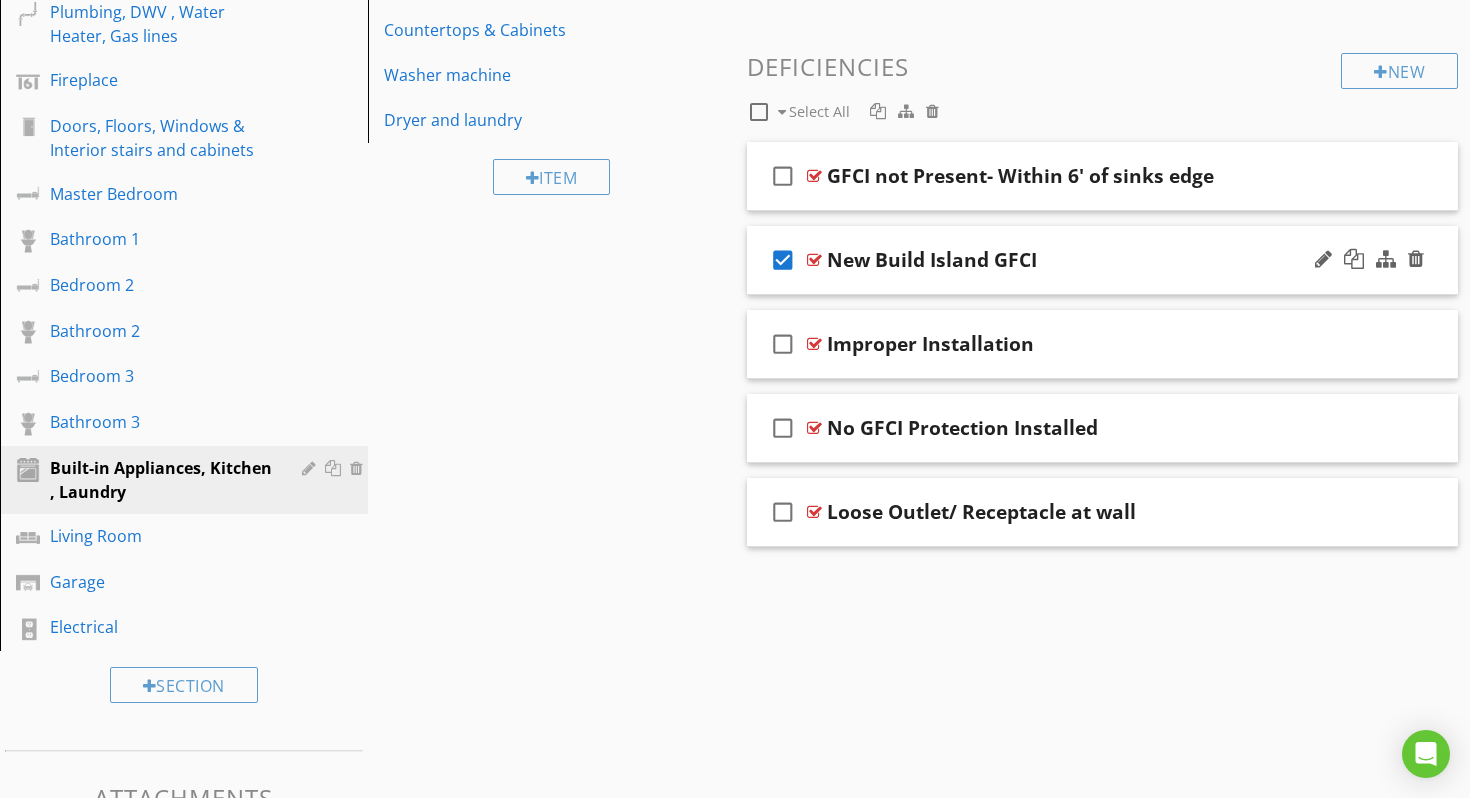 click on "Sections
Inspection Details           Exterior           Roof           Attic, Insulation & Ventilation & Dryer vent            Basement, Foundation, Crawlspace & Structure           Heating           Cooling           Plumbing,  DWV , Water Heater, Gas lines           Fireplace           Doors, Floors, Windows & Interior stairs and cabinets            Master Bedroom           Bathroom 1           Bedroom 2           Bathroom 2           Bedroom 3           Bathroom 3           Built-in Appliances, Kitchen , Laundry            Living Room           Garage           Electrical
Section
Attachments       standards_of_practice.pdf
Attachment
Items
General           Dishwasher           Refrigerator           GFCI & AFCI           Range/Oven/Cooktop           Garbage Disposal           Water Supply, Distribution Systems & Fixtures           Built-in Microwave" at bounding box center [735, 260] 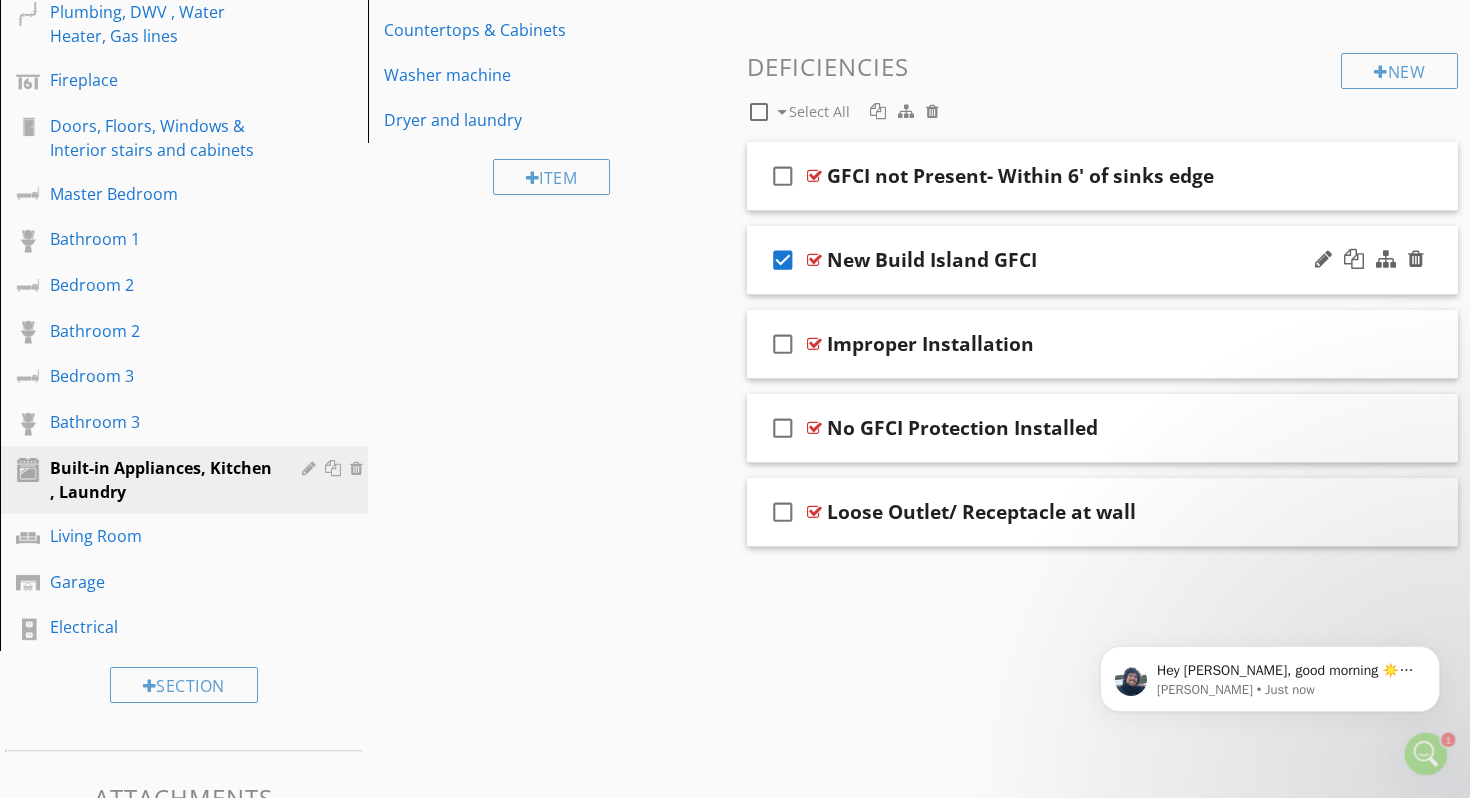 scroll, scrollTop: 0, scrollLeft: 0, axis: both 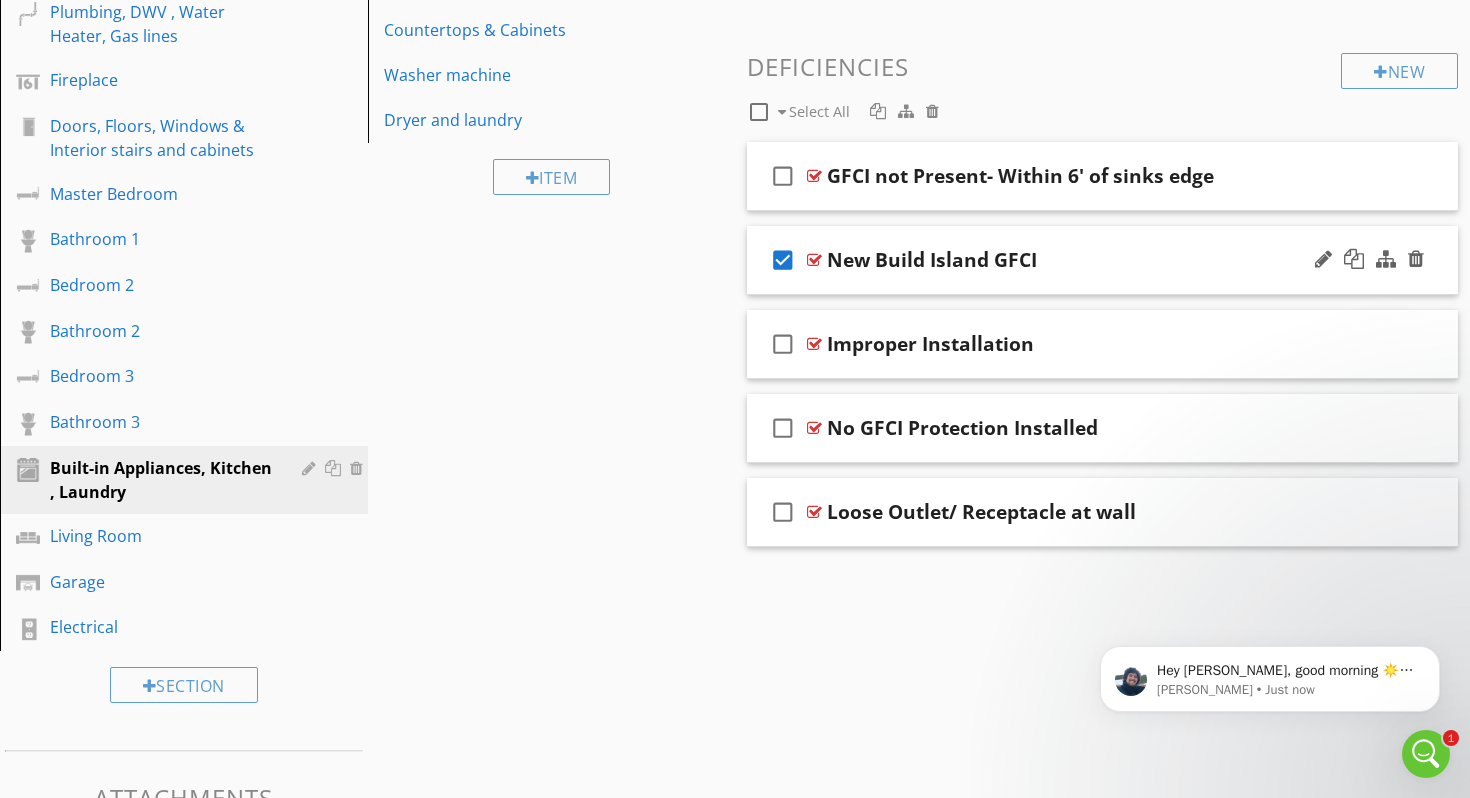 click on "check_box" at bounding box center [783, 260] 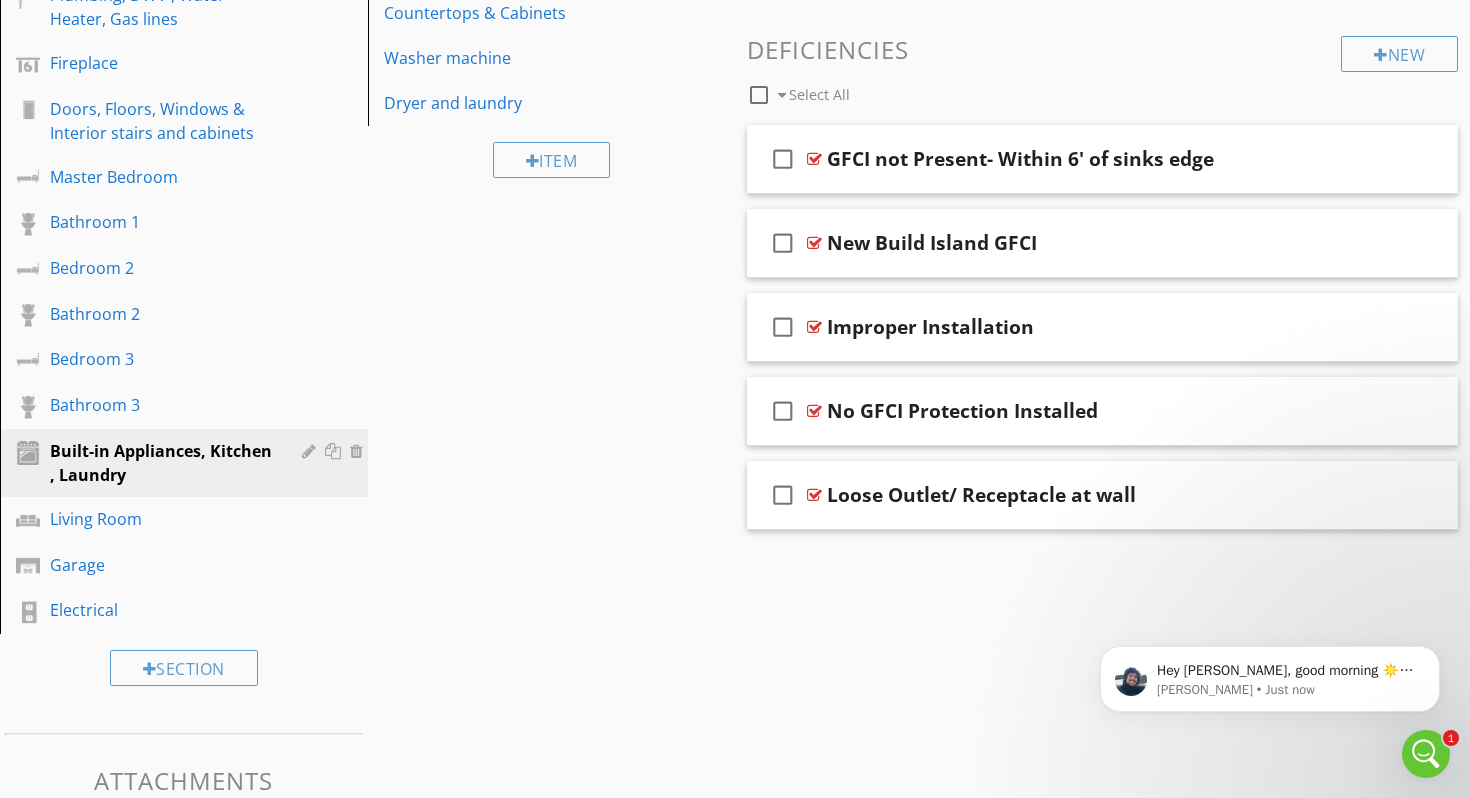 scroll, scrollTop: 648, scrollLeft: 0, axis: vertical 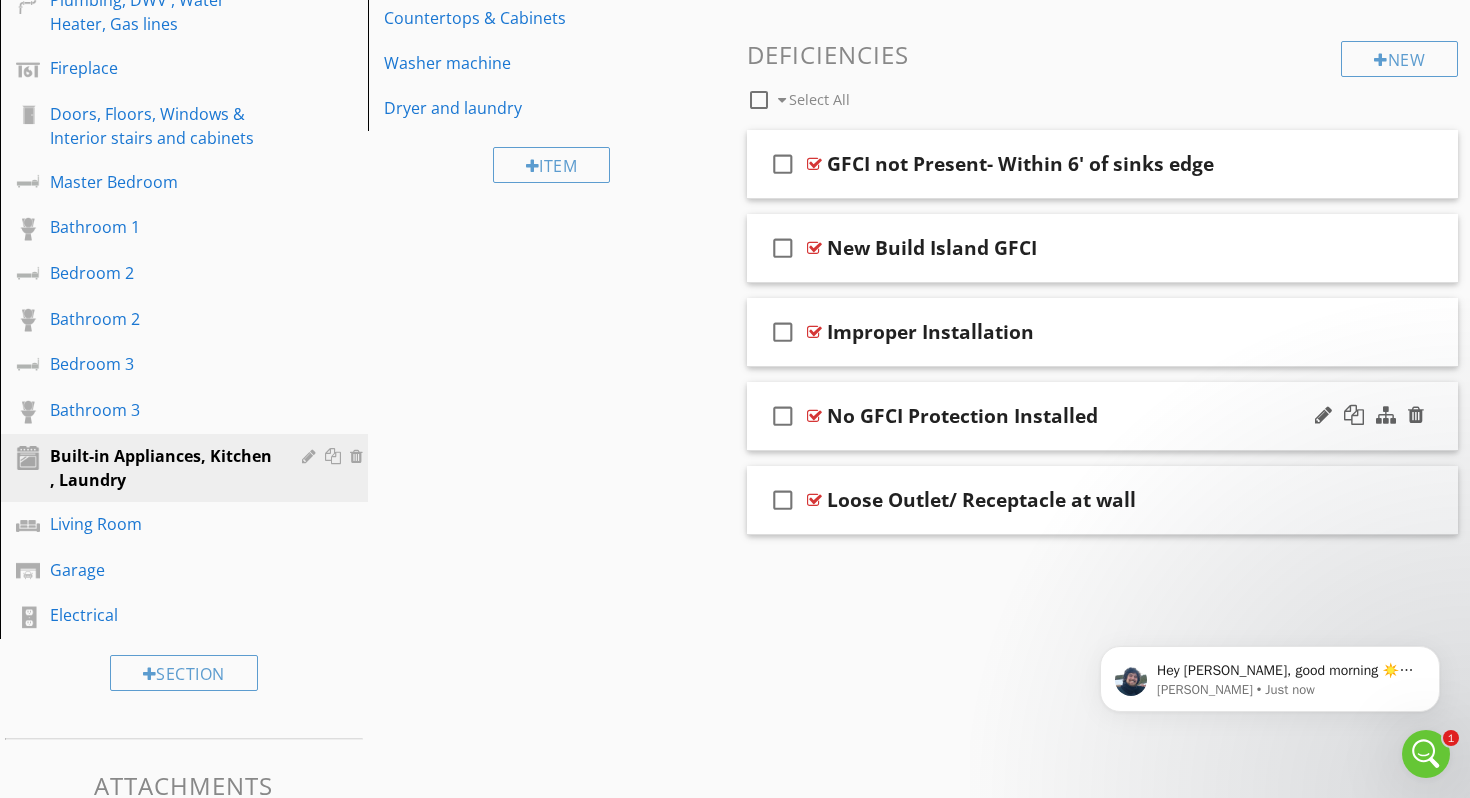 click on "No GFCI Protection Installed" at bounding box center (962, 416) 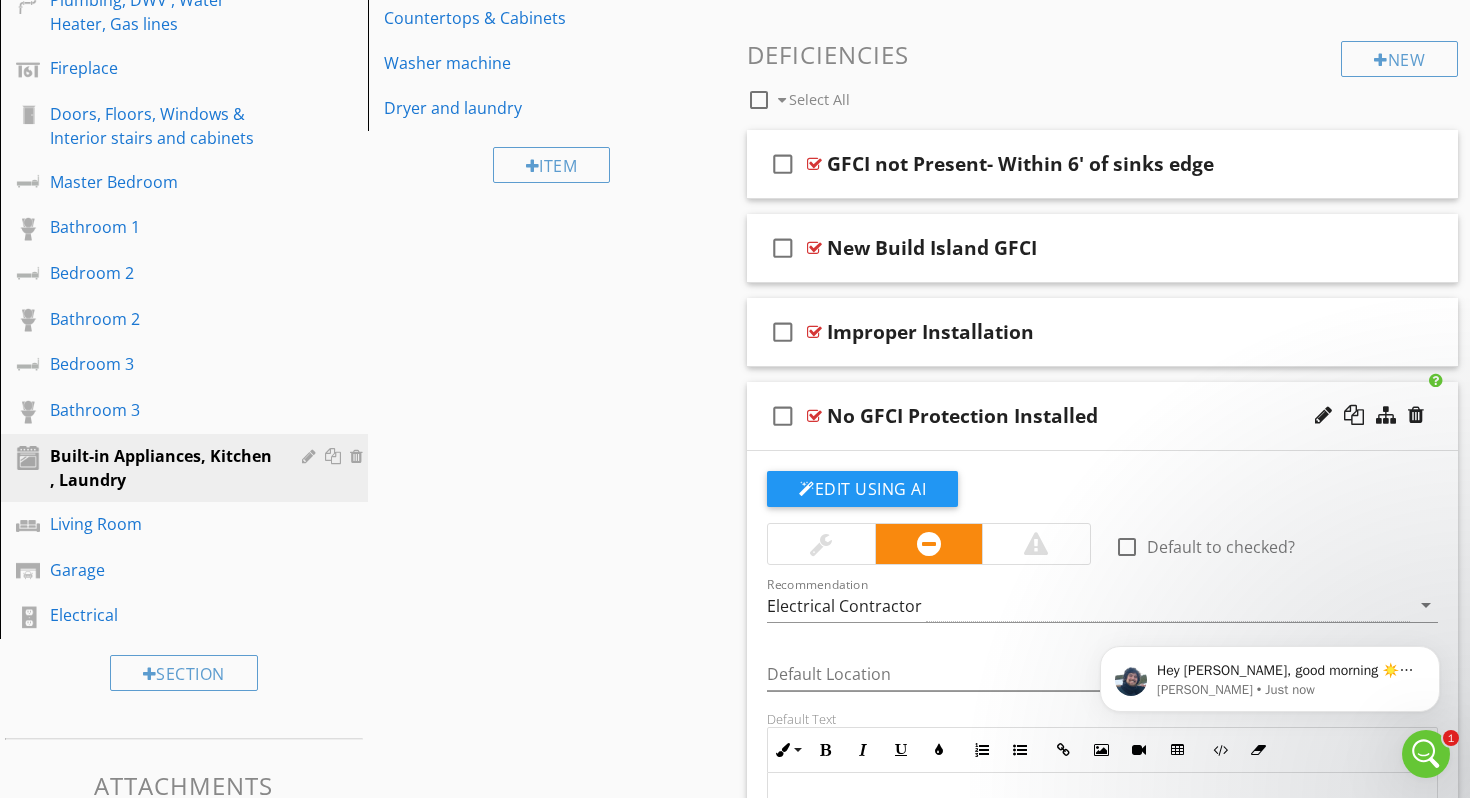 click on "check_box_outline_blank
No GFCI Protection Installed" at bounding box center [1102, 416] 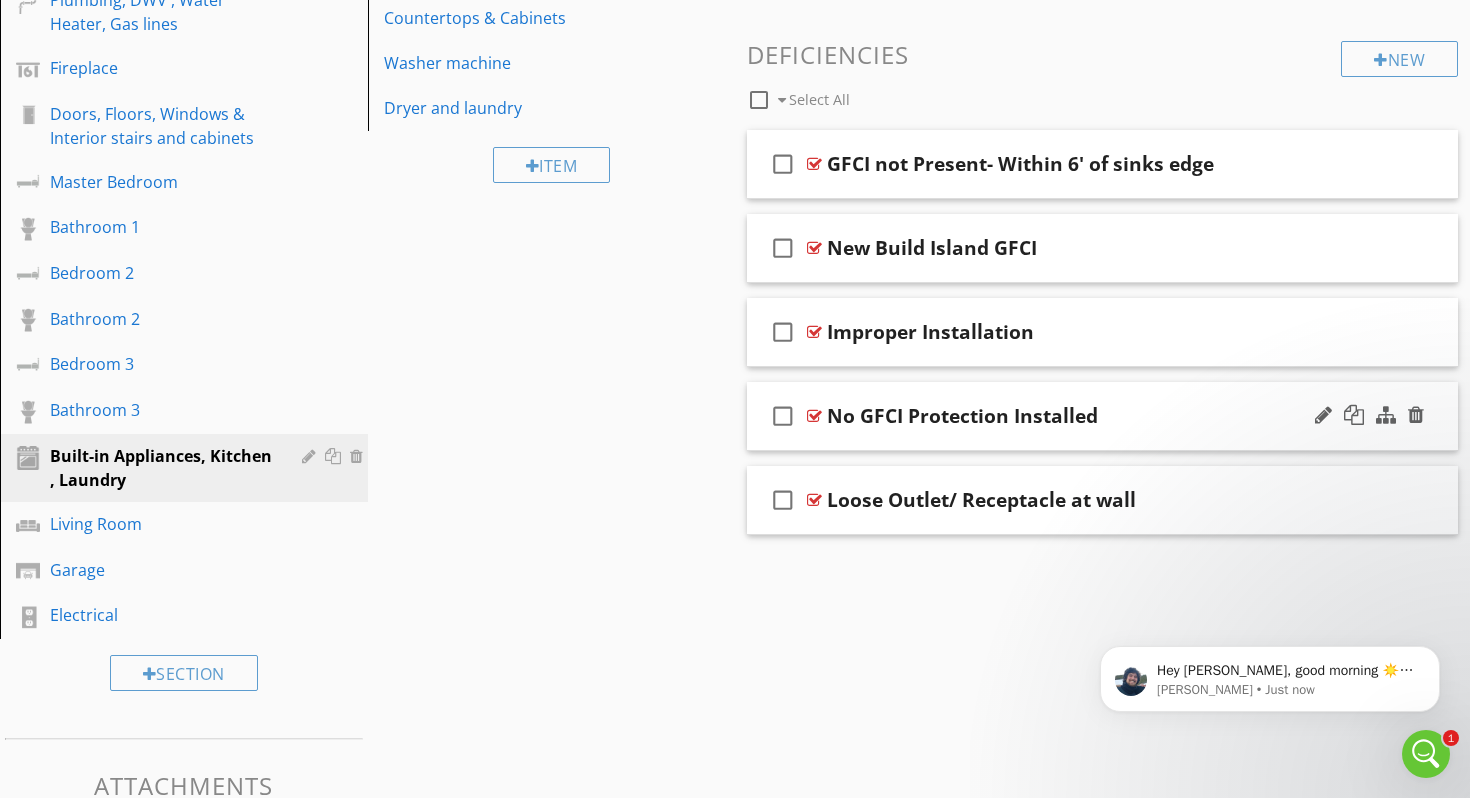click on "check_box_outline_blank
No GFCI Protection Installed" at bounding box center (1102, 416) 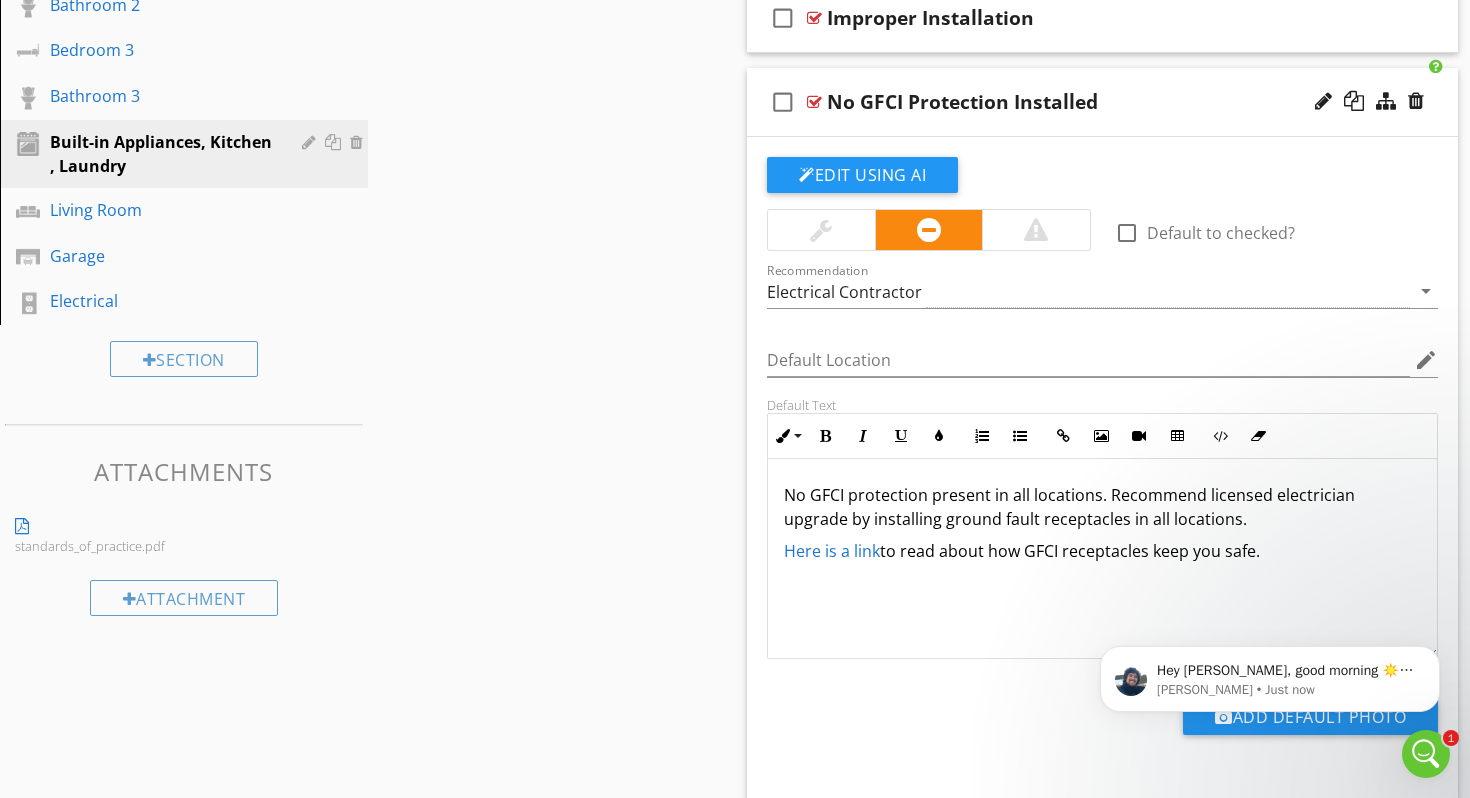 scroll, scrollTop: 968, scrollLeft: 0, axis: vertical 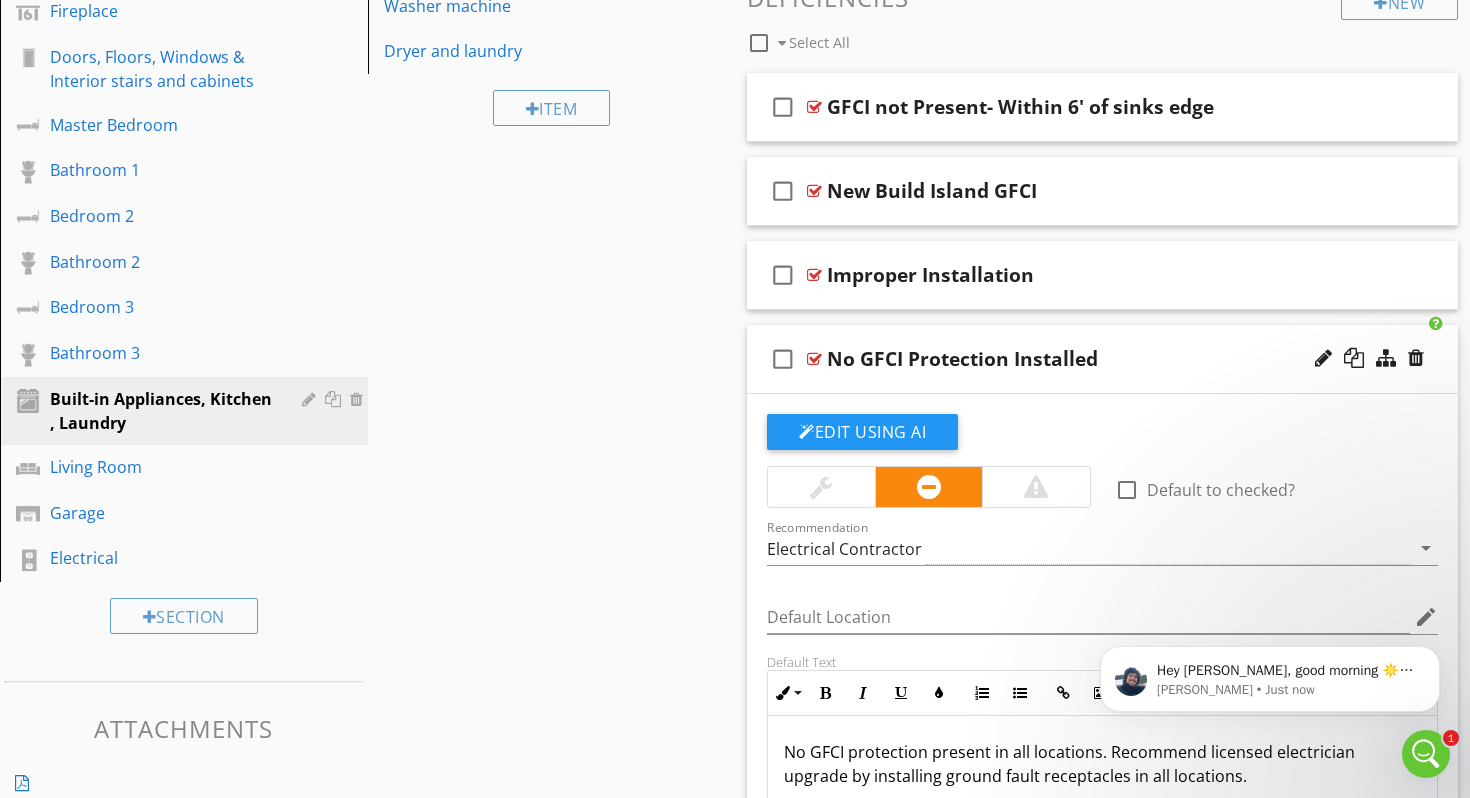 click on "No GFCI Protection Installed" at bounding box center [1078, 359] 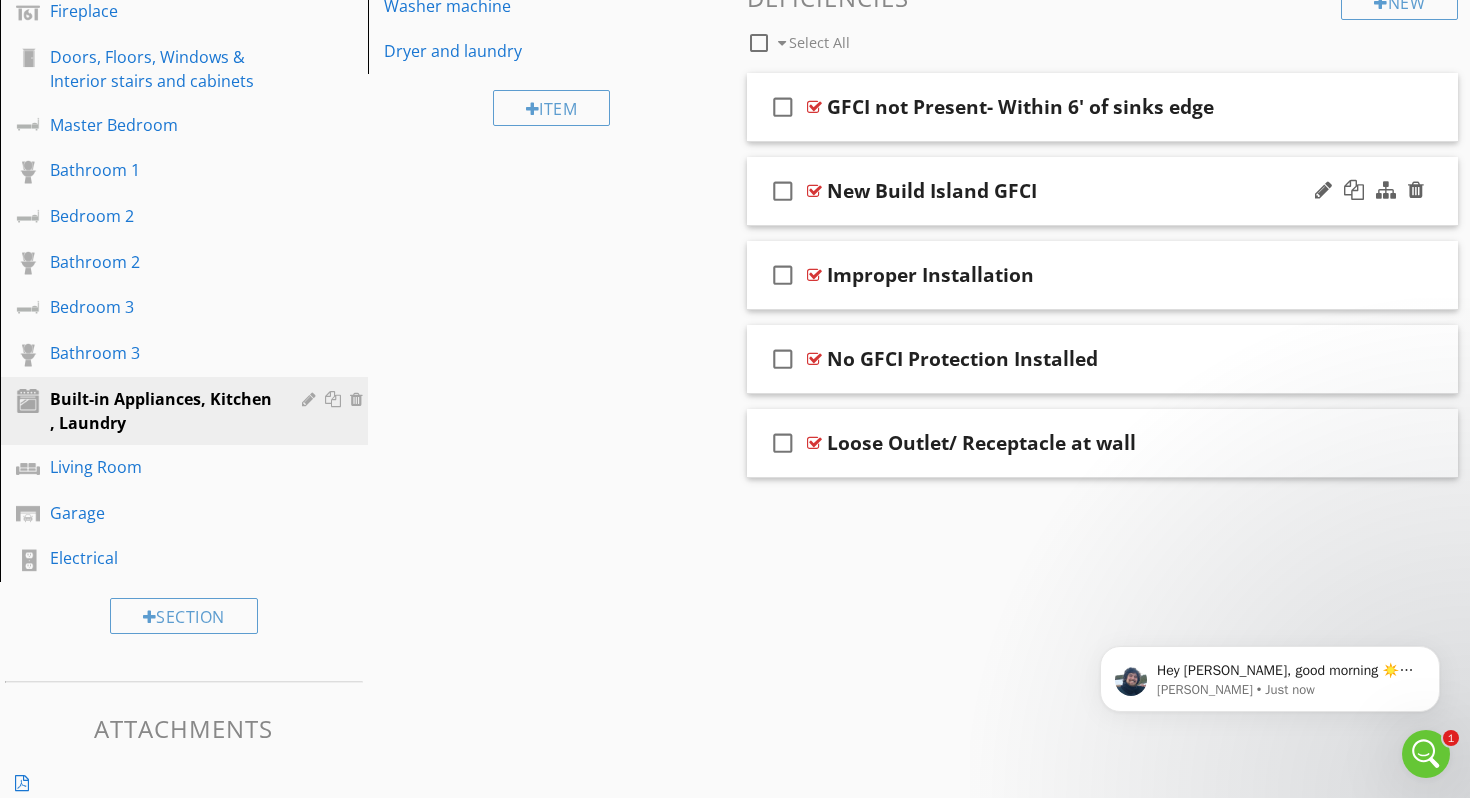 click on "New Build Island GFCI" at bounding box center [1078, 191] 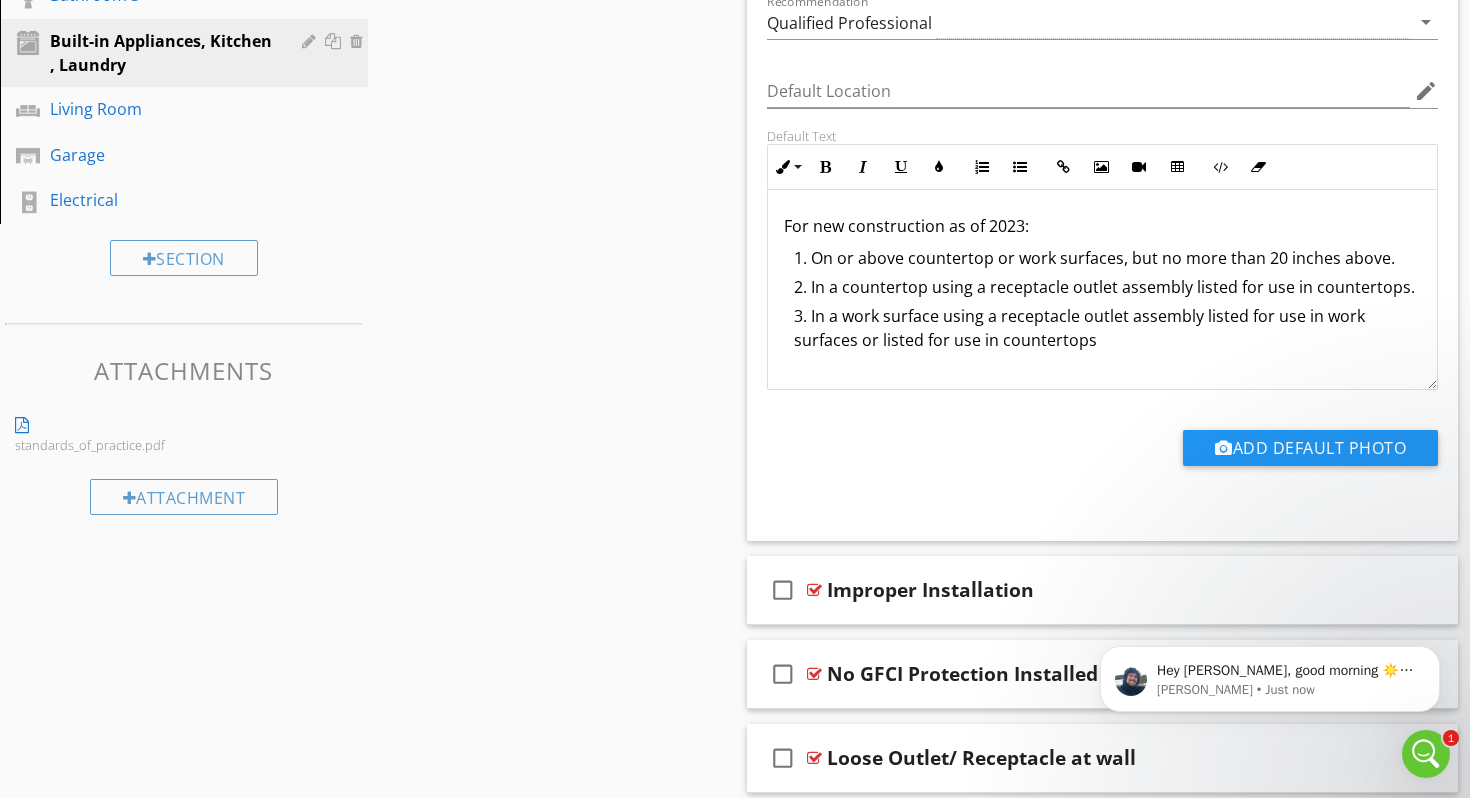 scroll, scrollTop: 1068, scrollLeft: 0, axis: vertical 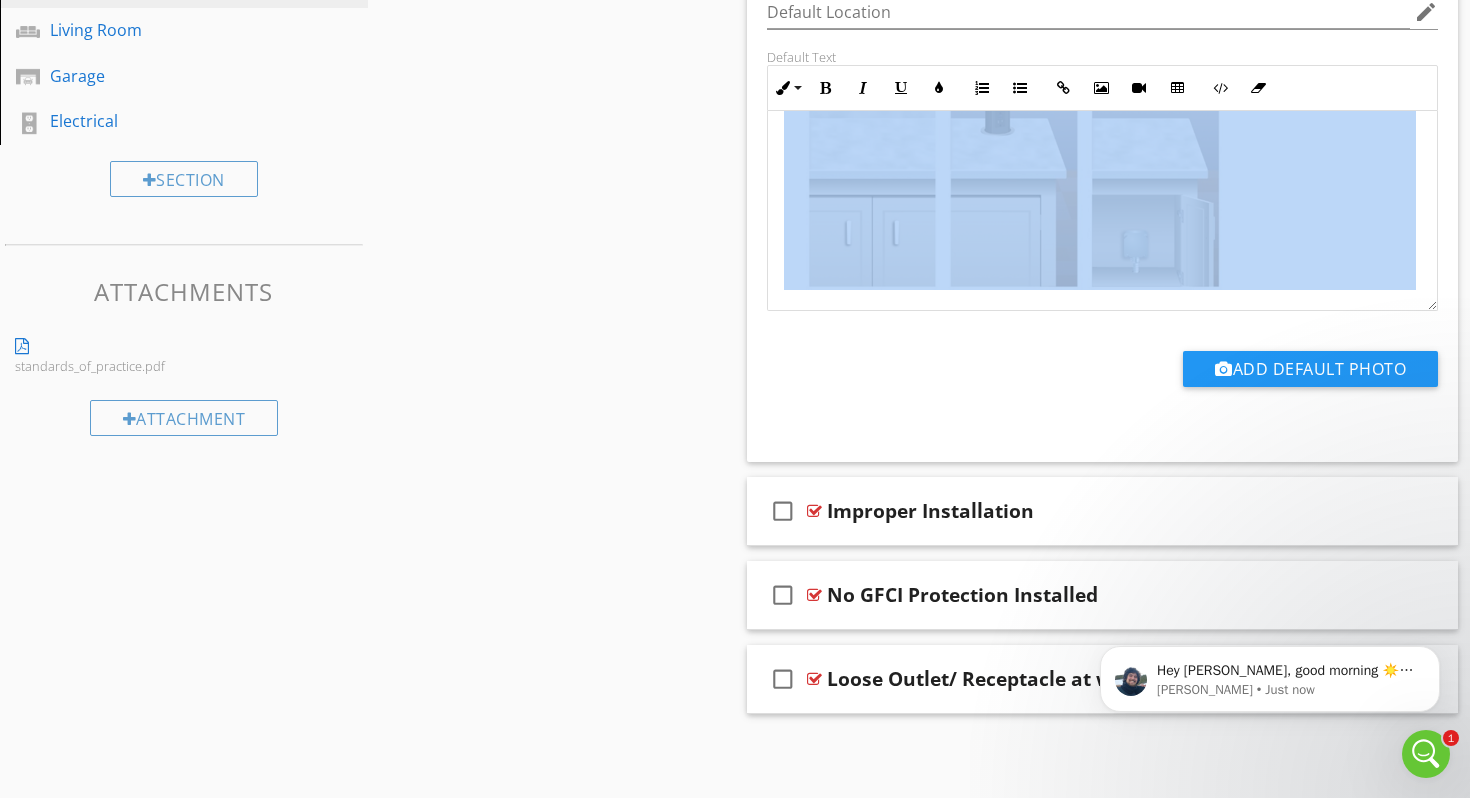 drag, startPoint x: 781, startPoint y: 143, endPoint x: 1303, endPoint y: 284, distance: 540.7079 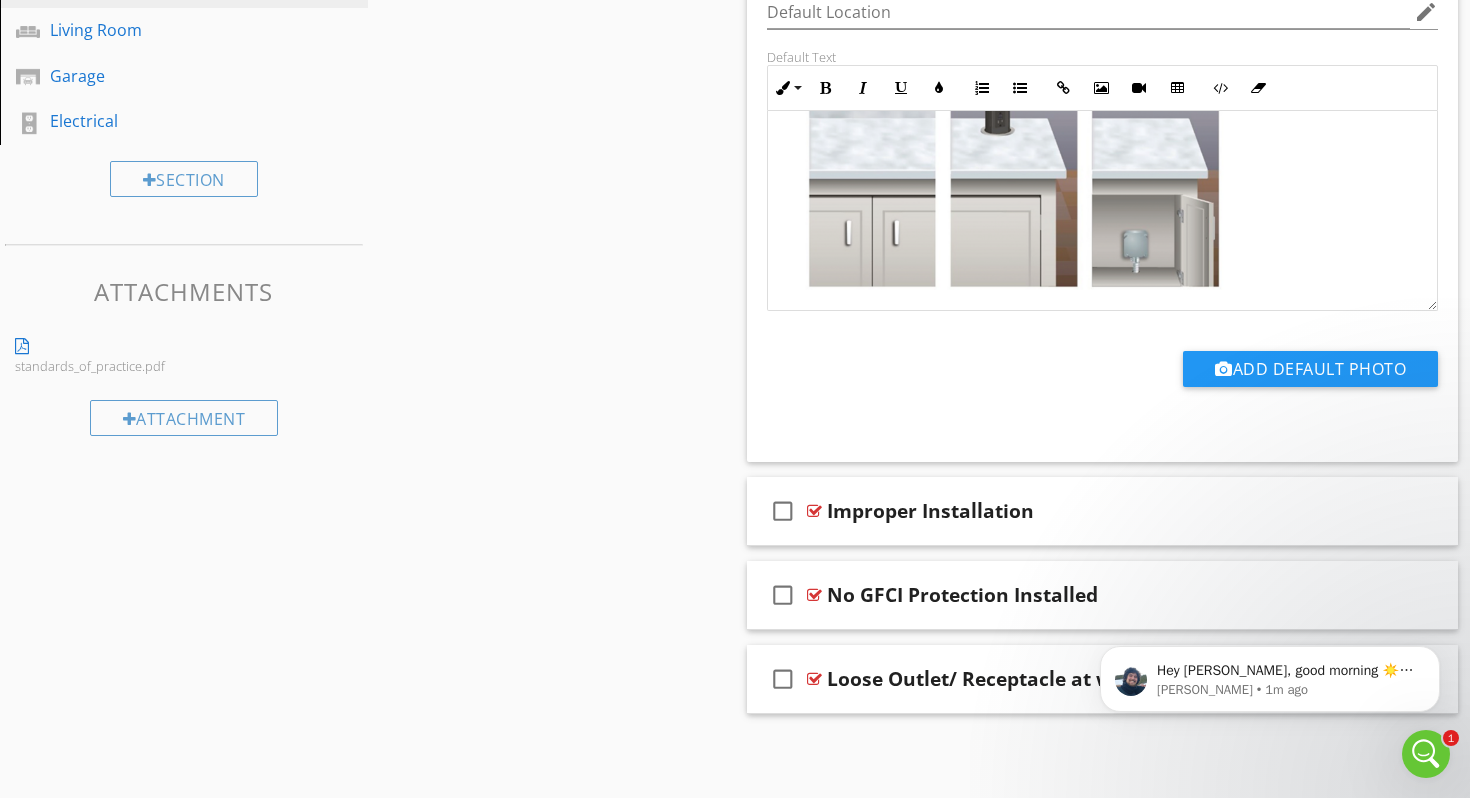 click on "Add Default Photo" at bounding box center [1102, 376] 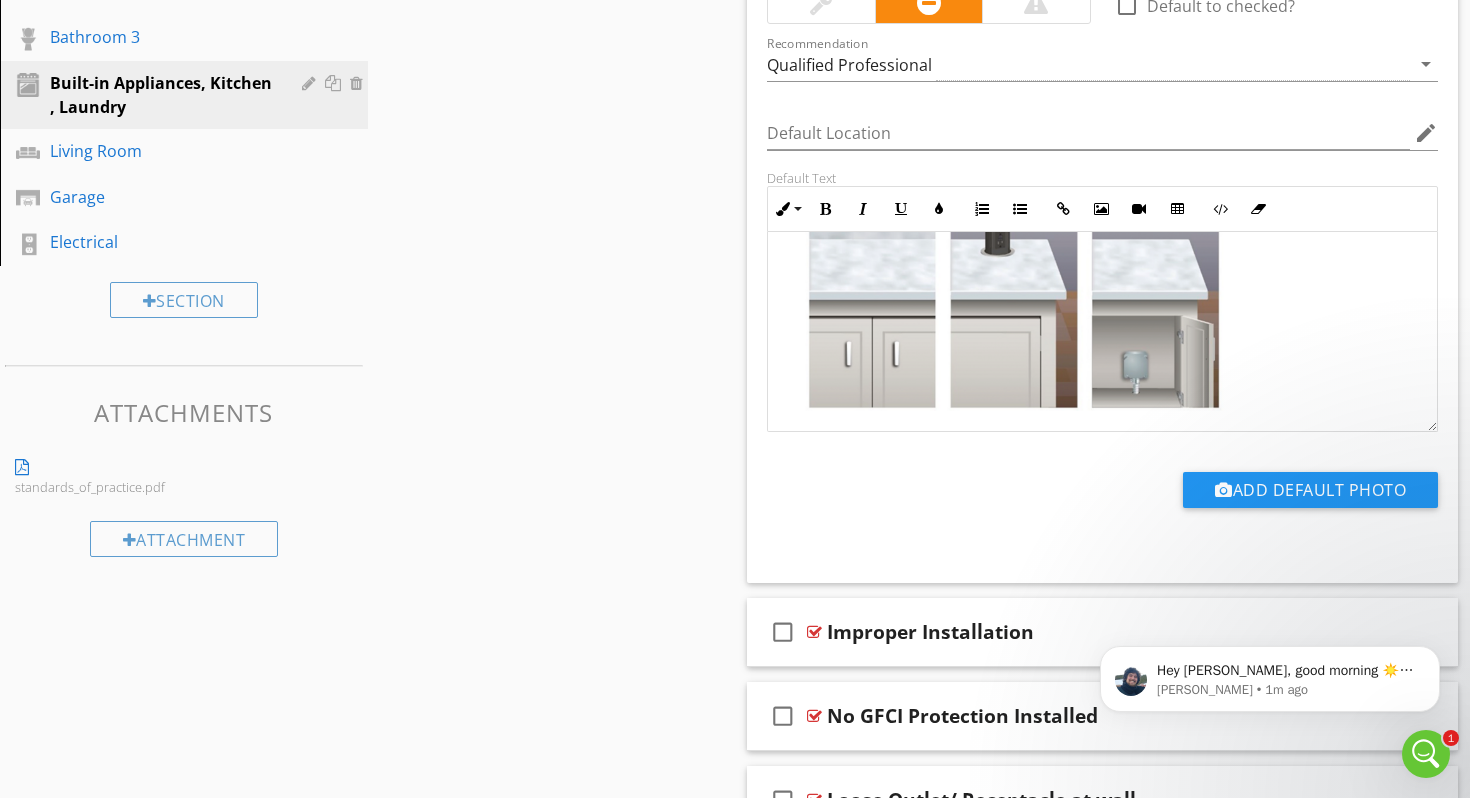 scroll, scrollTop: 1006, scrollLeft: 0, axis: vertical 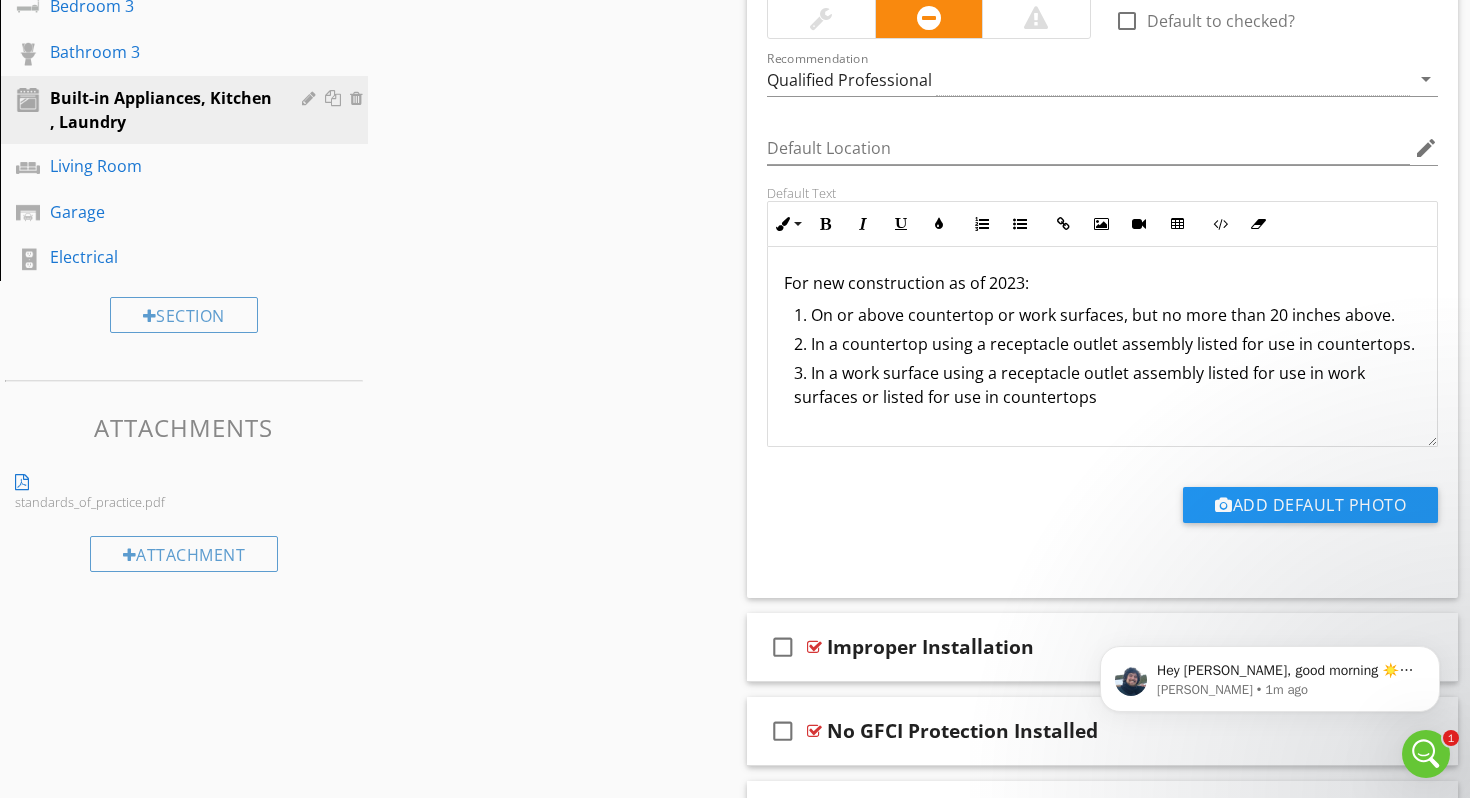 click on "For new construction as of 2023:" at bounding box center (1102, 283) 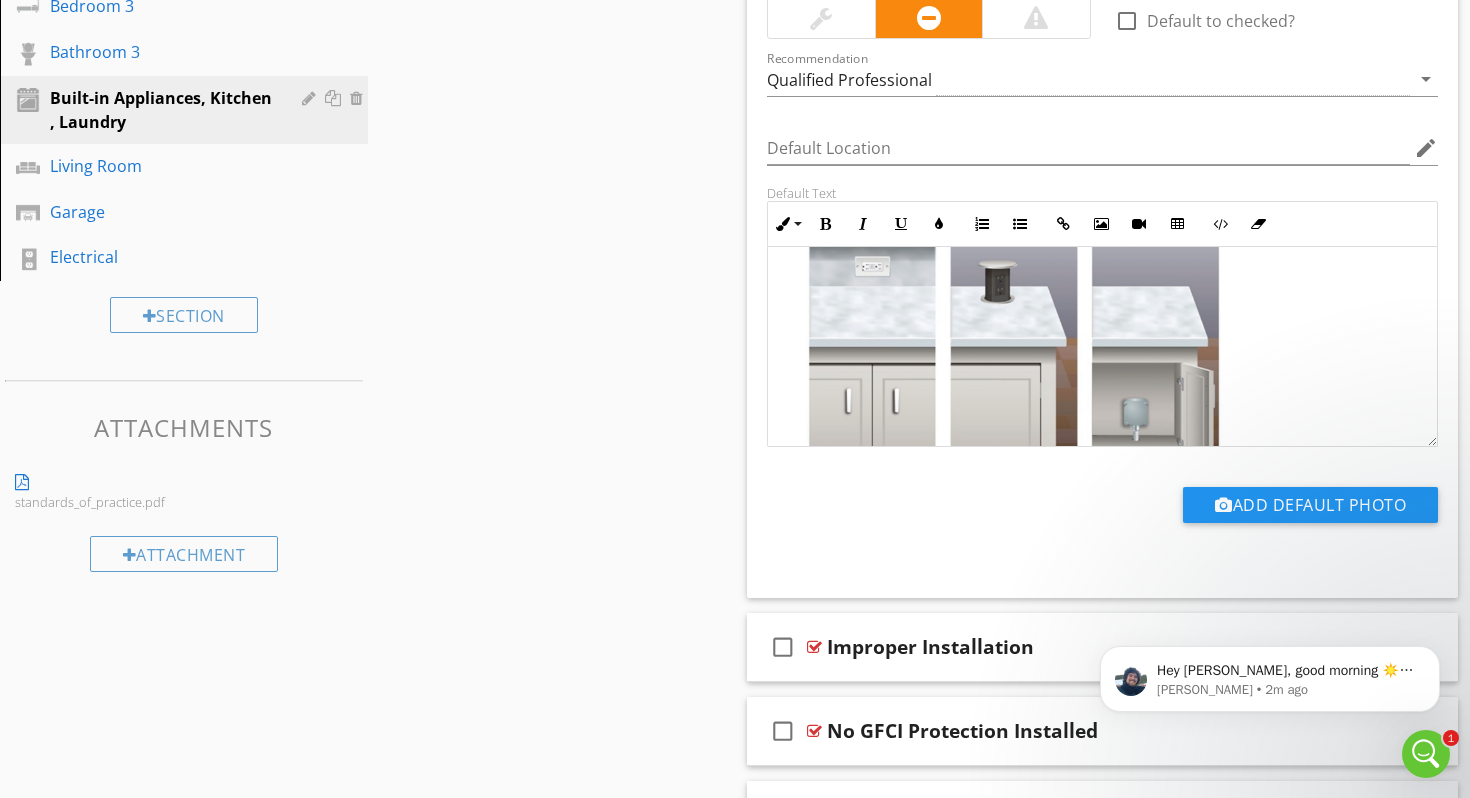 scroll, scrollTop: 401, scrollLeft: 0, axis: vertical 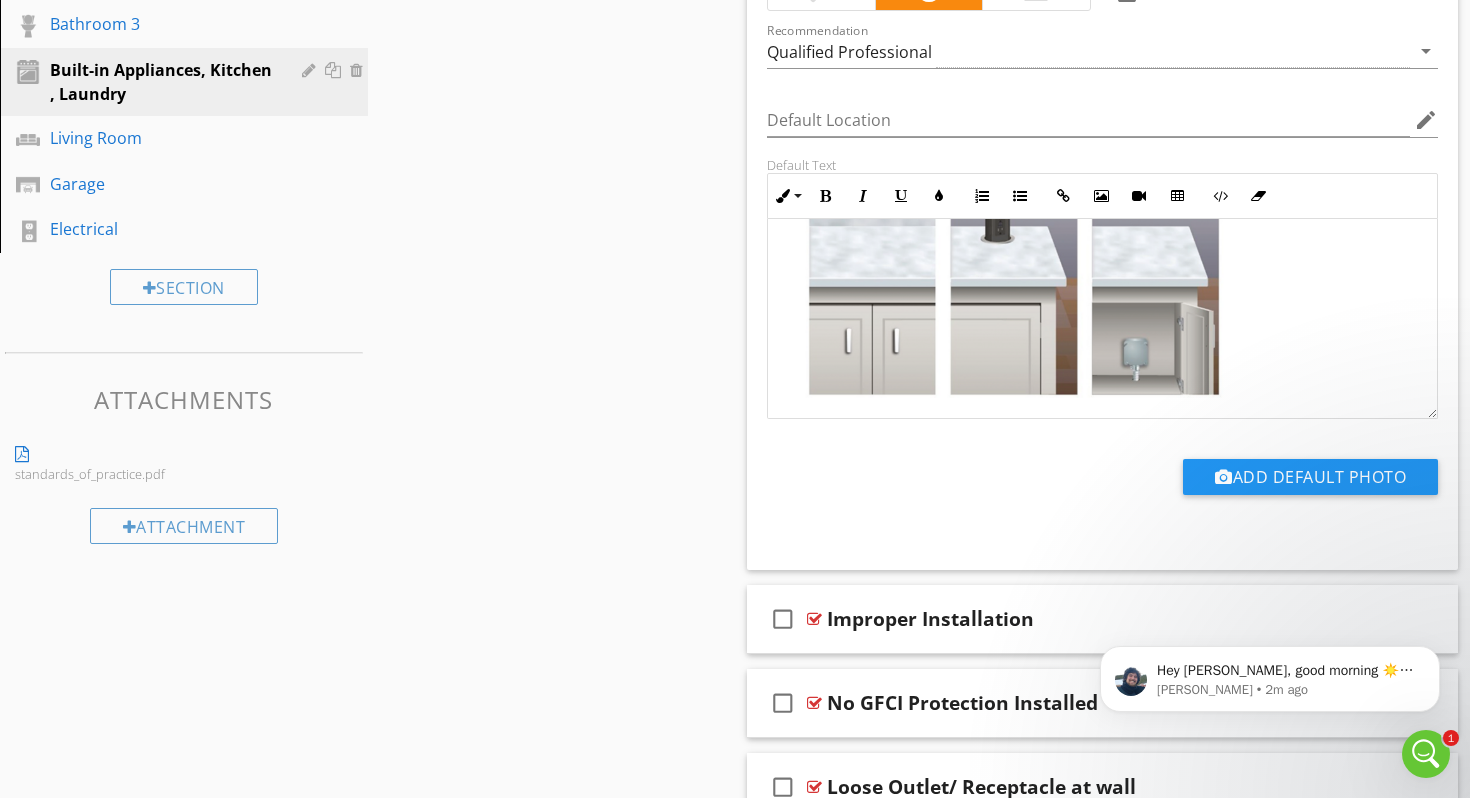 click on "For new construction as of 2023 per NEC: On or above countertop or work surfaces, but no more than 20 inches above. In a countertop using a receptacle outlet assembly listed for use in countertops. In a work surface using a receptacle outlet assembly listed for use in work surfaces or listed for use in countertops" at bounding box center [1102, 118] 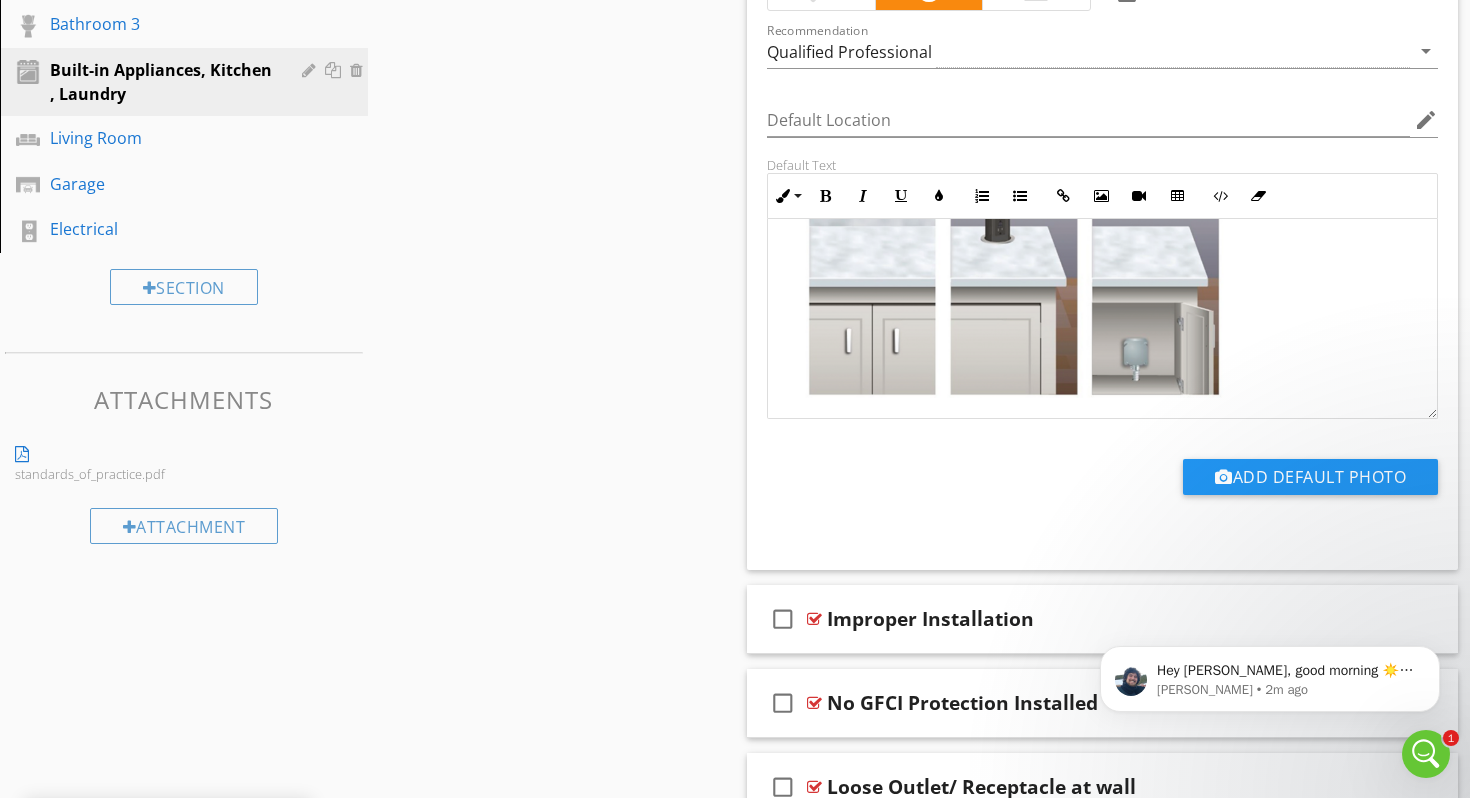 click on "For new construction as of 2023 per NEC: On or above countertop or work surfaces, but no more than 20 inches above. In a countertop using a receptacle outlet assembly listed for use in countertops. In a work surface using a receptacle outlet assembly listed for use in work surfaces or listed for use in countertops" at bounding box center (1102, 118) 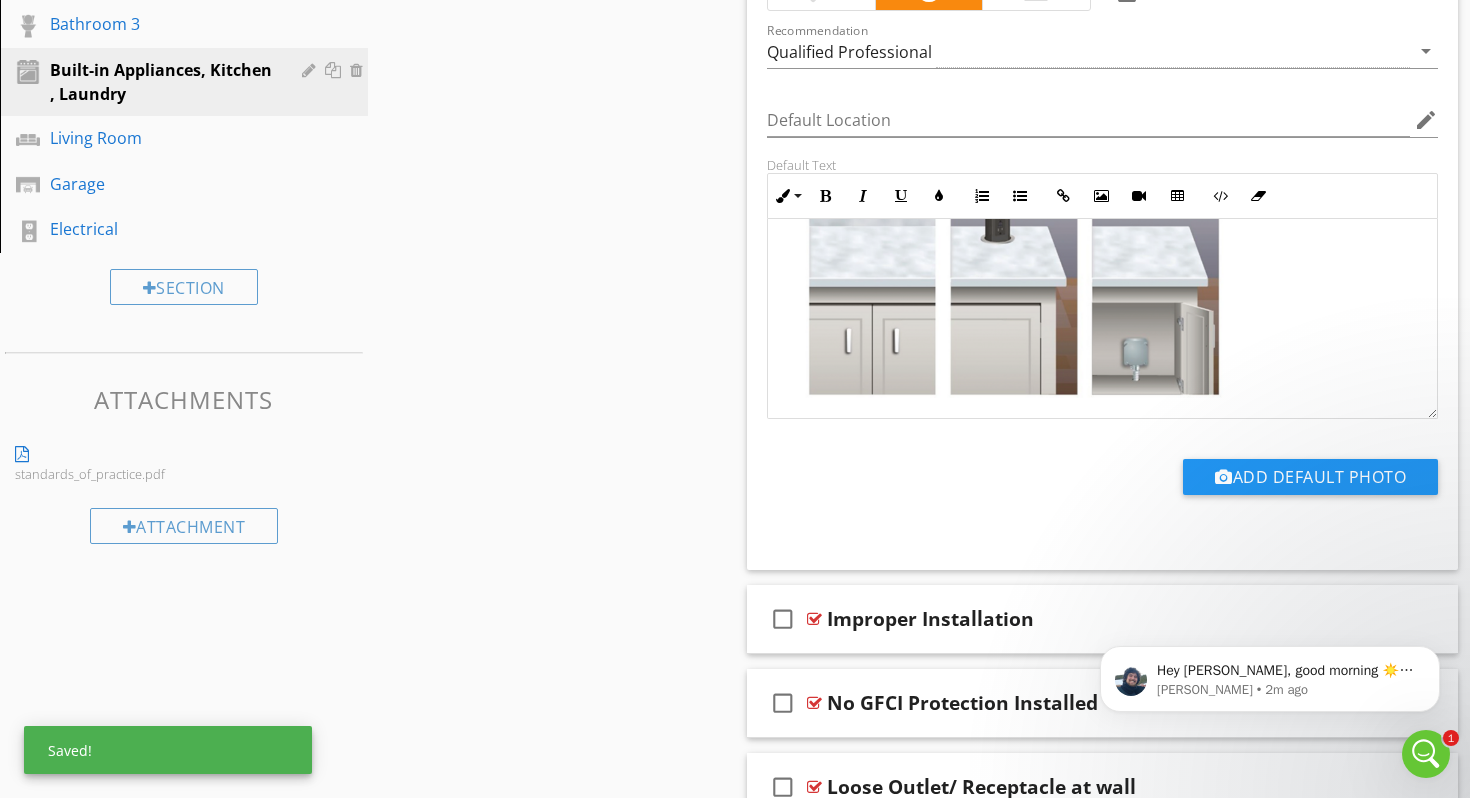 click on "For new construction as of 2023 per NEC: On or above countertop or work surfaces, but no more than 20 inches above. In a countertop using a receptacle outlet assembly listed for use in countertops. In a work surface using a receptacle outlet assembly listed for use in work surfaces or listed for use in countertops" at bounding box center [1102, 118] 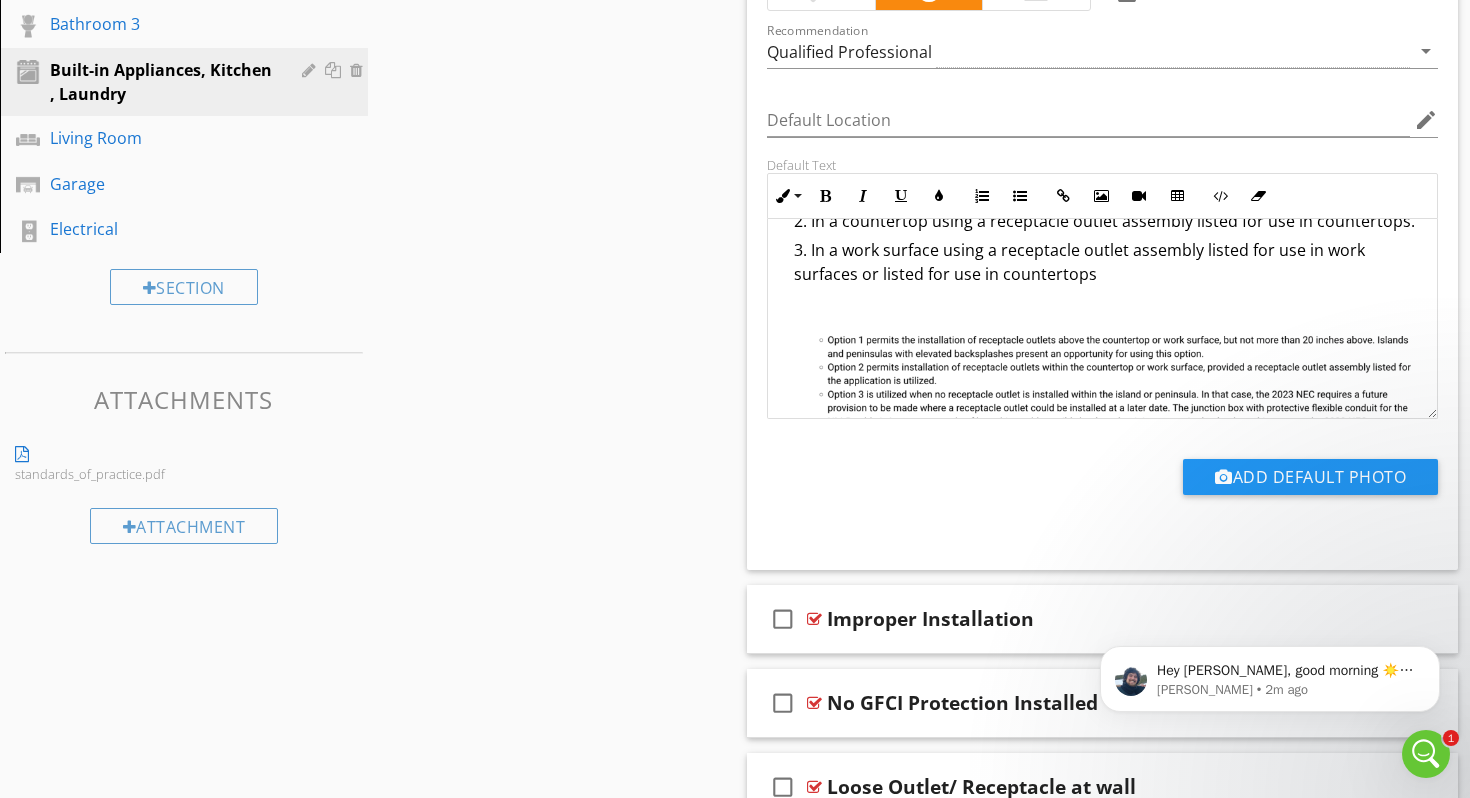 scroll, scrollTop: 87, scrollLeft: 0, axis: vertical 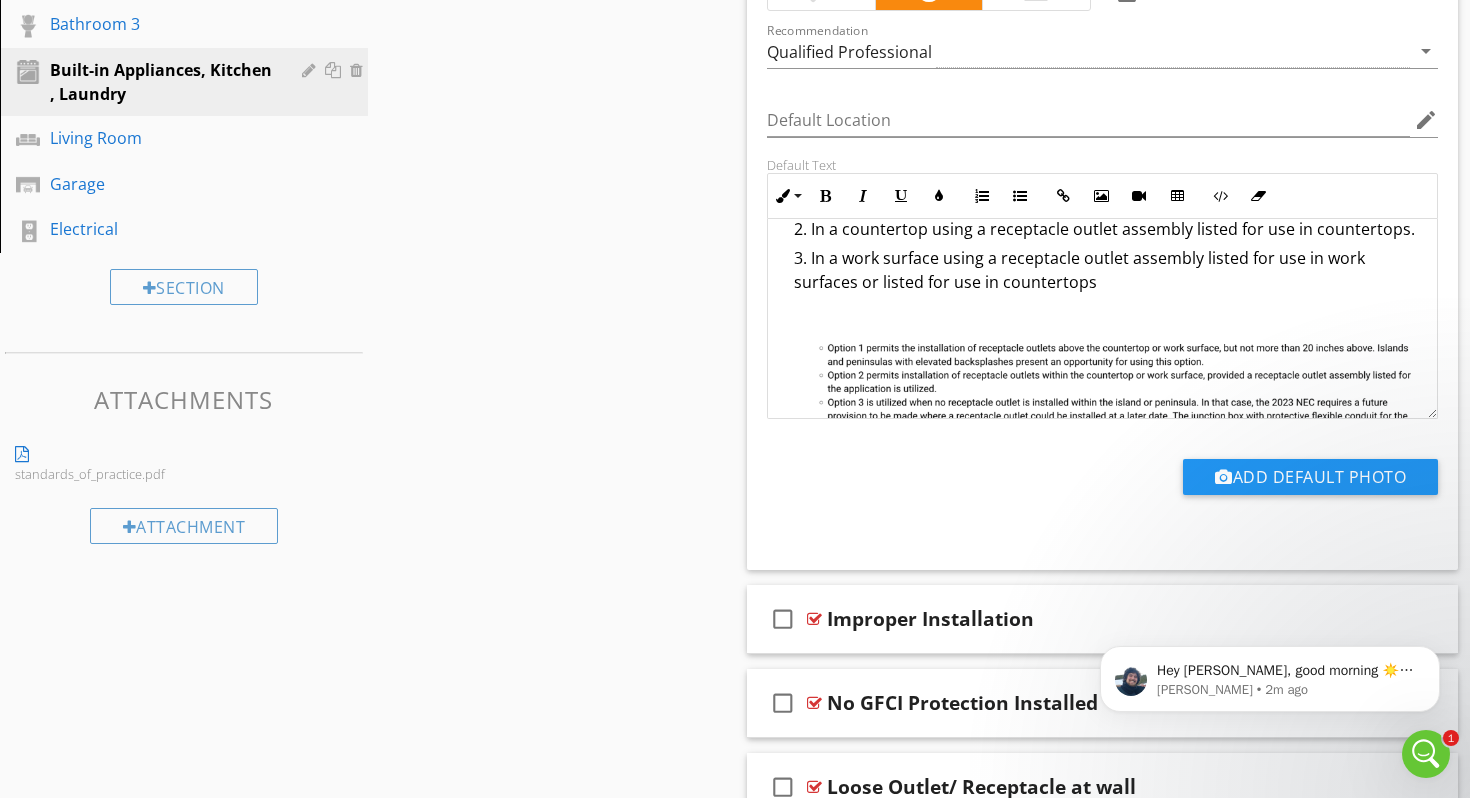 click on "In a work surface using a receptacle outlet assembly listed for use in work surfaces or listed for use in countertops" at bounding box center [1107, 272] 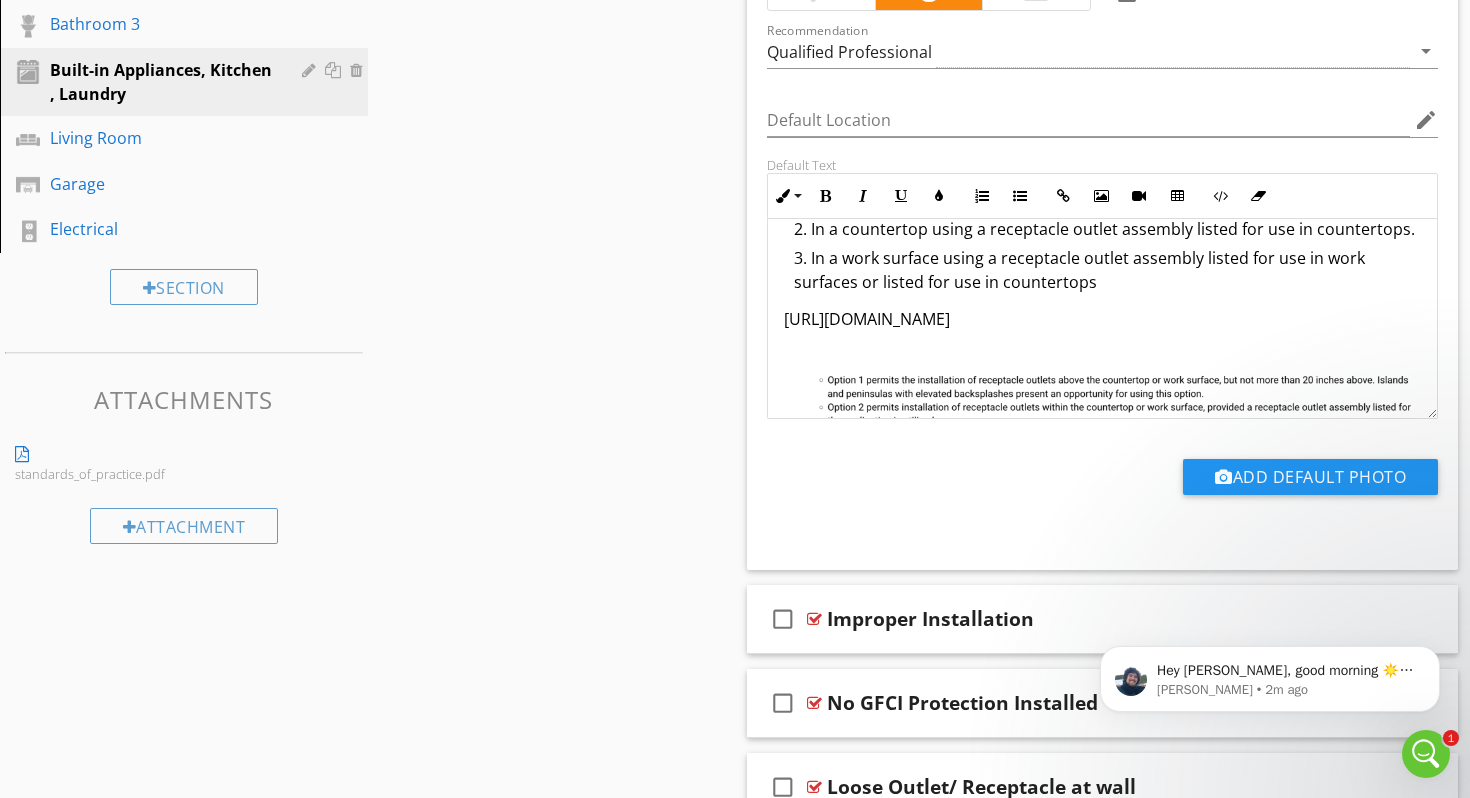 scroll, scrollTop: 0, scrollLeft: 0, axis: both 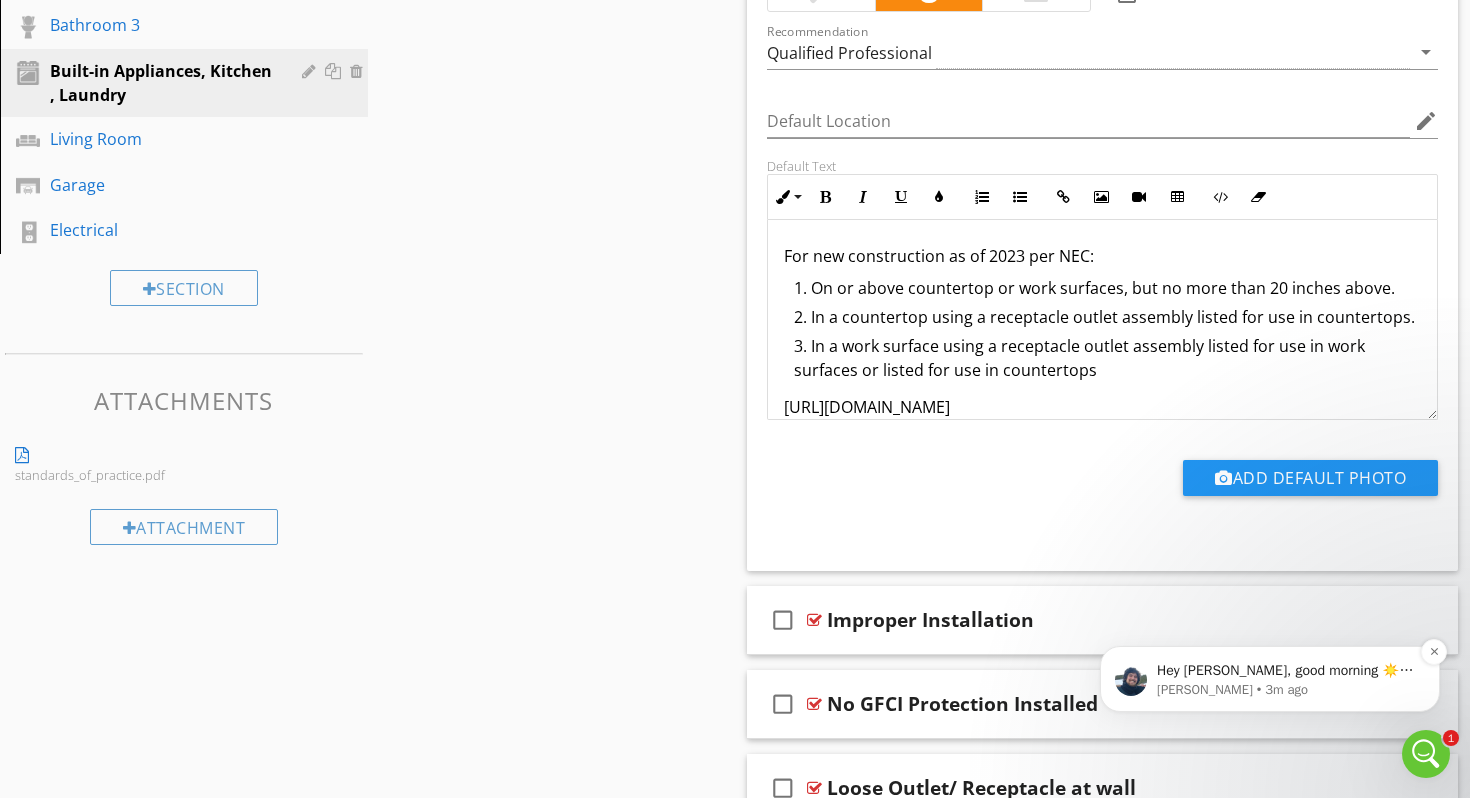 click on "Hey Bobby, good morning ☀️  Do you still need assistance changing the date on your report?" at bounding box center [1286, 671] 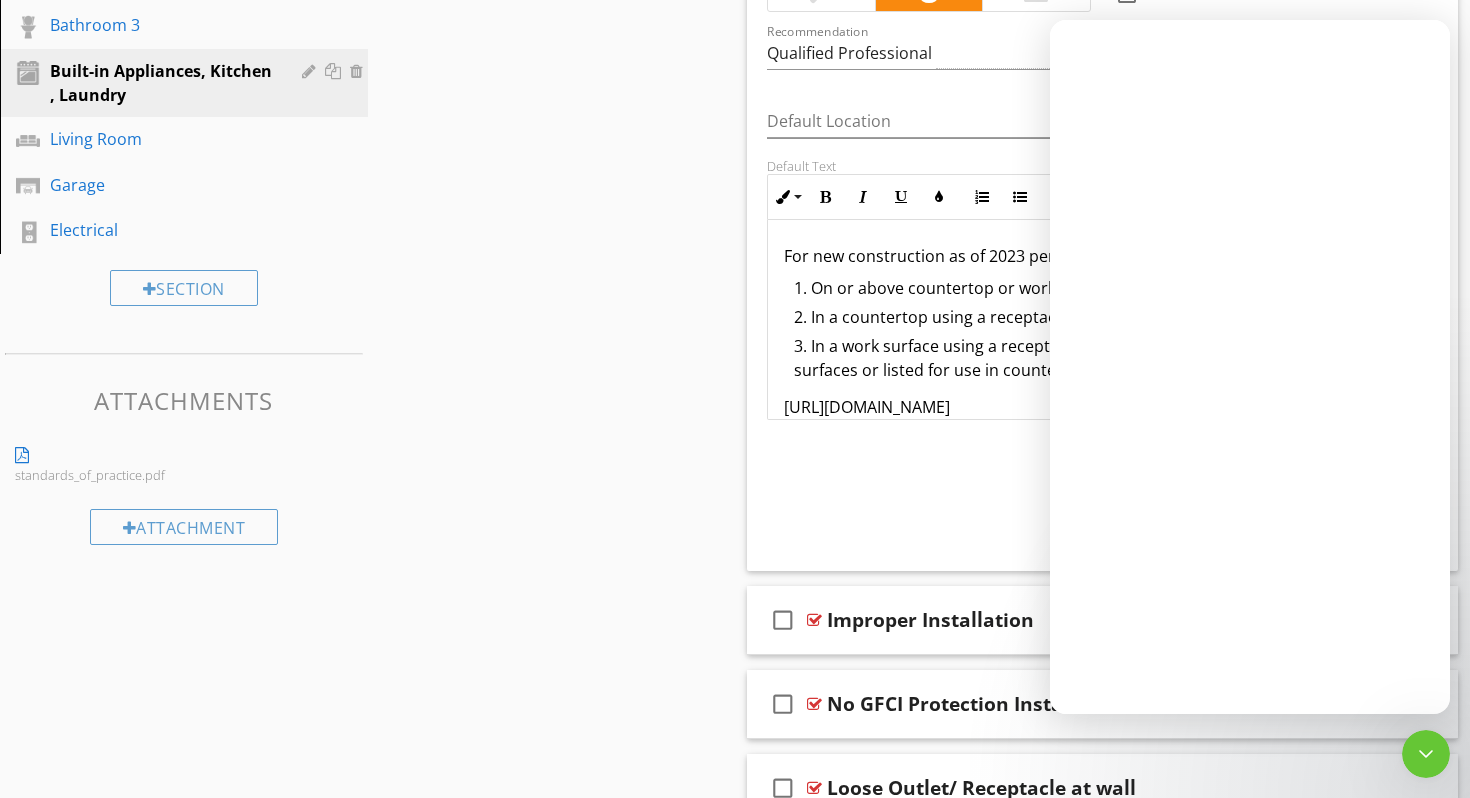 scroll, scrollTop: 0, scrollLeft: 0, axis: both 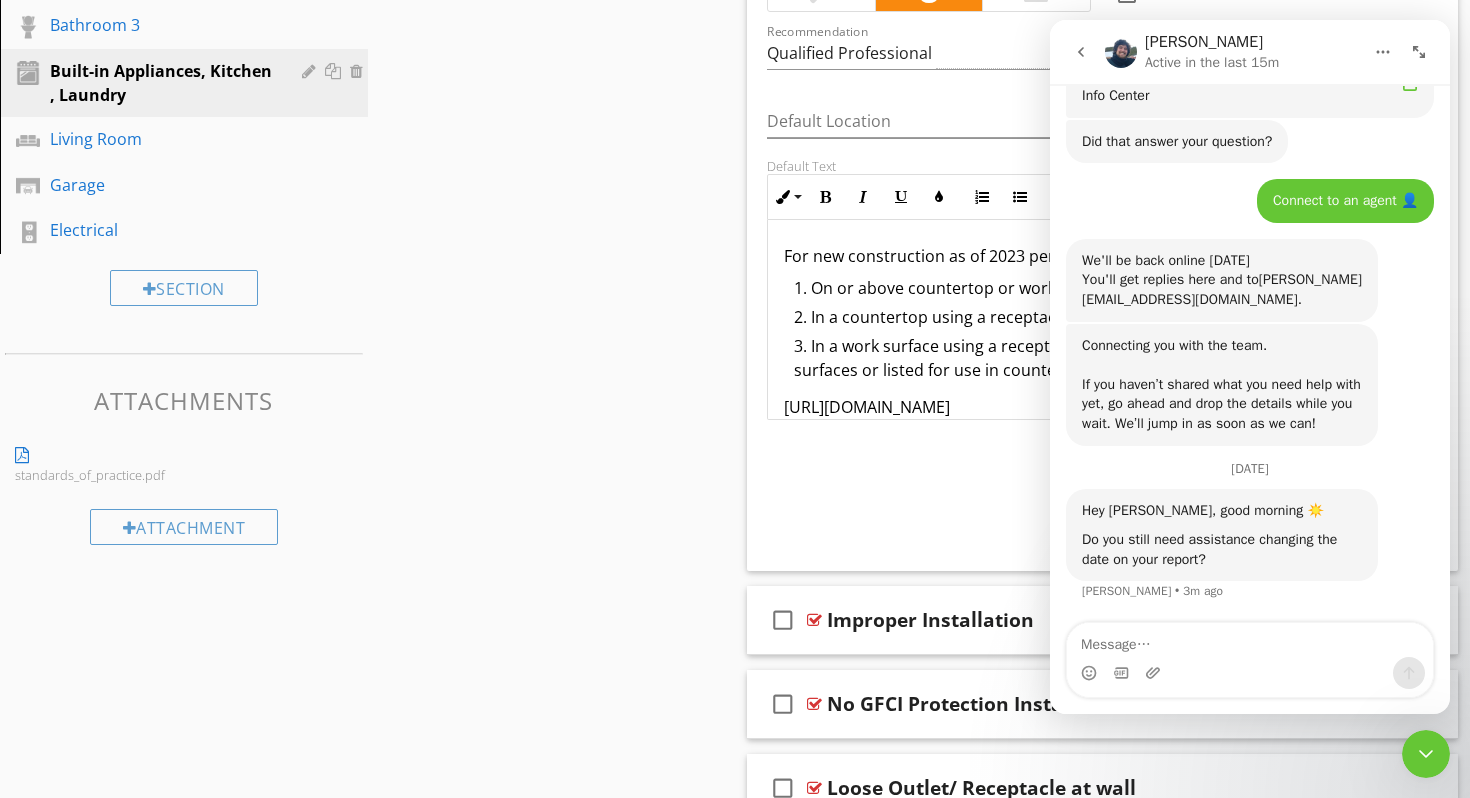 click at bounding box center [1250, 640] 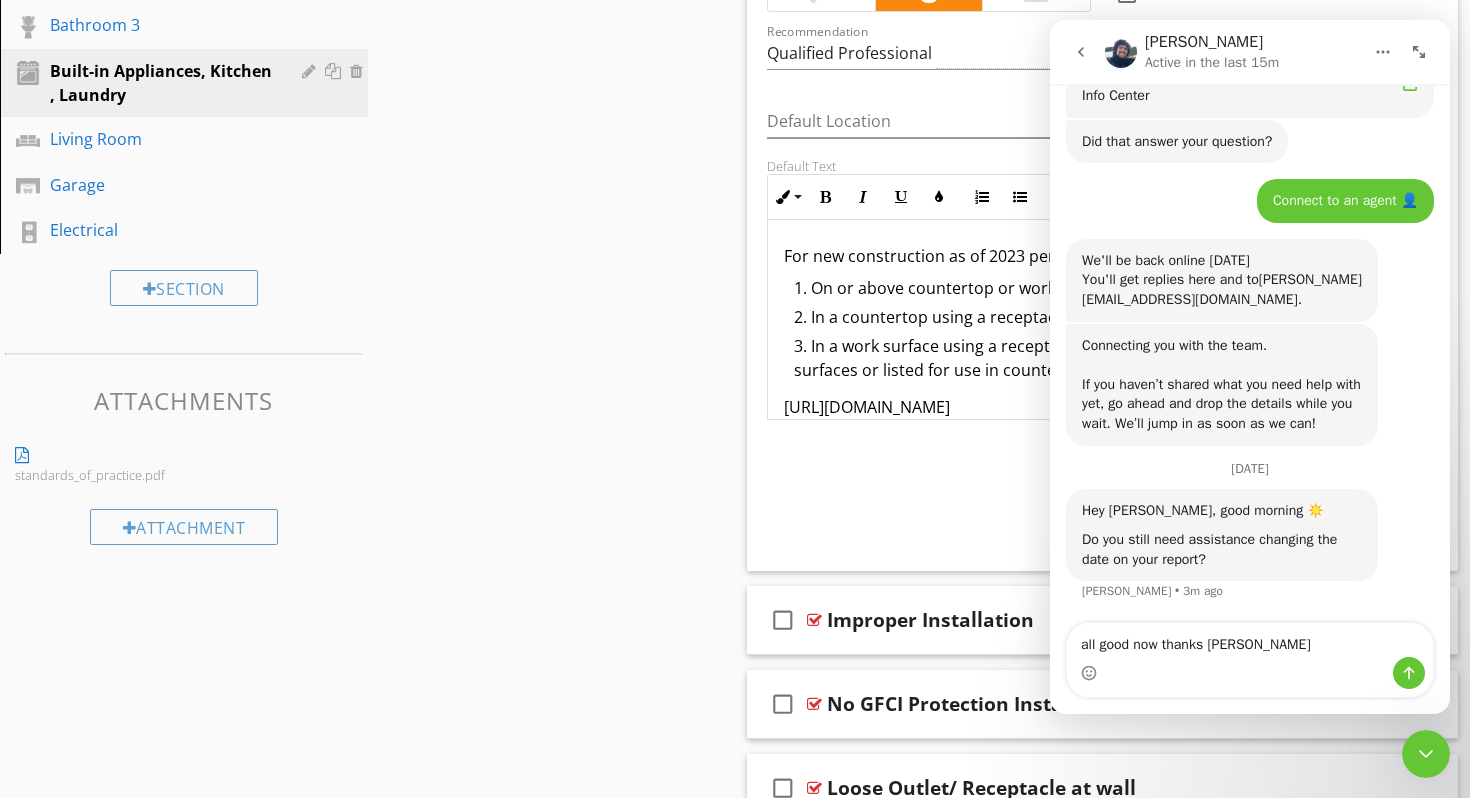 type on "all good now thanks Ryan" 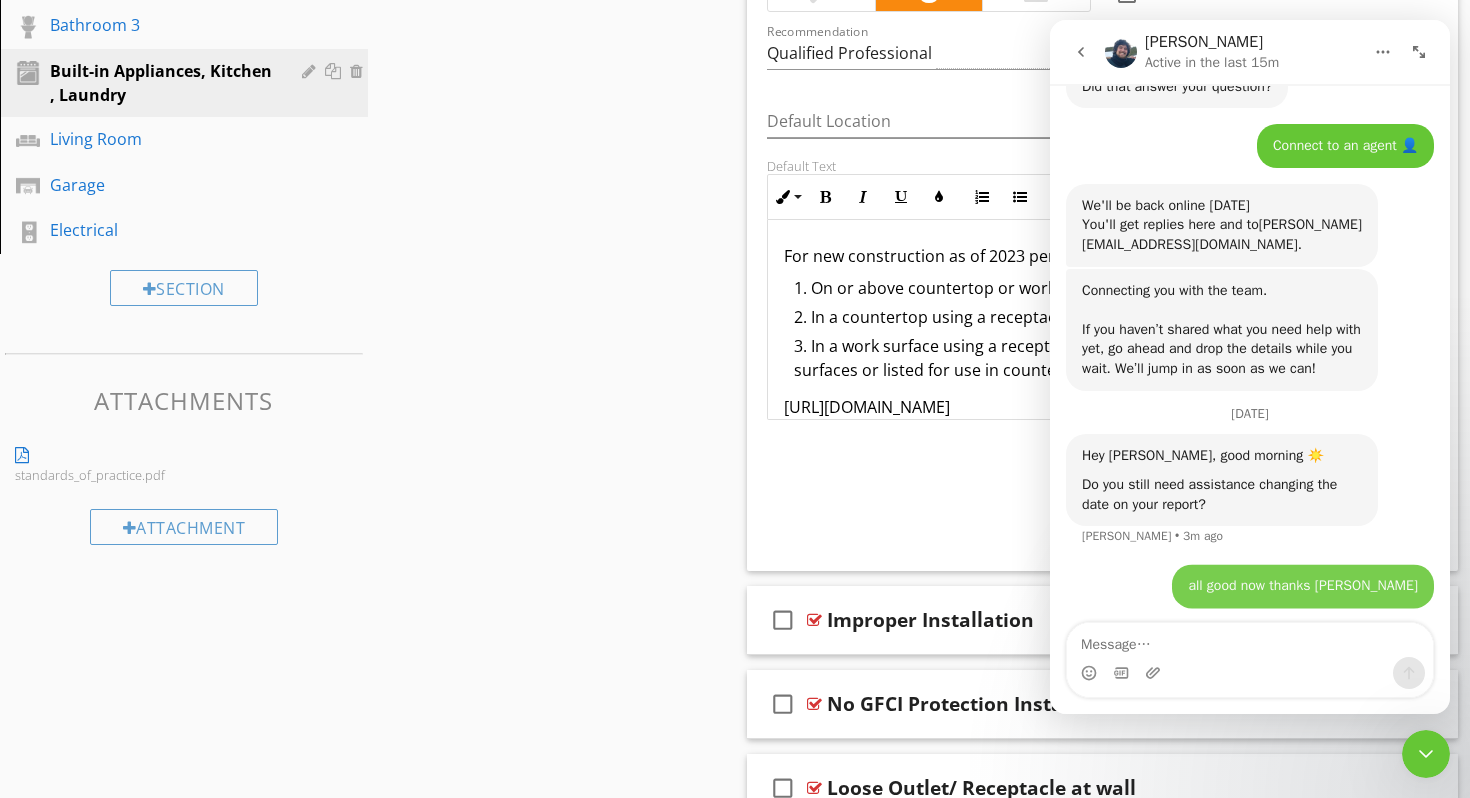 scroll, scrollTop: 1346, scrollLeft: 0, axis: vertical 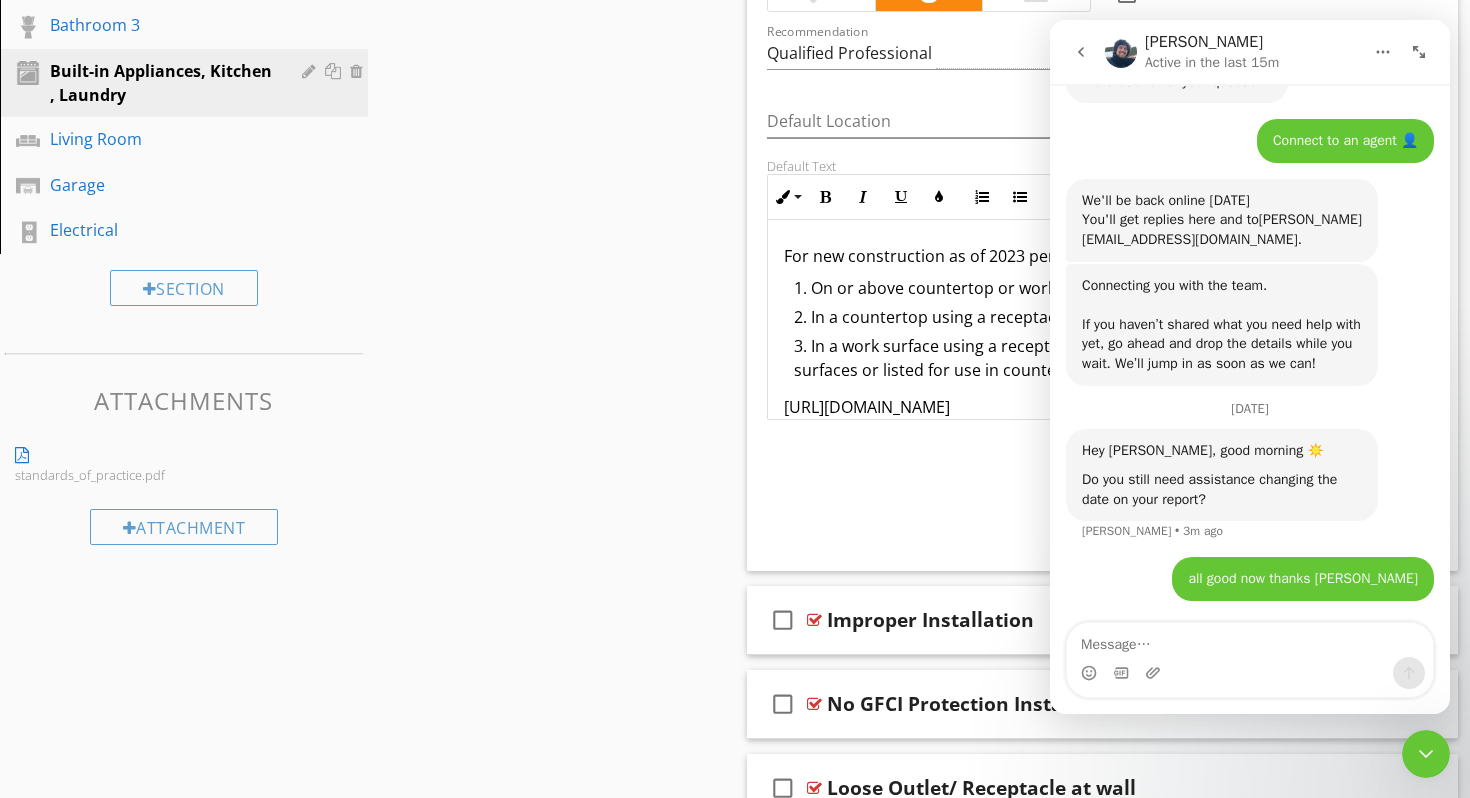 click 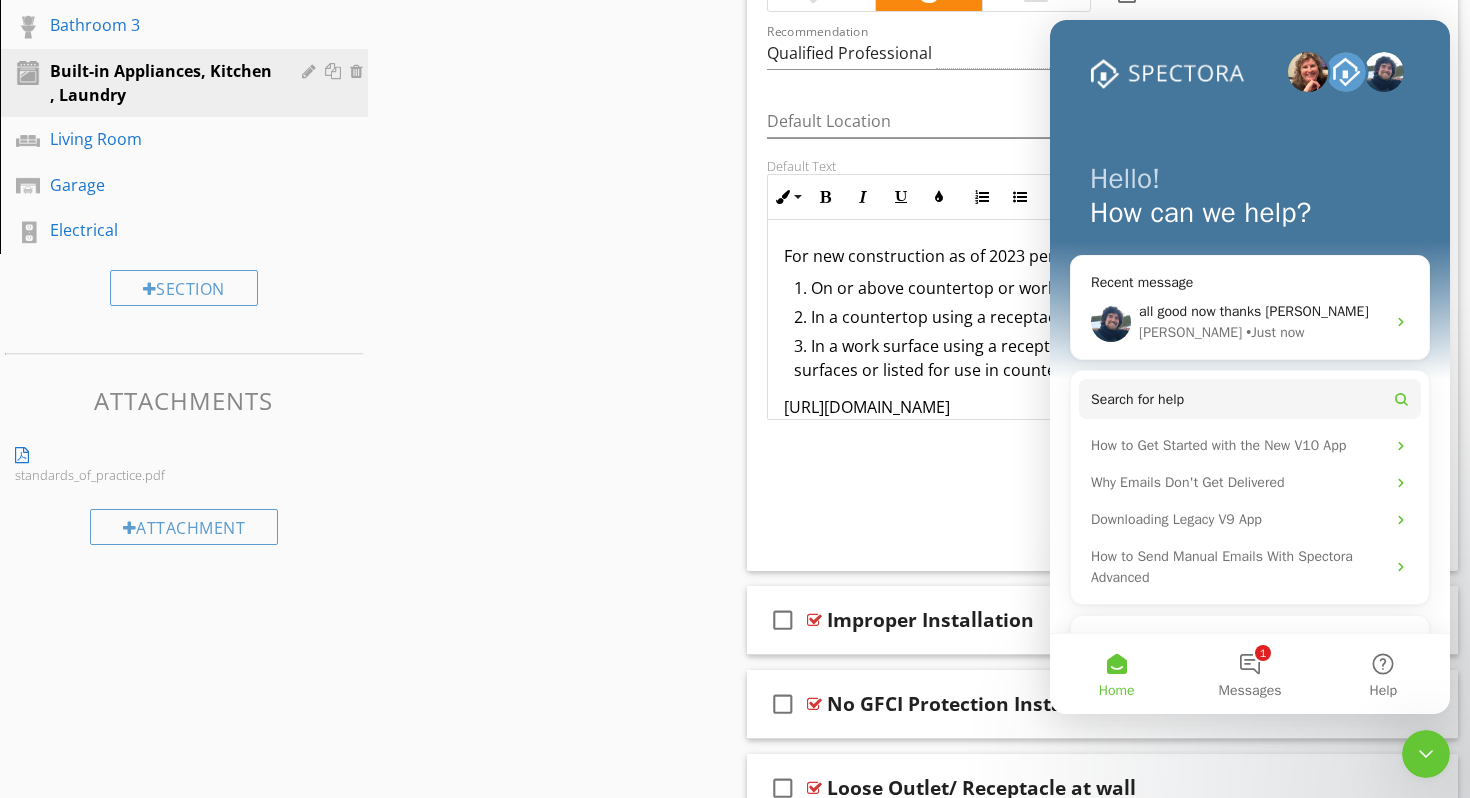 scroll, scrollTop: 0, scrollLeft: 0, axis: both 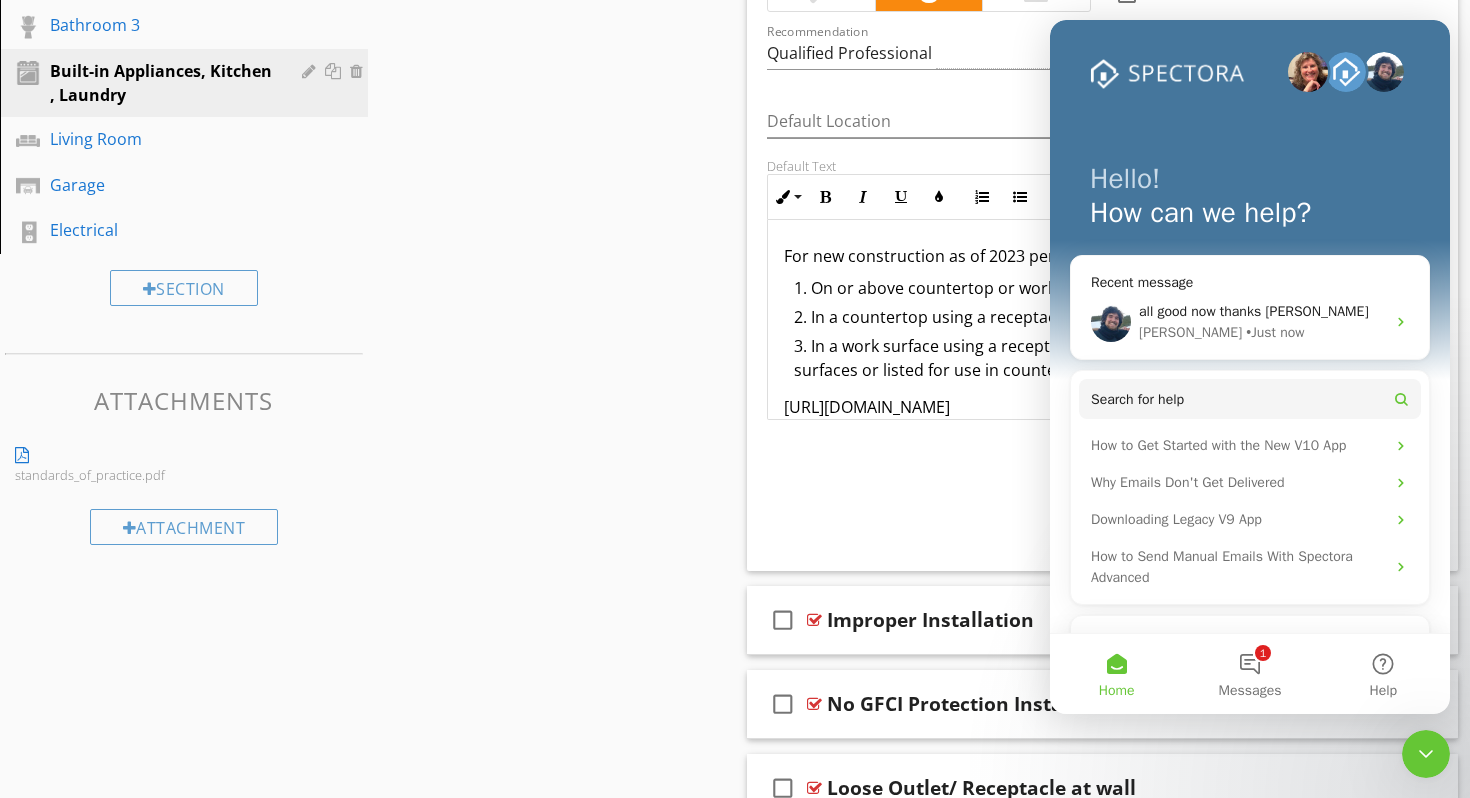 click 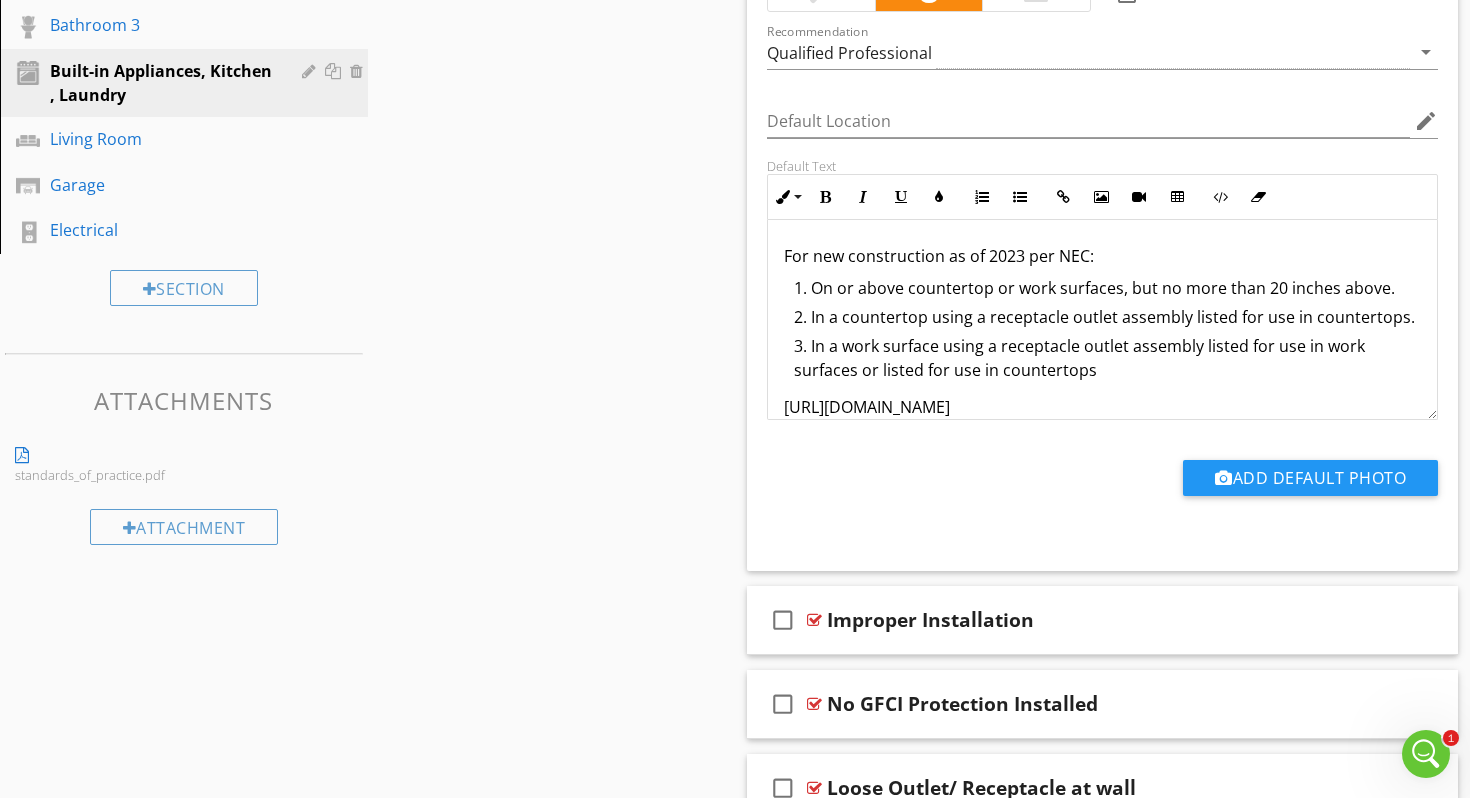 scroll, scrollTop: 0, scrollLeft: 0, axis: both 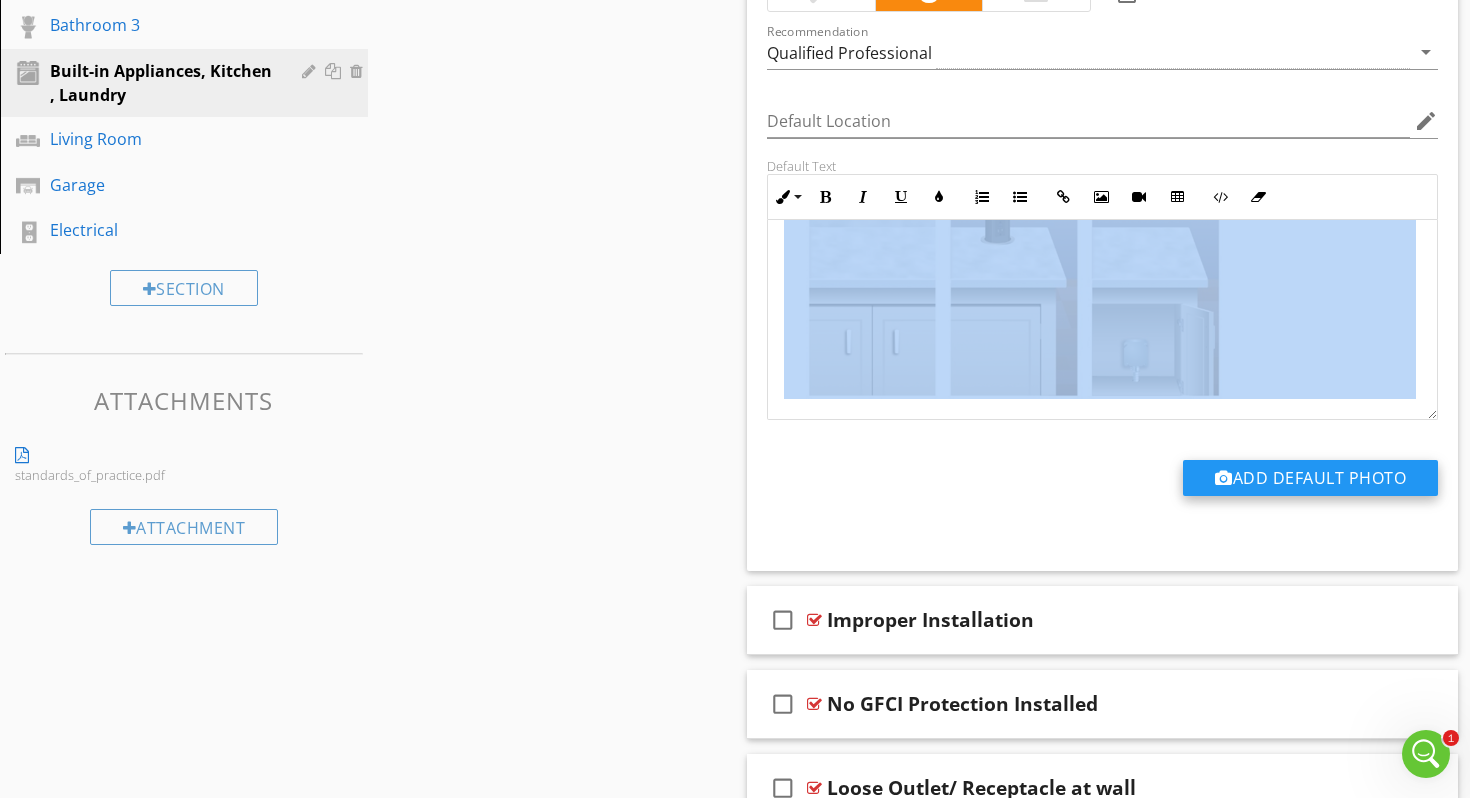 drag, startPoint x: 785, startPoint y: 254, endPoint x: 1269, endPoint y: 483, distance: 535.4409 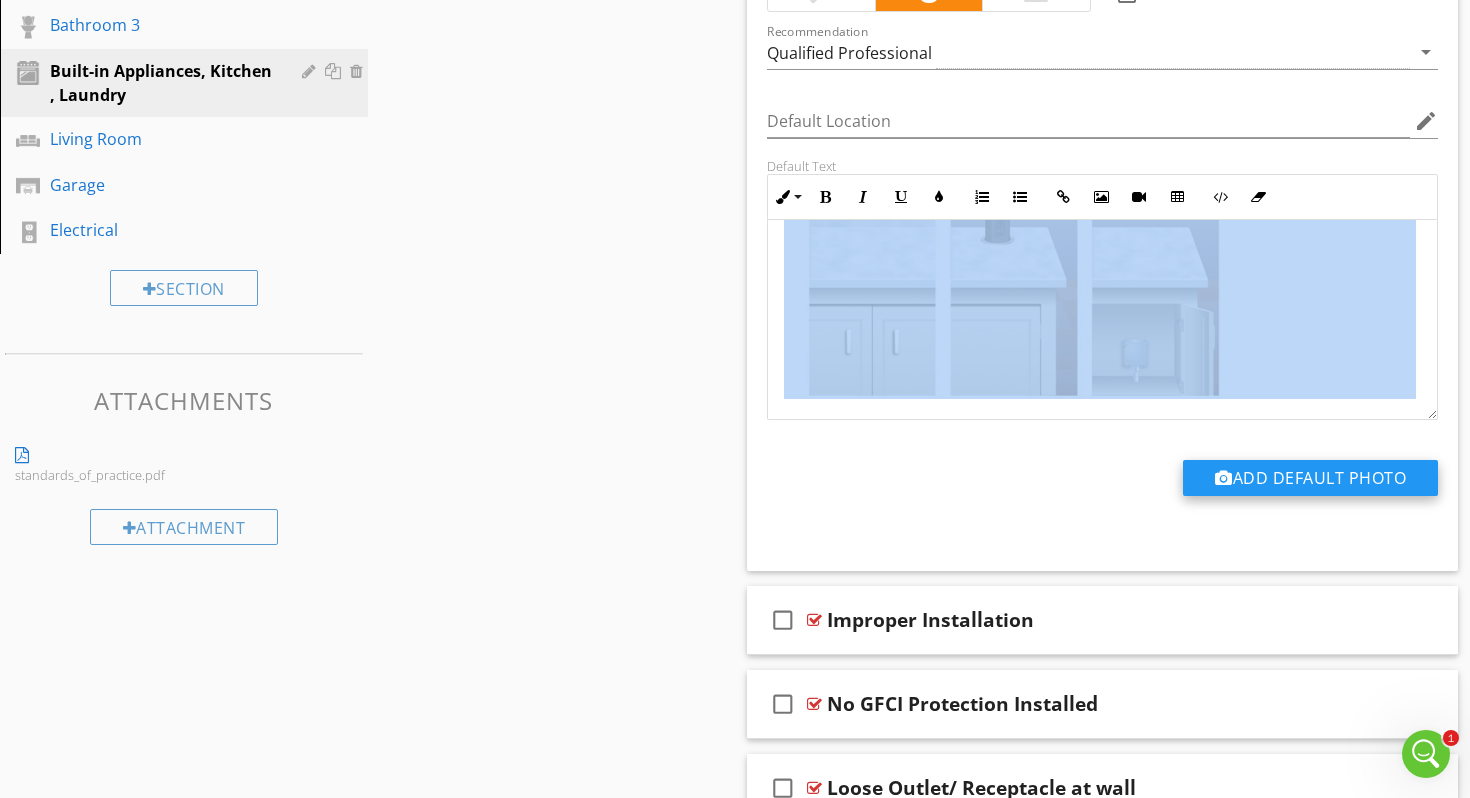 copy on "For new construction as of 2023 per NEC: On or above countertop or work surfaces, but no more than 20 inches above. In a countertop using a receptacle outlet assembly listed for use in countertops. In a work surface using a receptacle outlet assembly listed for use in work surfaces or listed for use in countertops https://www.nfpa.org/news-blogs-and-articles/blogs/2023/01/18/kitchen-island-and-peninsula-receptacle-outlets-and-the-nec" 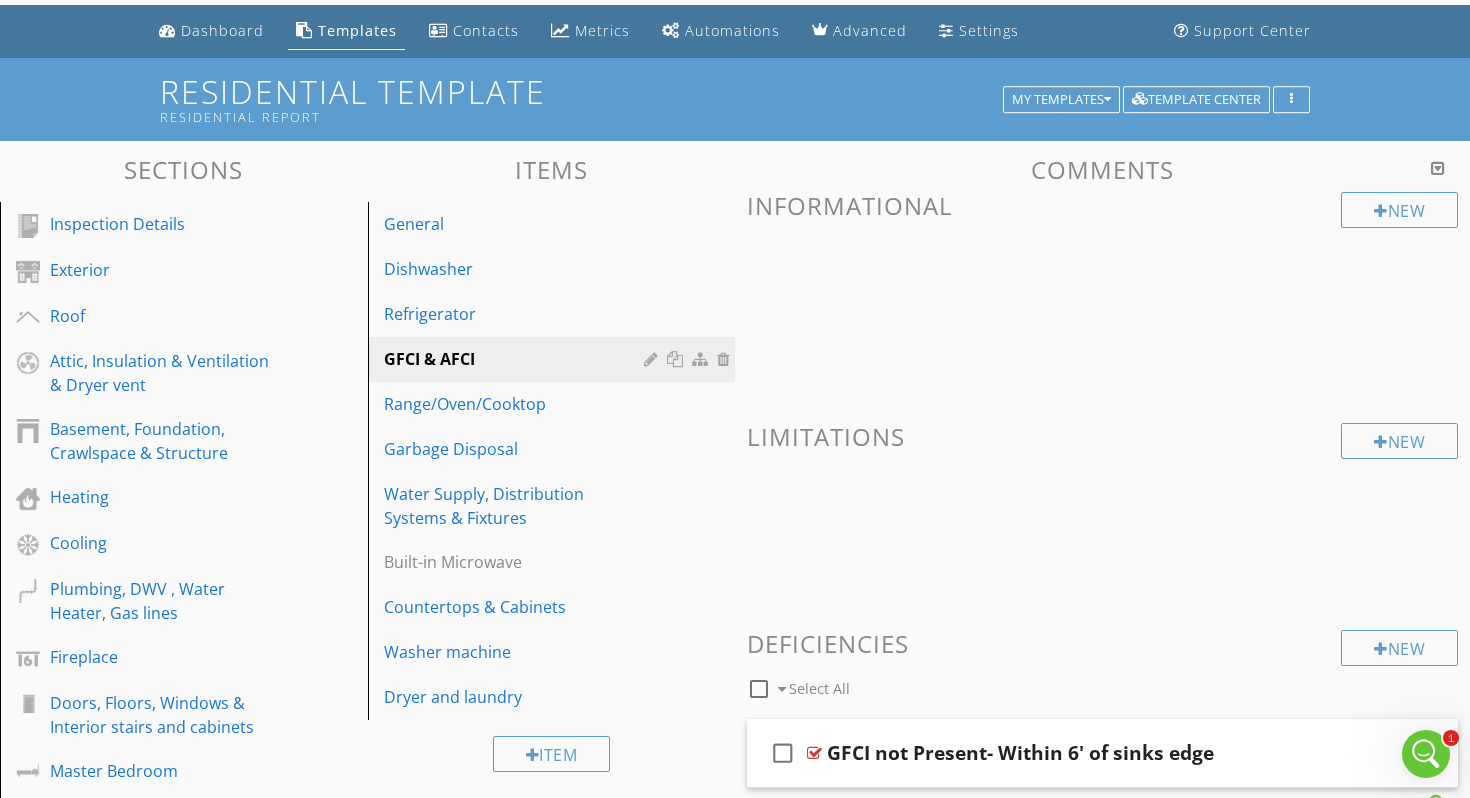 scroll, scrollTop: 0, scrollLeft: 0, axis: both 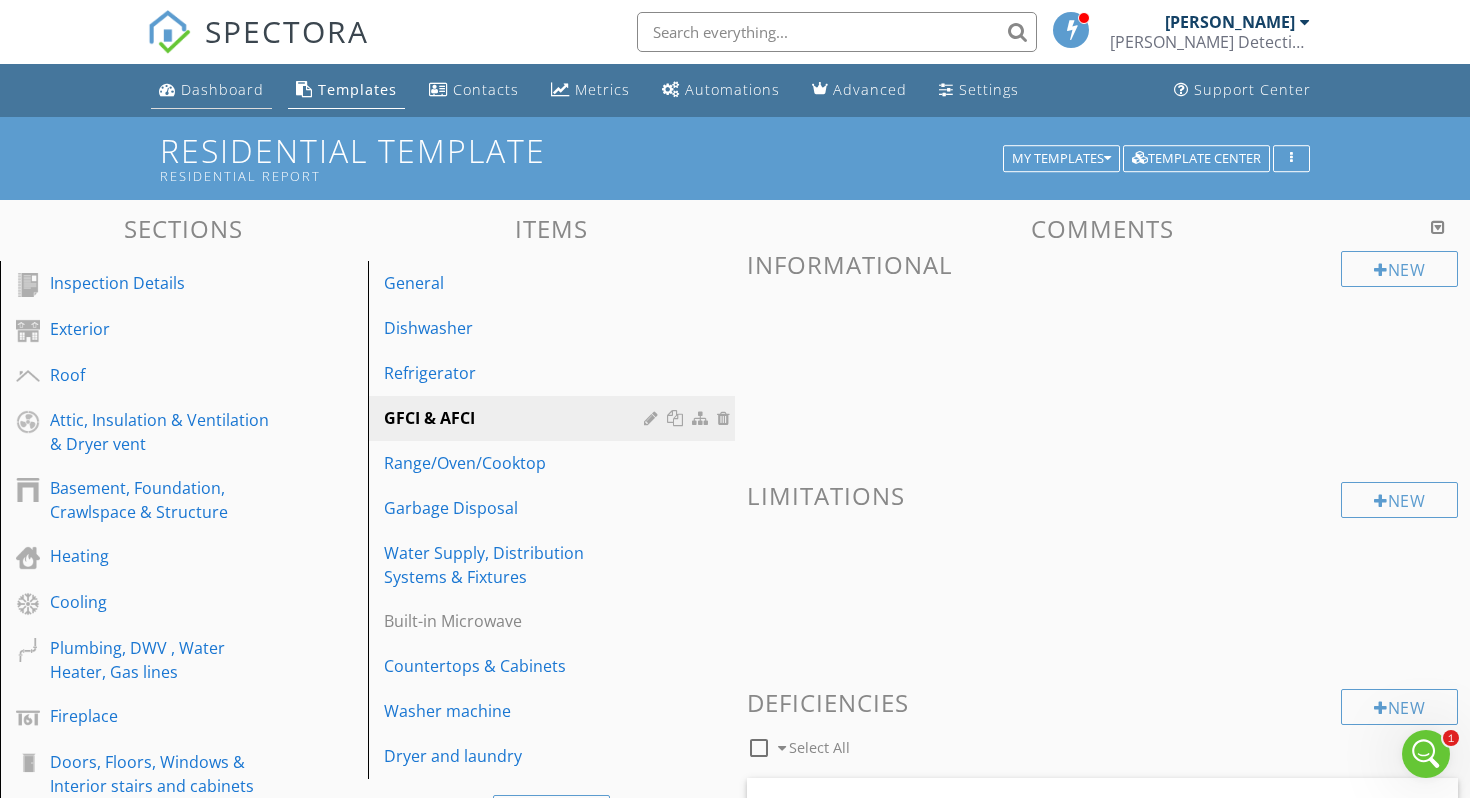 click on "Dashboard" at bounding box center (211, 90) 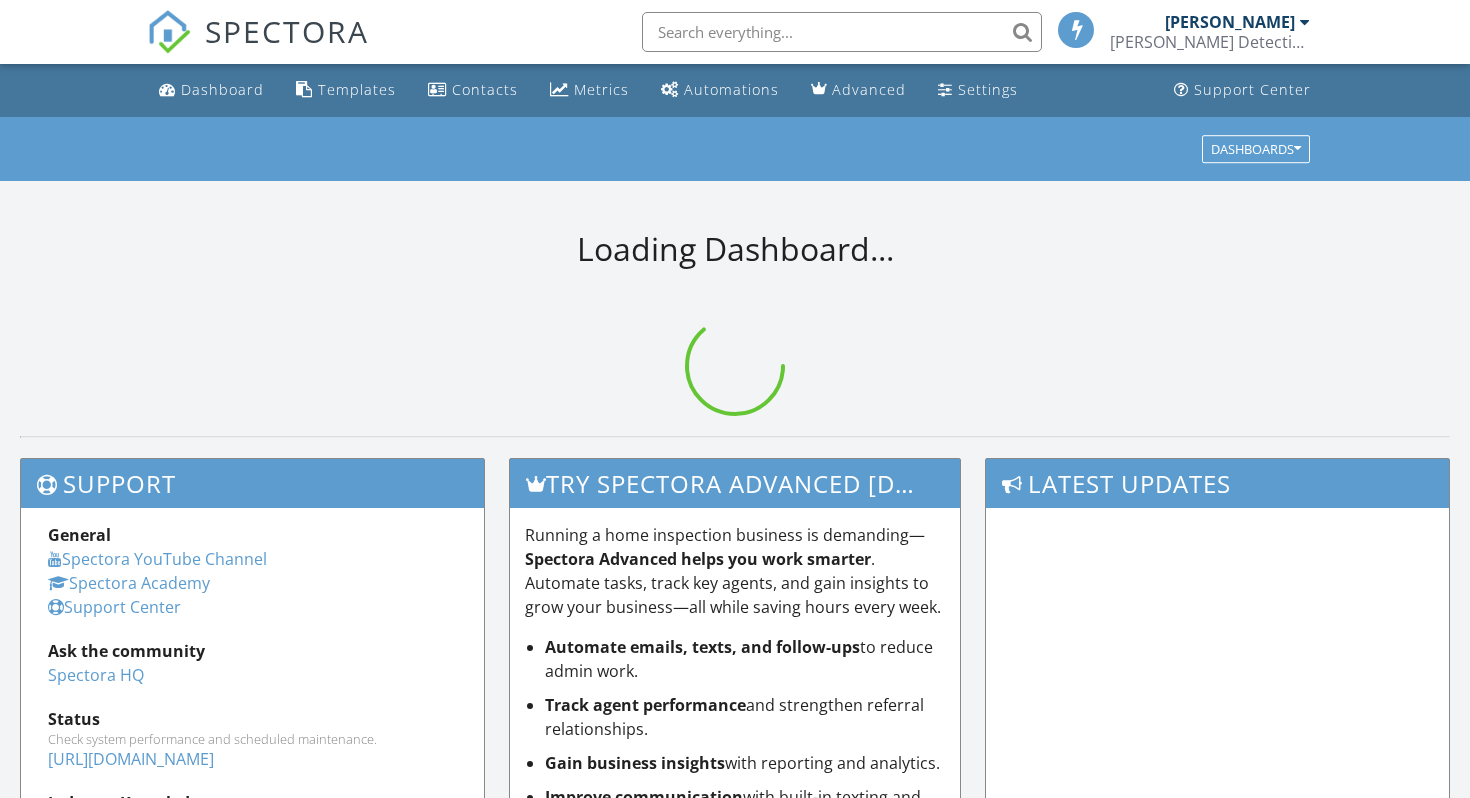 scroll, scrollTop: 0, scrollLeft: 0, axis: both 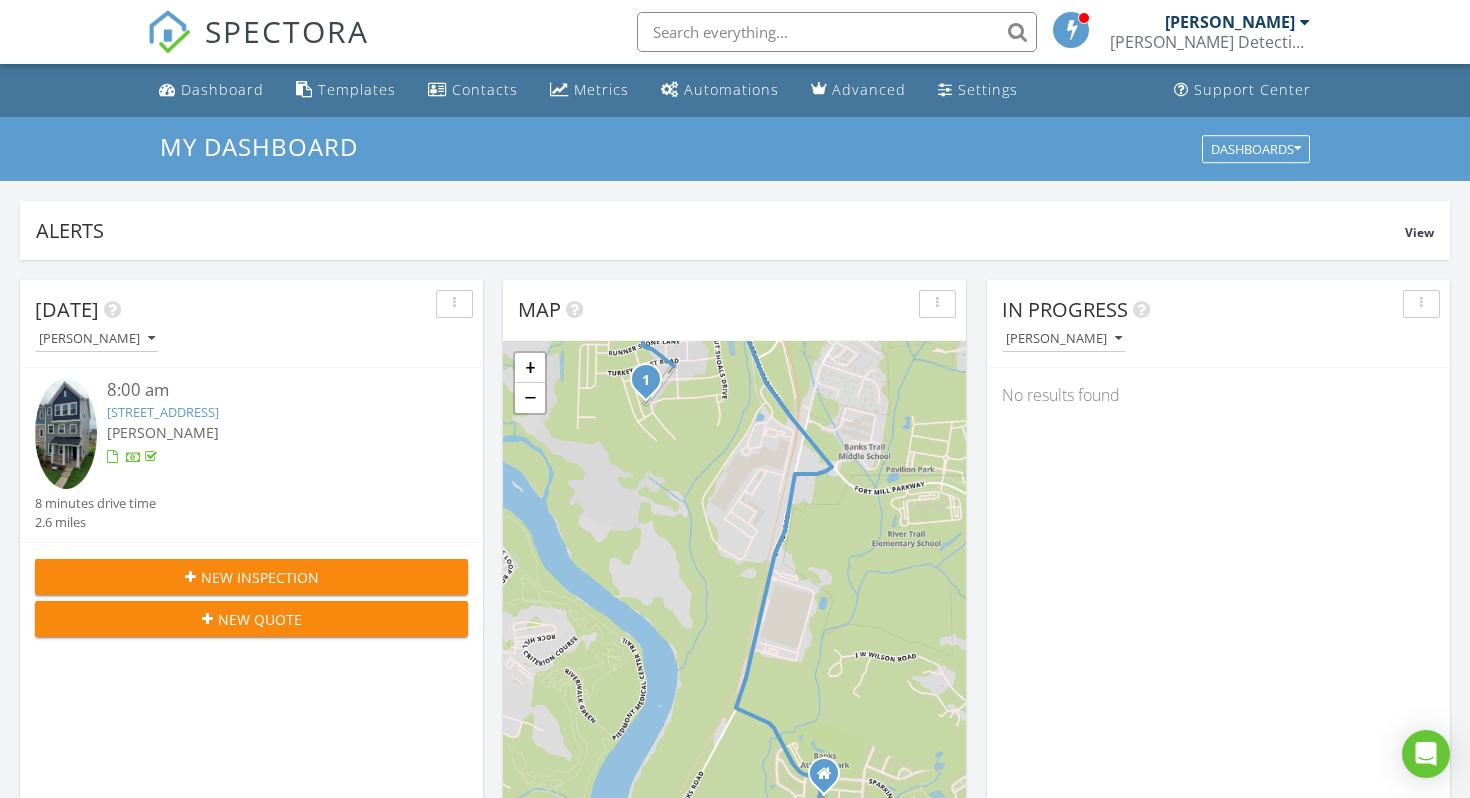 click on "4124 Skyboat Cir, Fort Mill, SC 29715" at bounding box center (163, 412) 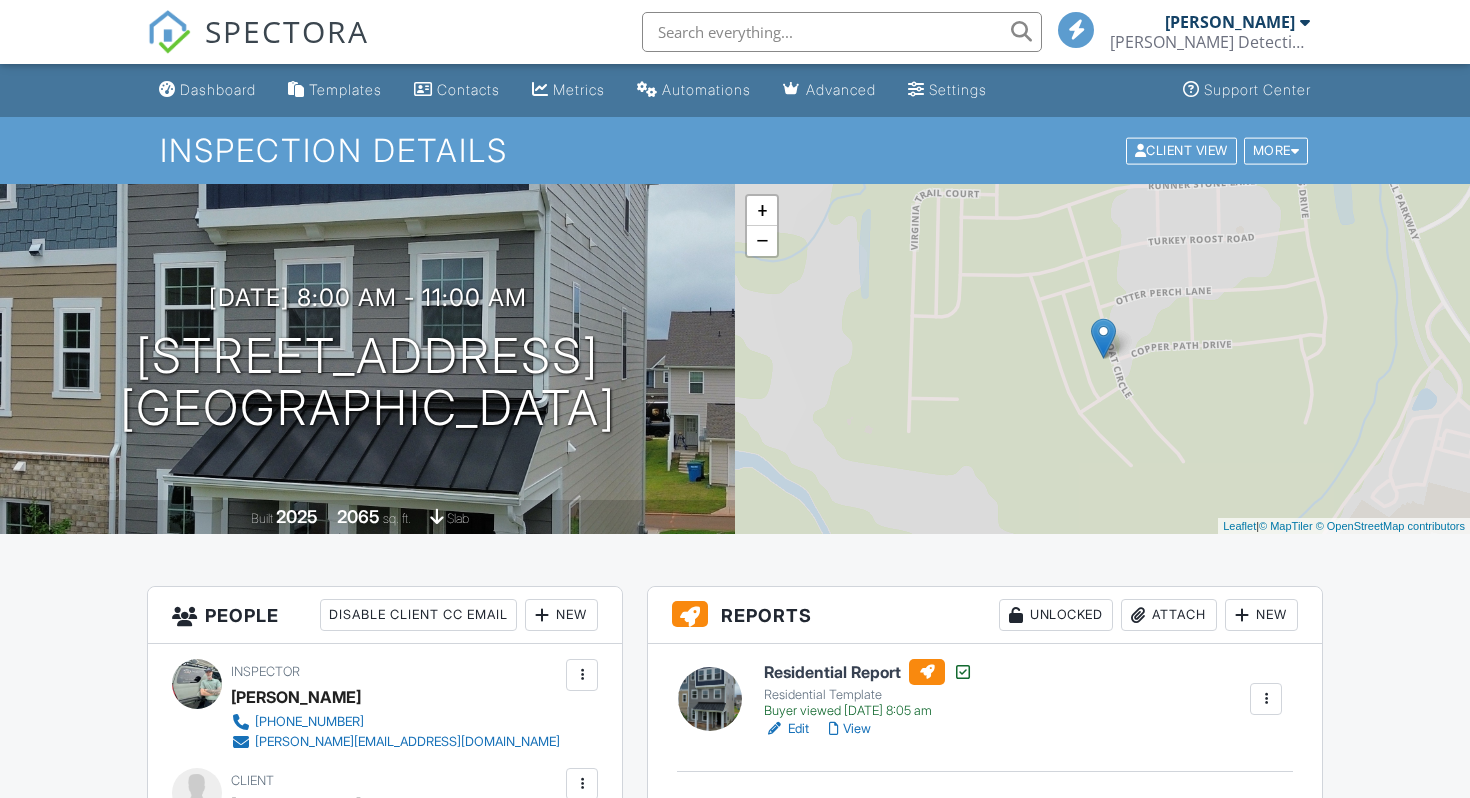 scroll, scrollTop: 0, scrollLeft: 0, axis: both 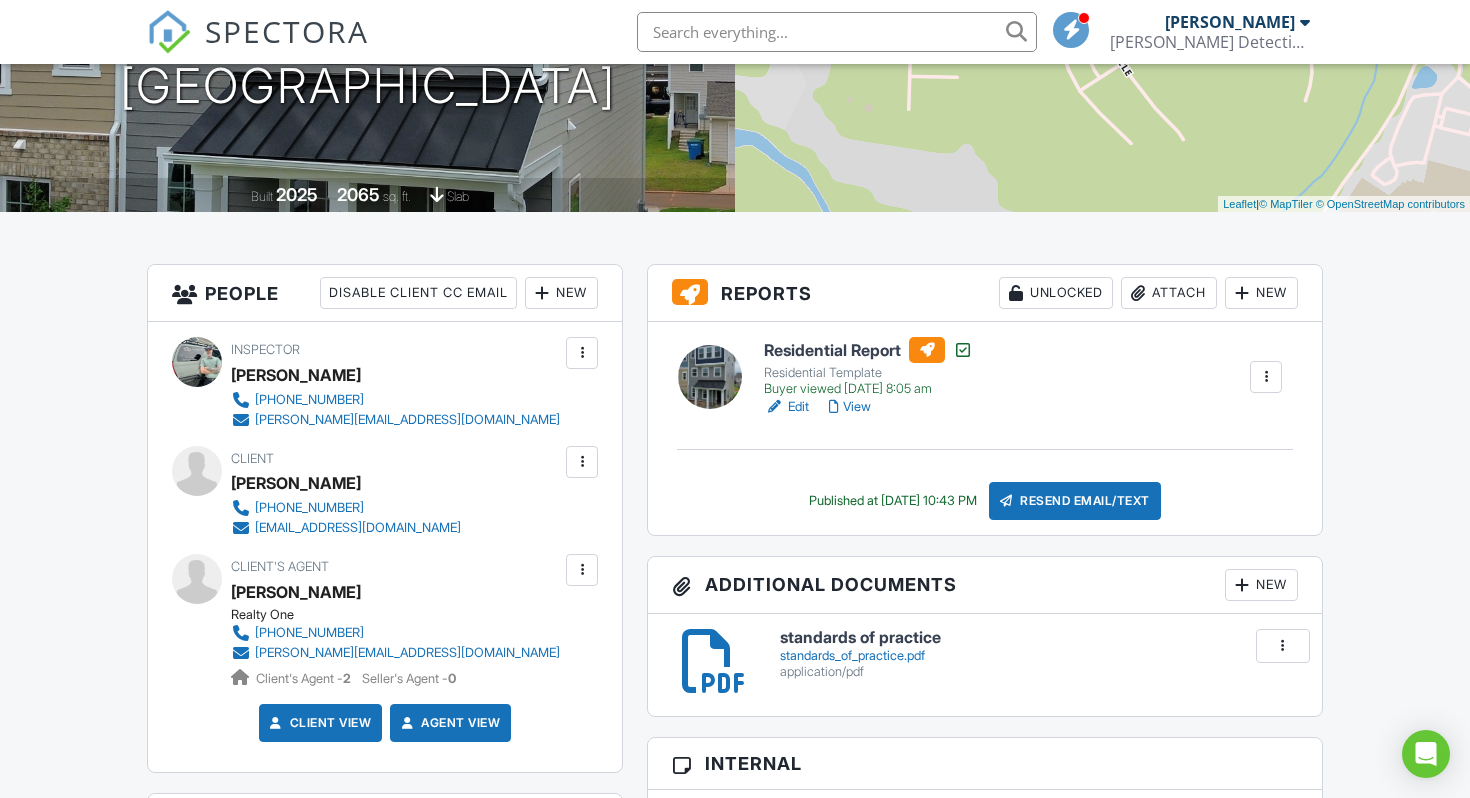 click on "Edit" at bounding box center (786, 407) 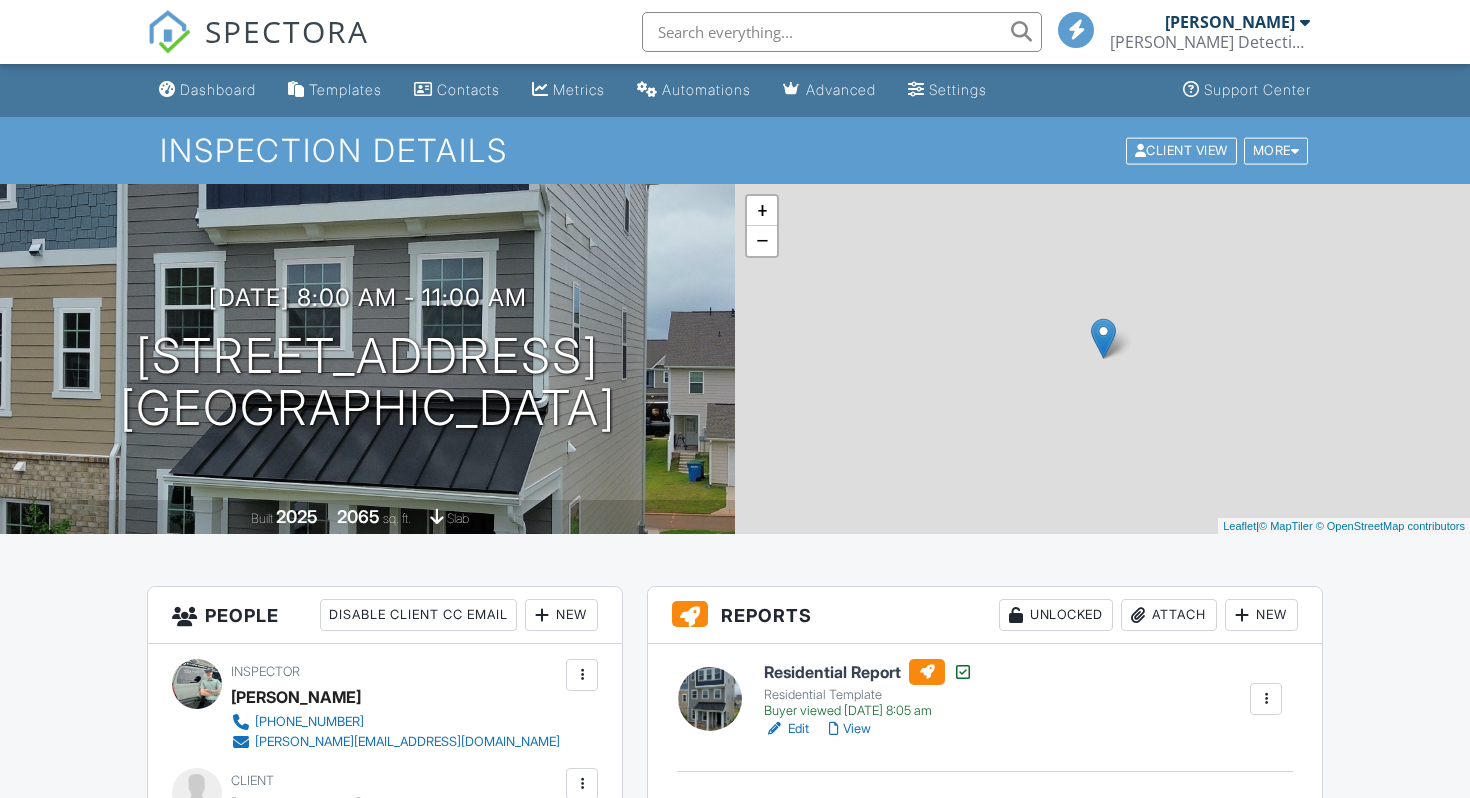 scroll, scrollTop: 0, scrollLeft: 0, axis: both 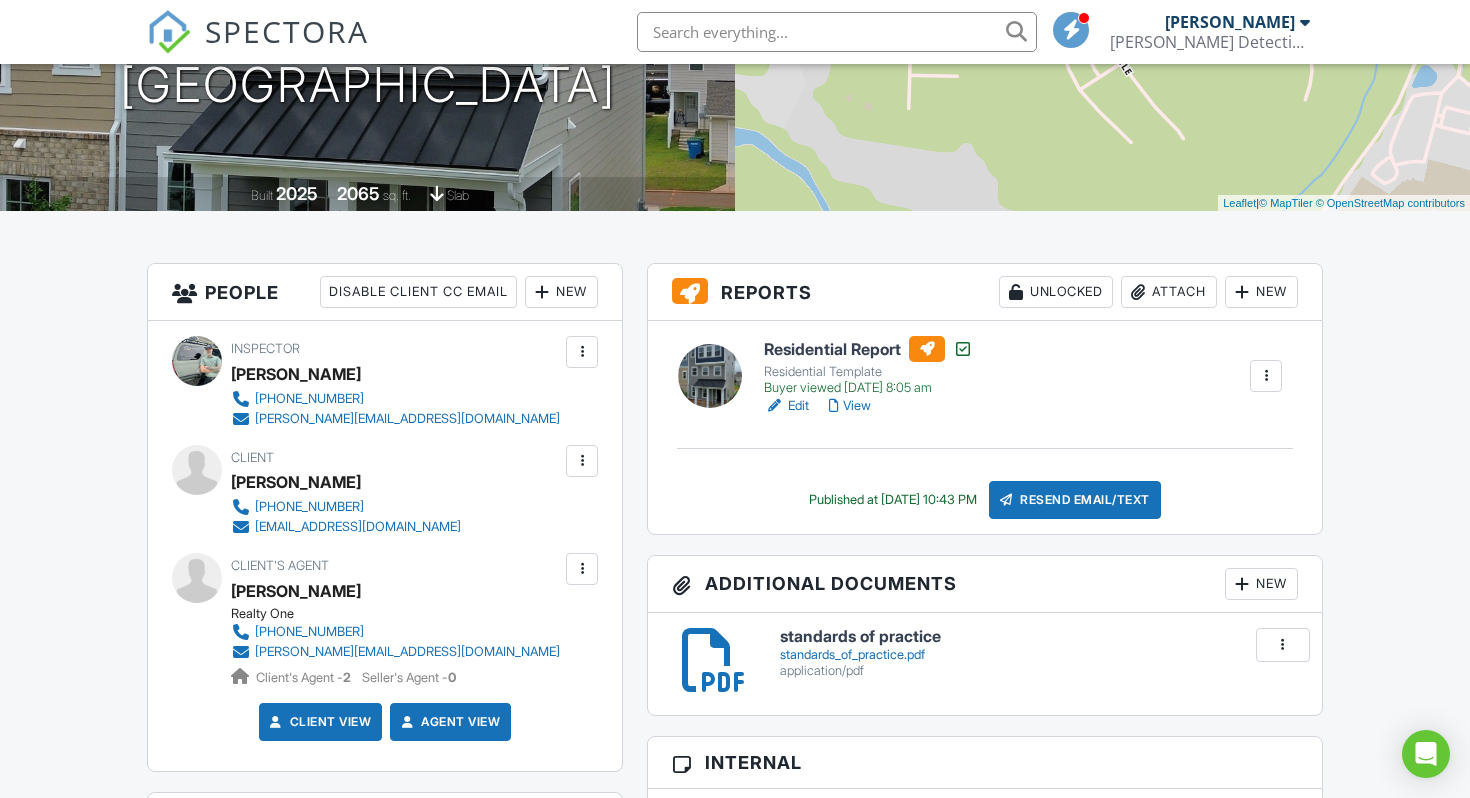 click on "View" at bounding box center [850, 406] 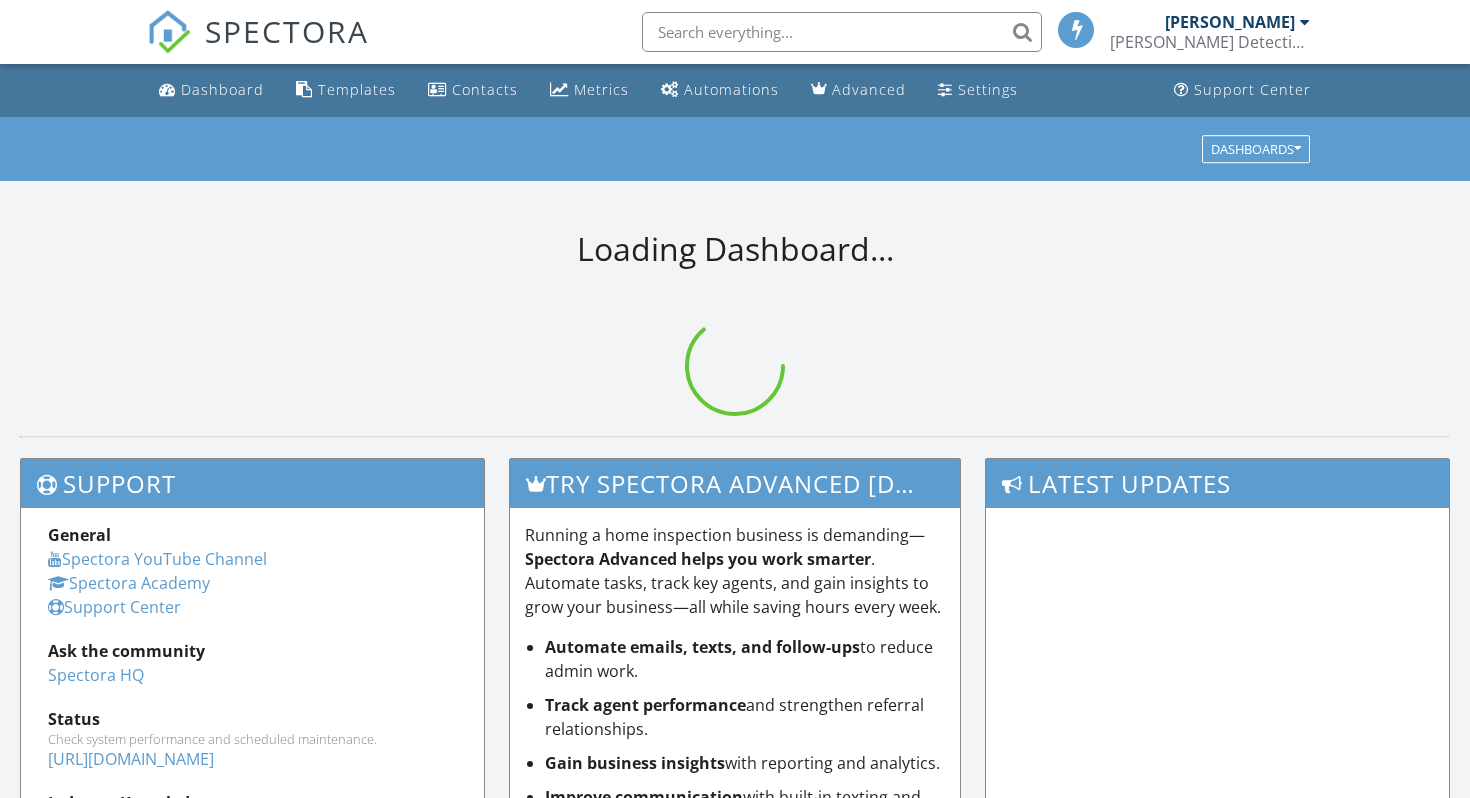 scroll, scrollTop: 0, scrollLeft: 0, axis: both 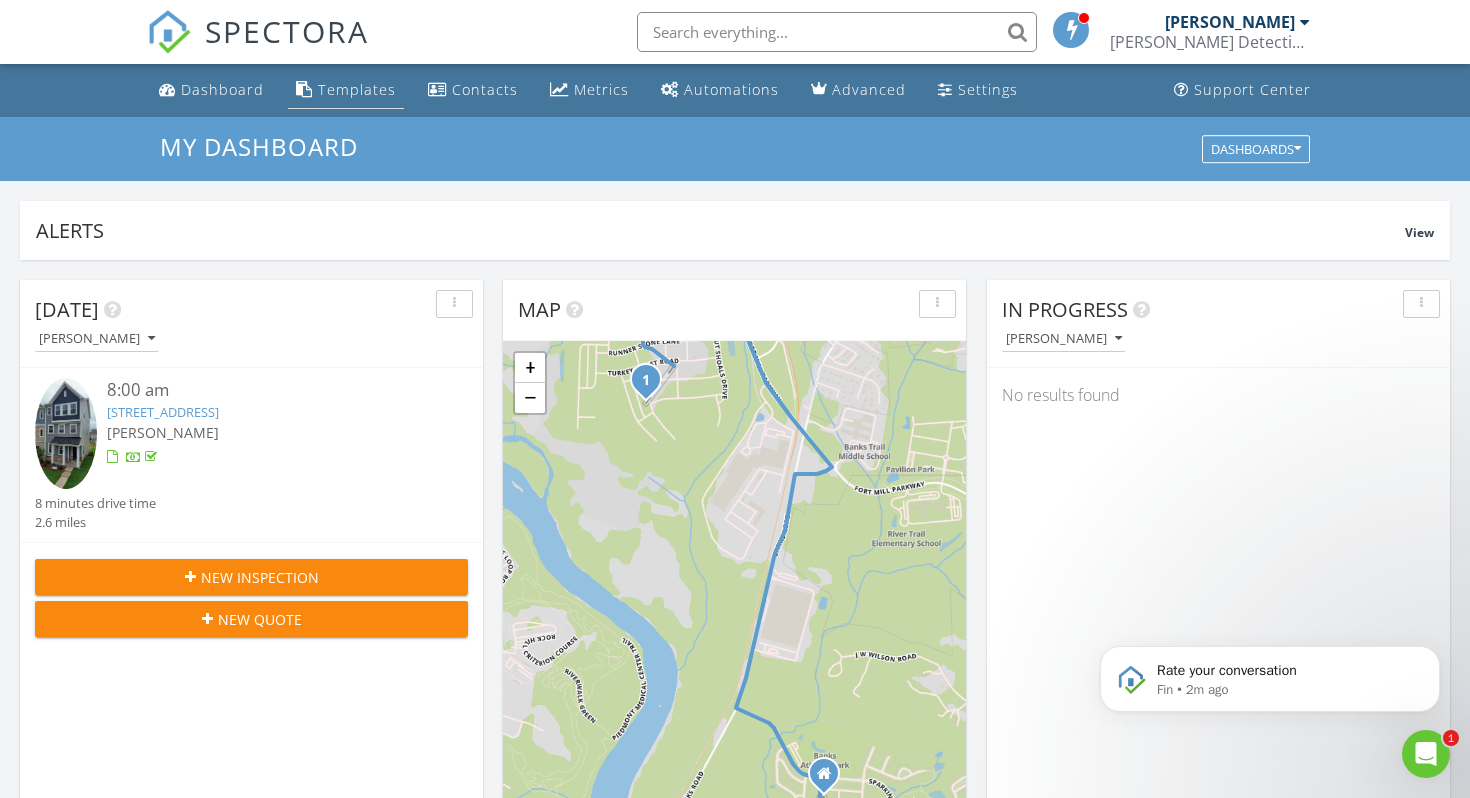 click on "Templates" at bounding box center (346, 90) 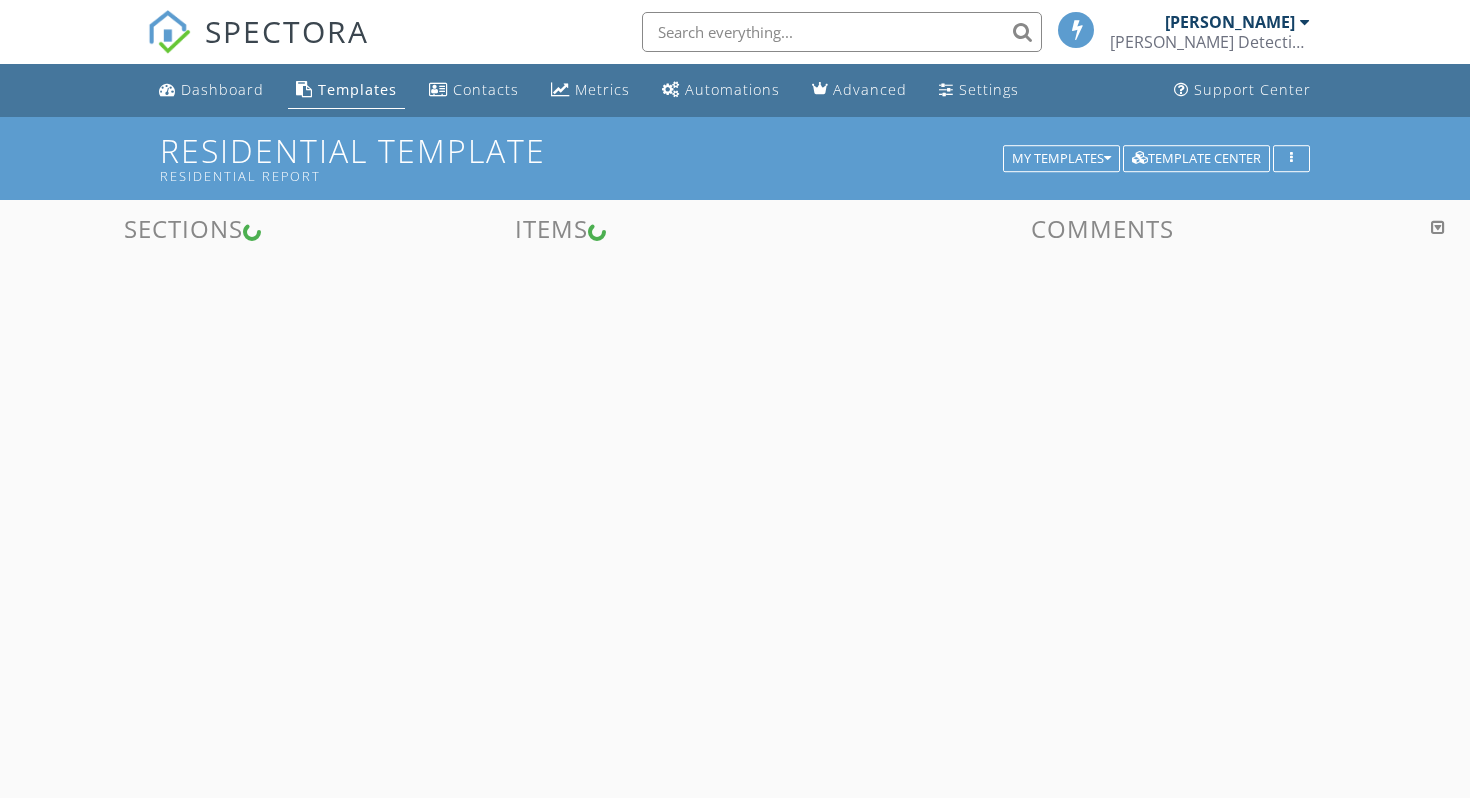 scroll, scrollTop: 0, scrollLeft: 0, axis: both 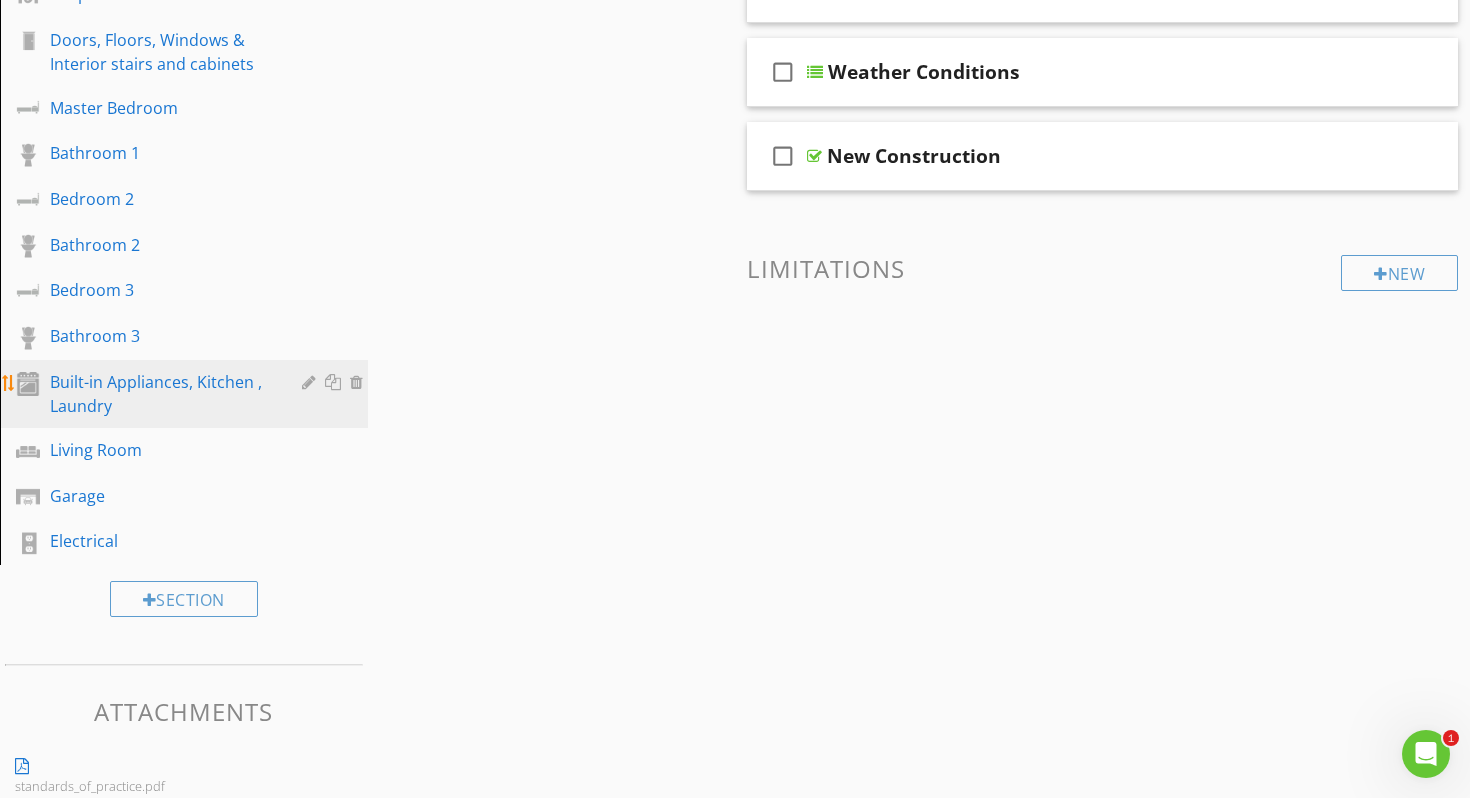 click on "Built-in Appliances, Kitchen , Laundry" at bounding box center (161, 394) 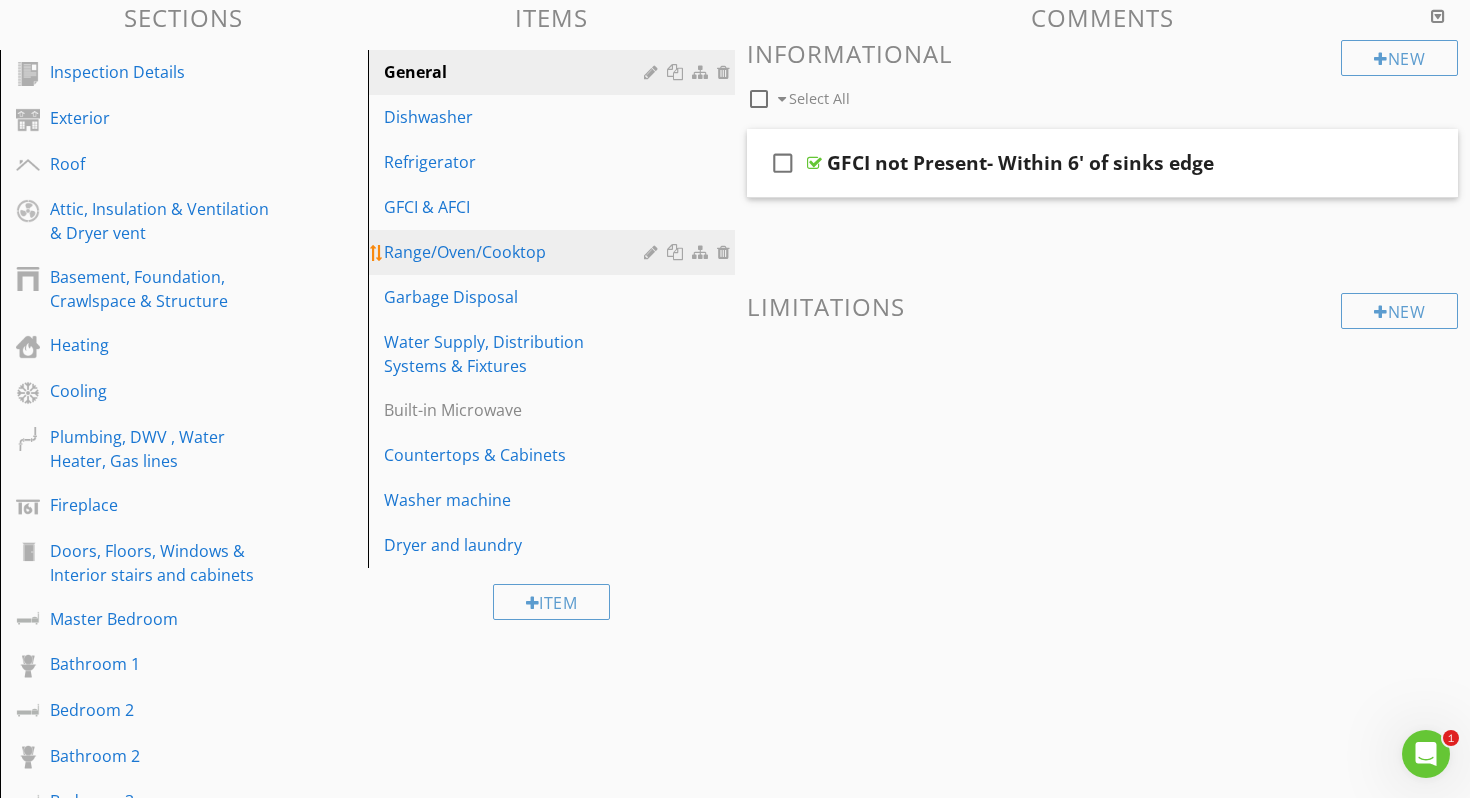 scroll, scrollTop: 208, scrollLeft: 0, axis: vertical 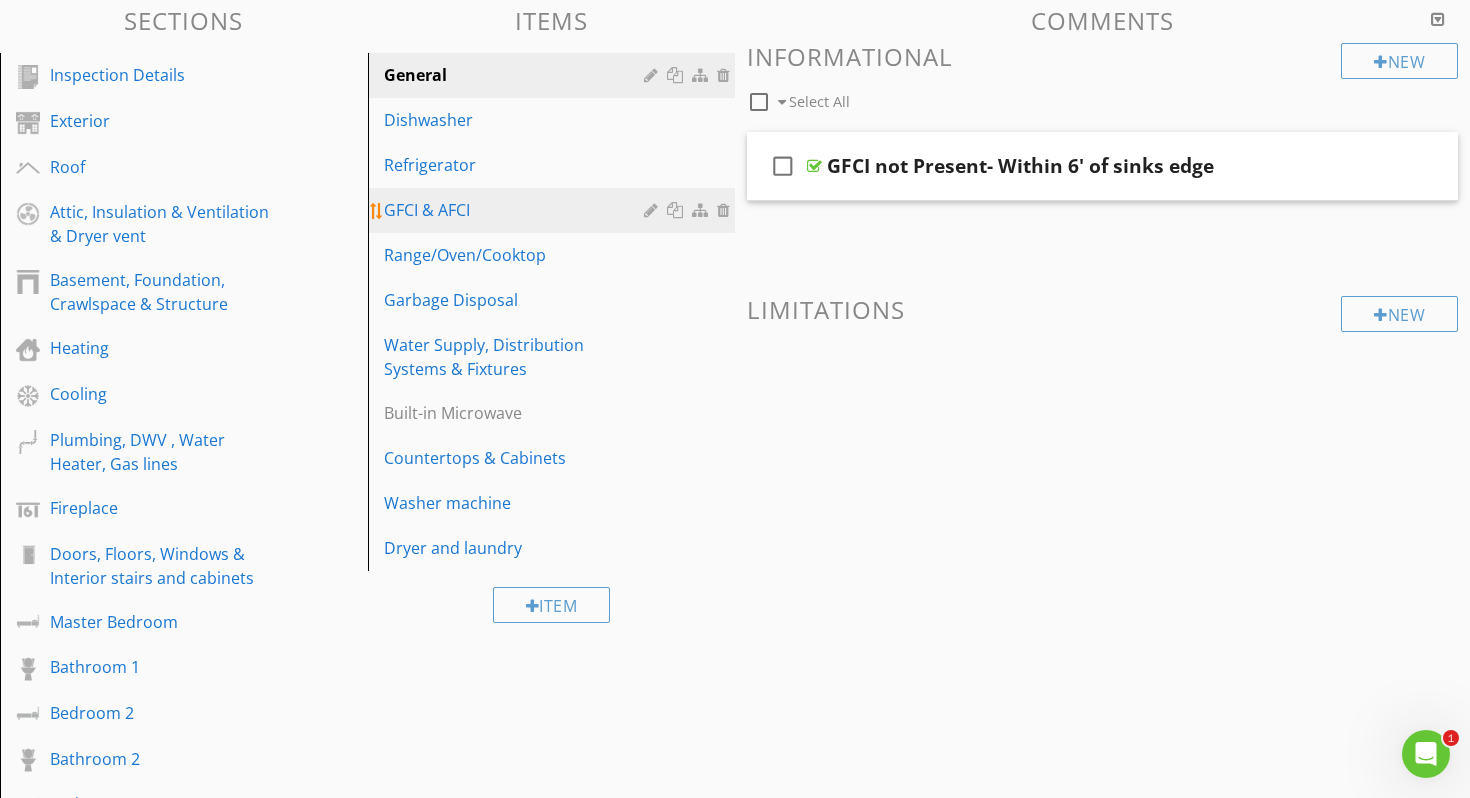 click on "GFCI & AFCI" at bounding box center [517, 210] 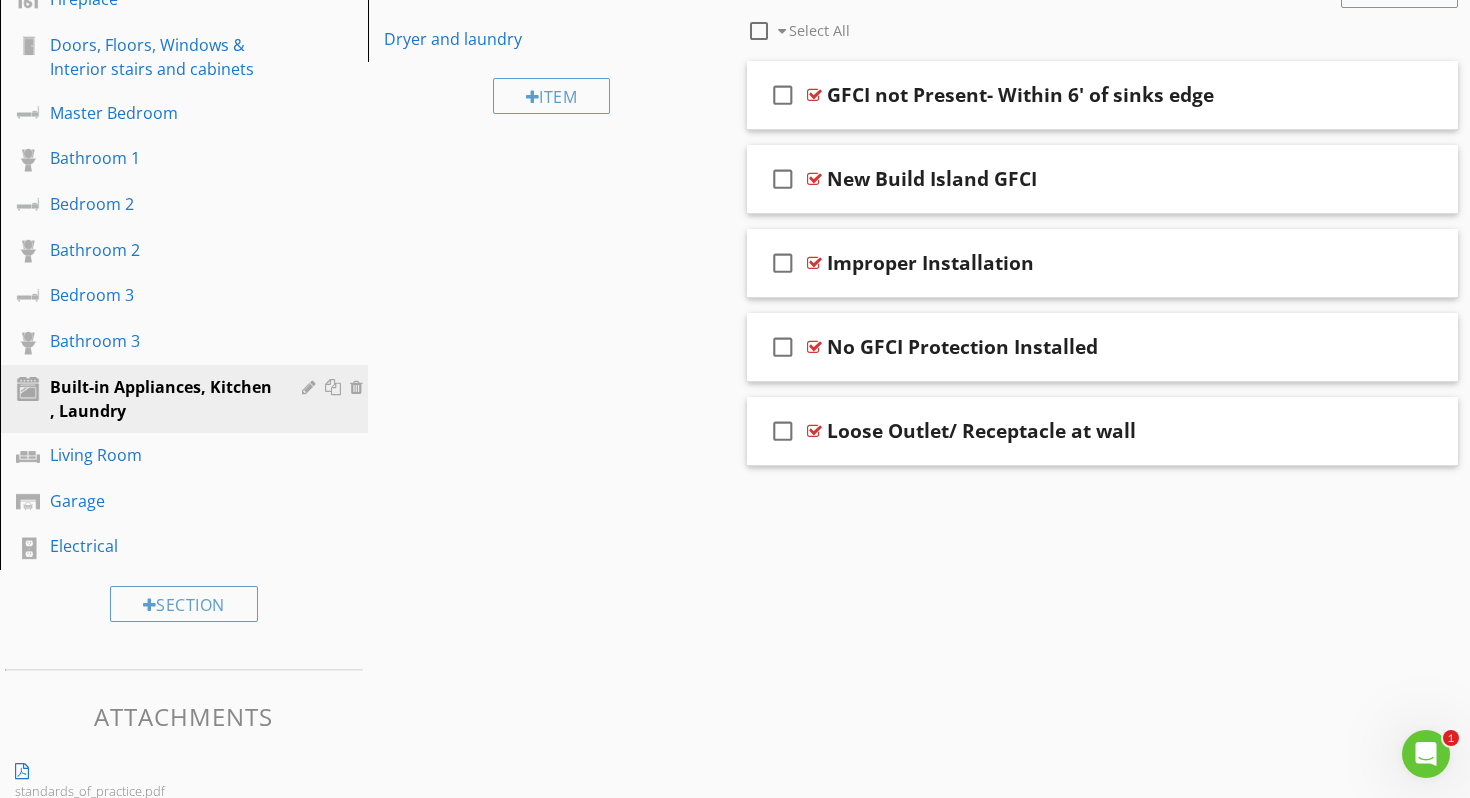 scroll, scrollTop: 715, scrollLeft: 0, axis: vertical 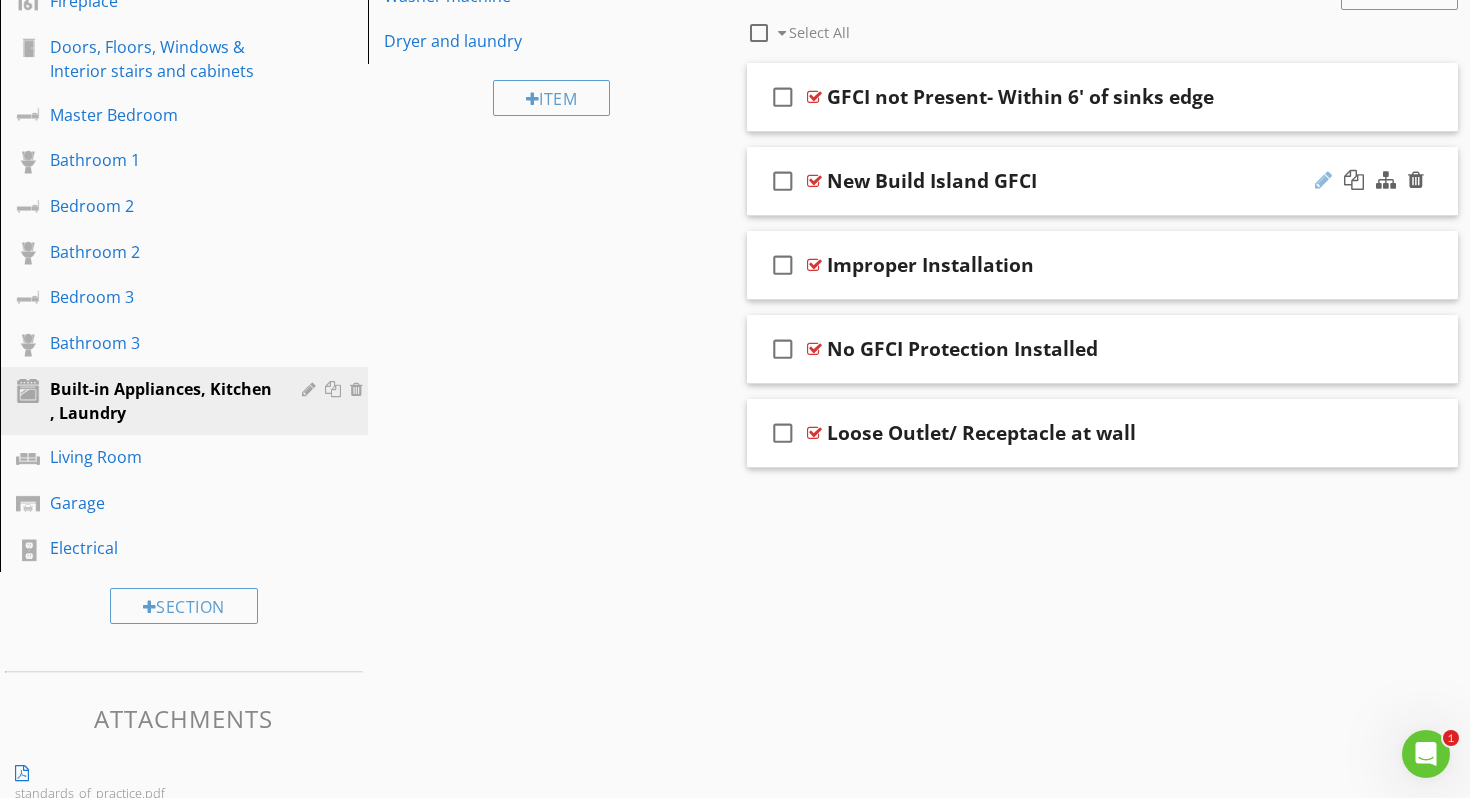 click at bounding box center (1323, 180) 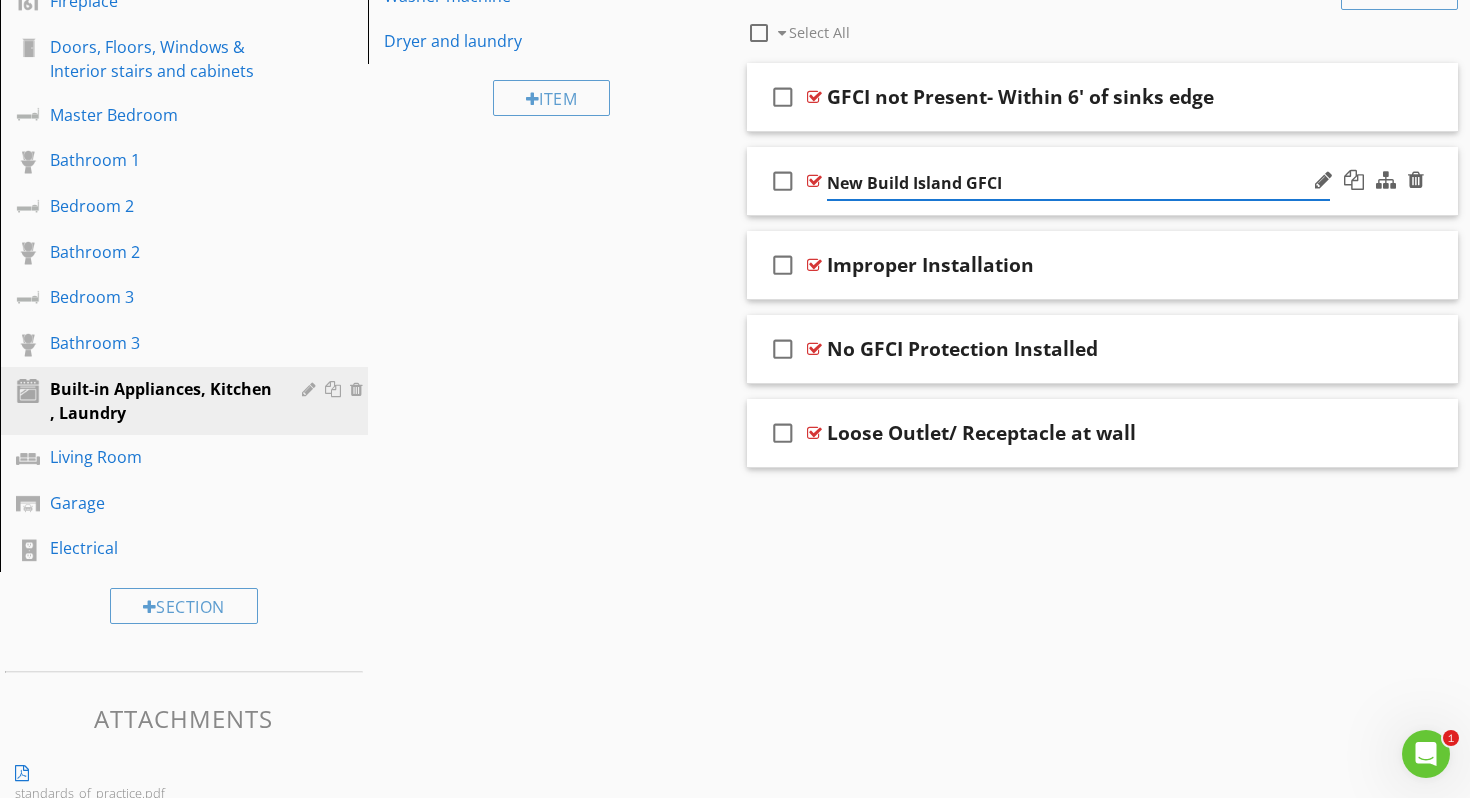 click on "New Build Island GFCI" at bounding box center (1078, 183) 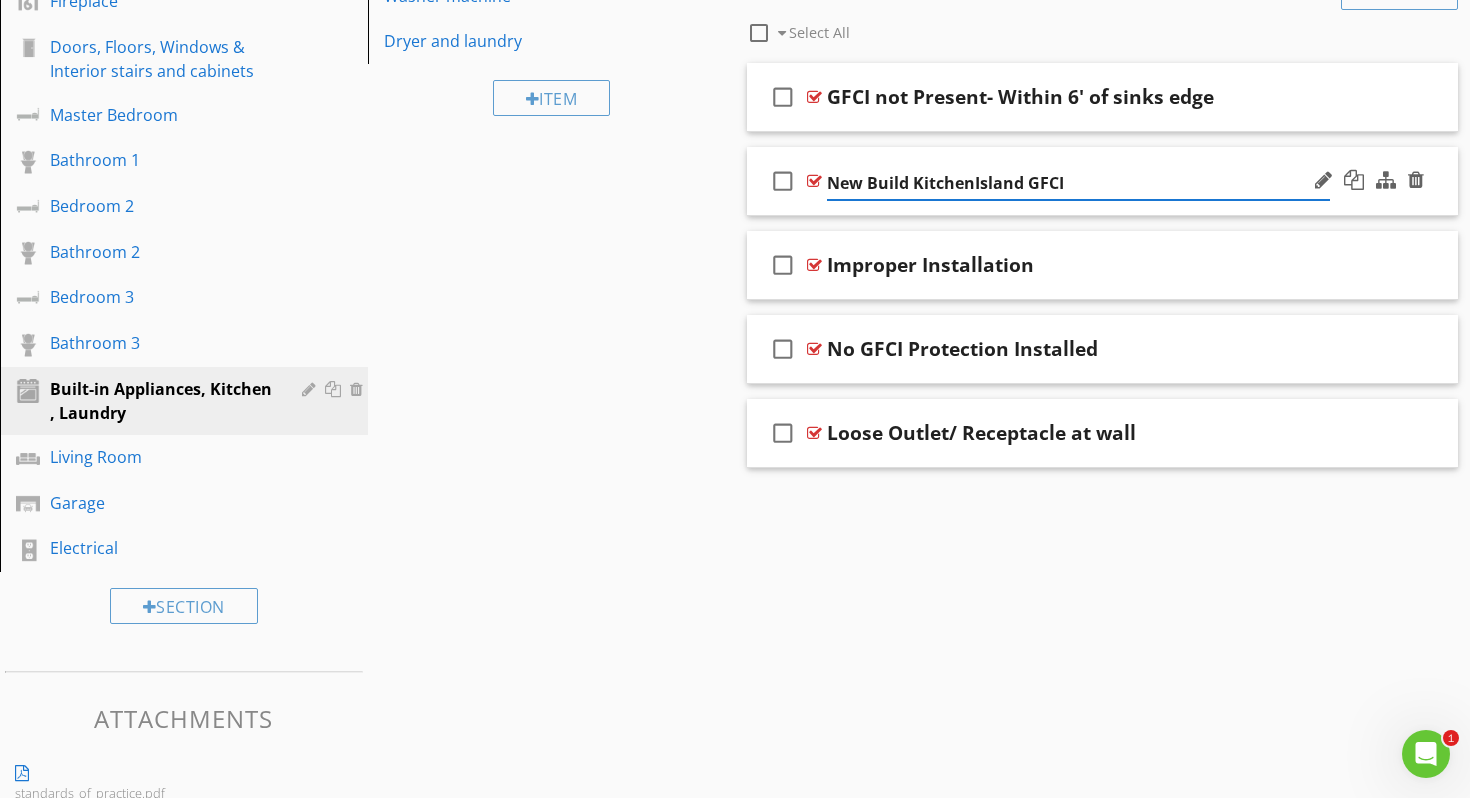 type on "New Build Kitchen Island GFCI" 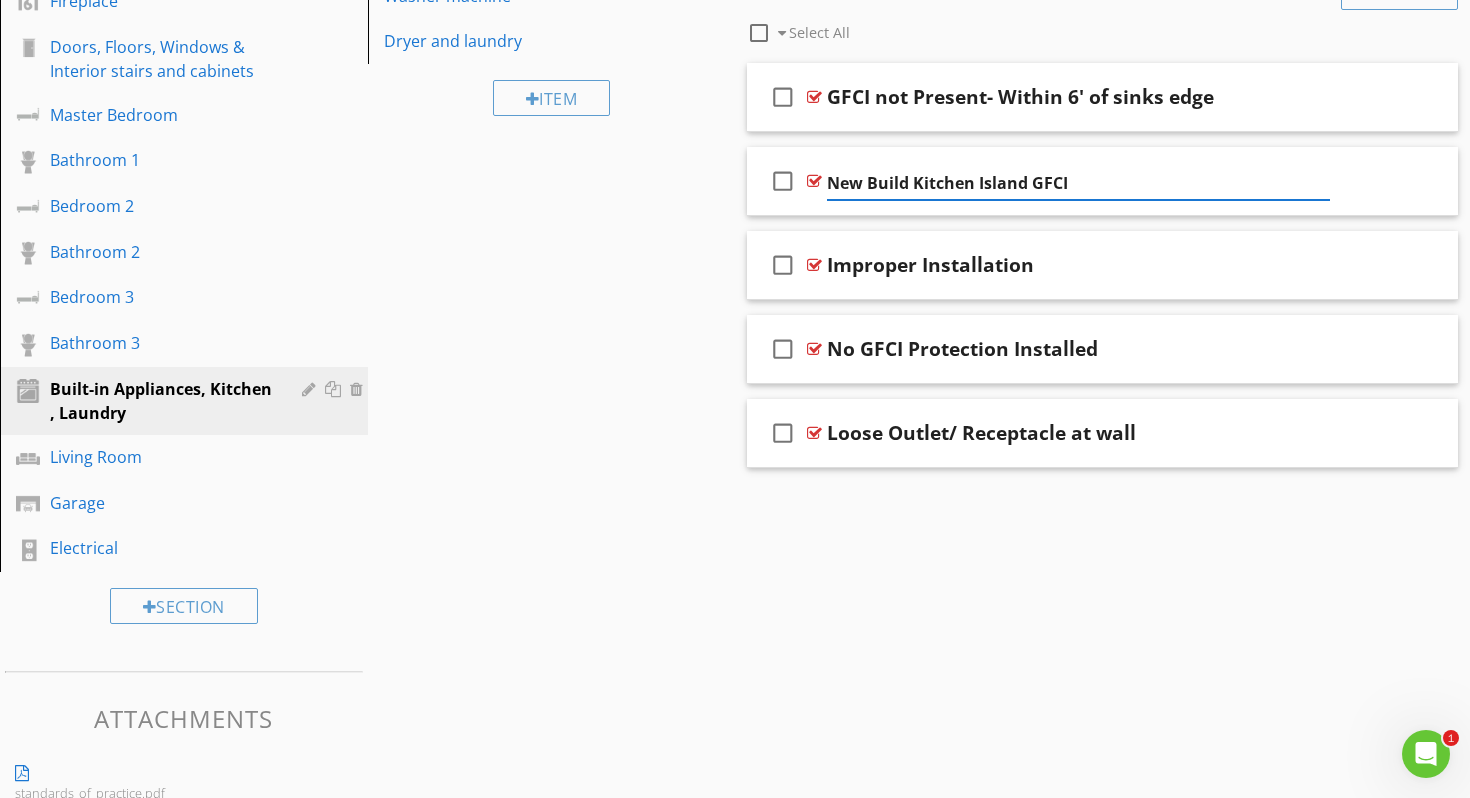 click on "Sections
Inspection Details           Exterior           Roof           Attic, Insulation & Ventilation & Dryer vent            Basement, Foundation, Crawlspace & Structure           Heating           Cooling           Plumbing,  DWV , Water Heater, Gas lines           Fireplace           Doors, Floors, Windows & Interior stairs and cabinets            Master Bedroom           Bathroom 1           Bedroom 2           Bathroom 2           Bedroom 3           Bathroom 3           Built-in Appliances, Kitchen , Laundry            Living Room           Garage           Electrical
Section
Attachments       standards_of_practice.pdf
Attachment
Items
General           Dishwasher           Refrigerator           GFCI & AFCI           Range/Oven/Cooktop           Garbage Disposal           Water Supply, Distribution Systems & Fixtures           Built-in Microwave" at bounding box center [735, 181] 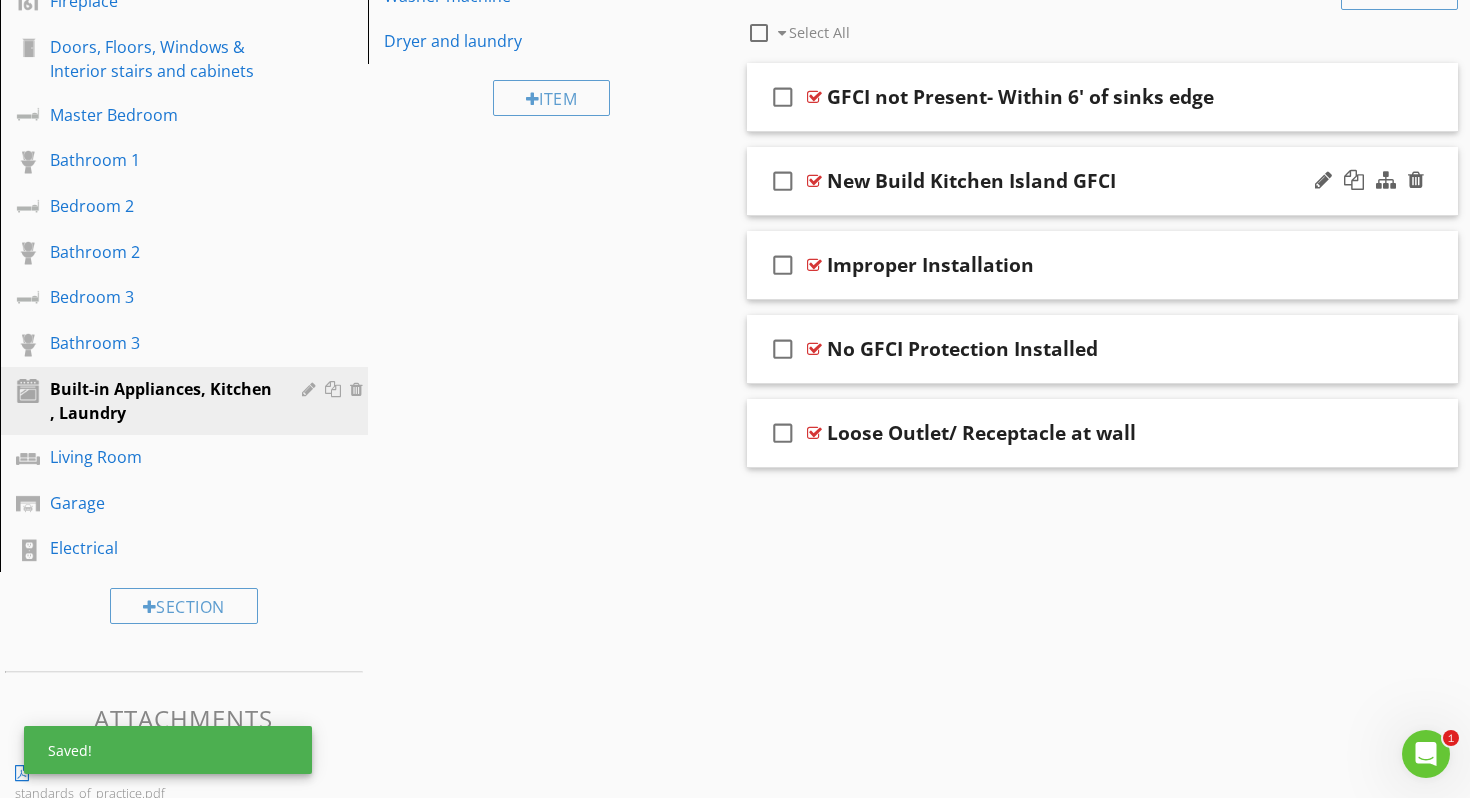 click on "check_box_outline_blank
New Build Kitchen Island GFCI" at bounding box center [1102, 181] 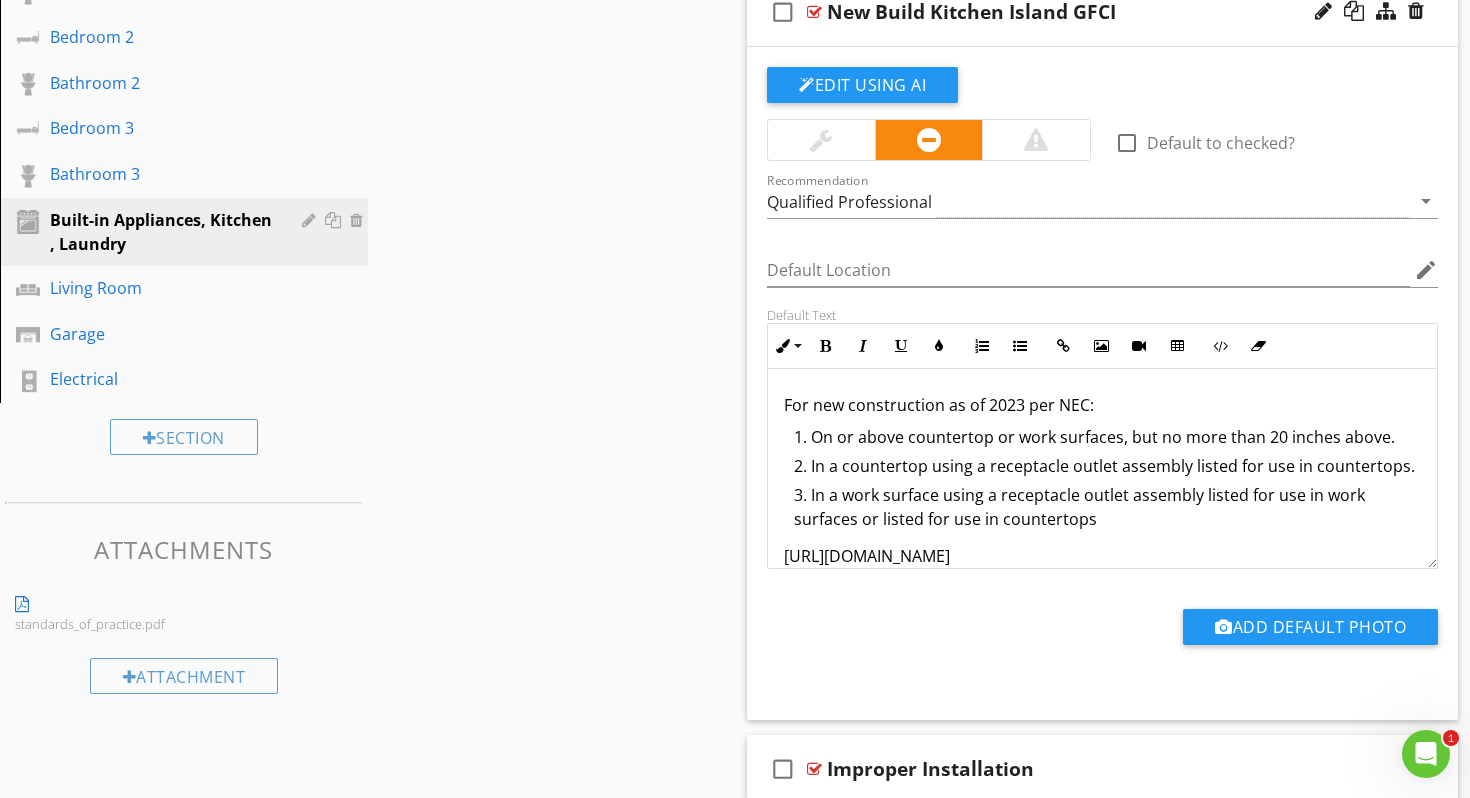 scroll, scrollTop: 886, scrollLeft: 0, axis: vertical 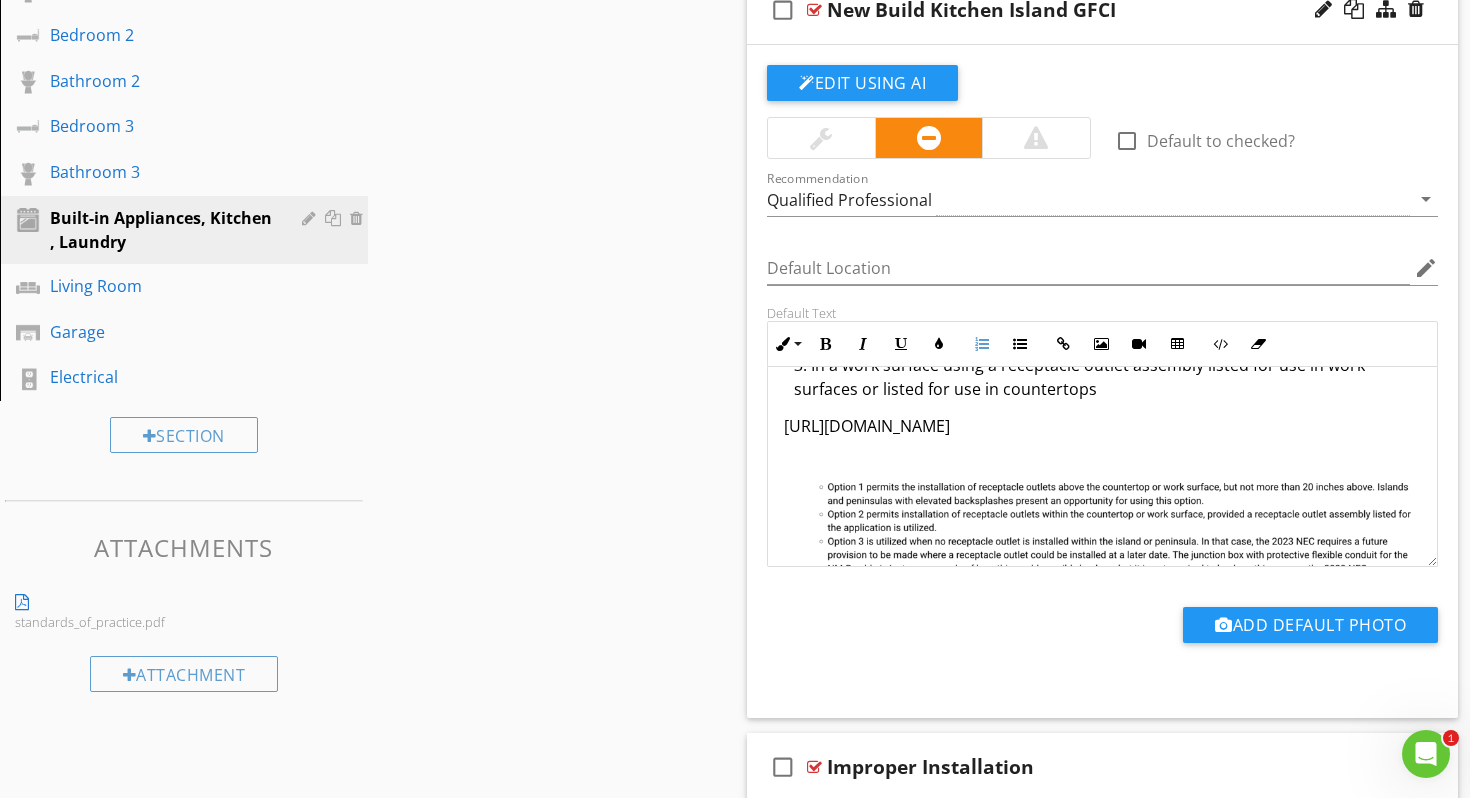 click on "In a work surface using a receptacle outlet assembly listed for use in work surfaces or listed for use in countertops" at bounding box center [1107, 379] 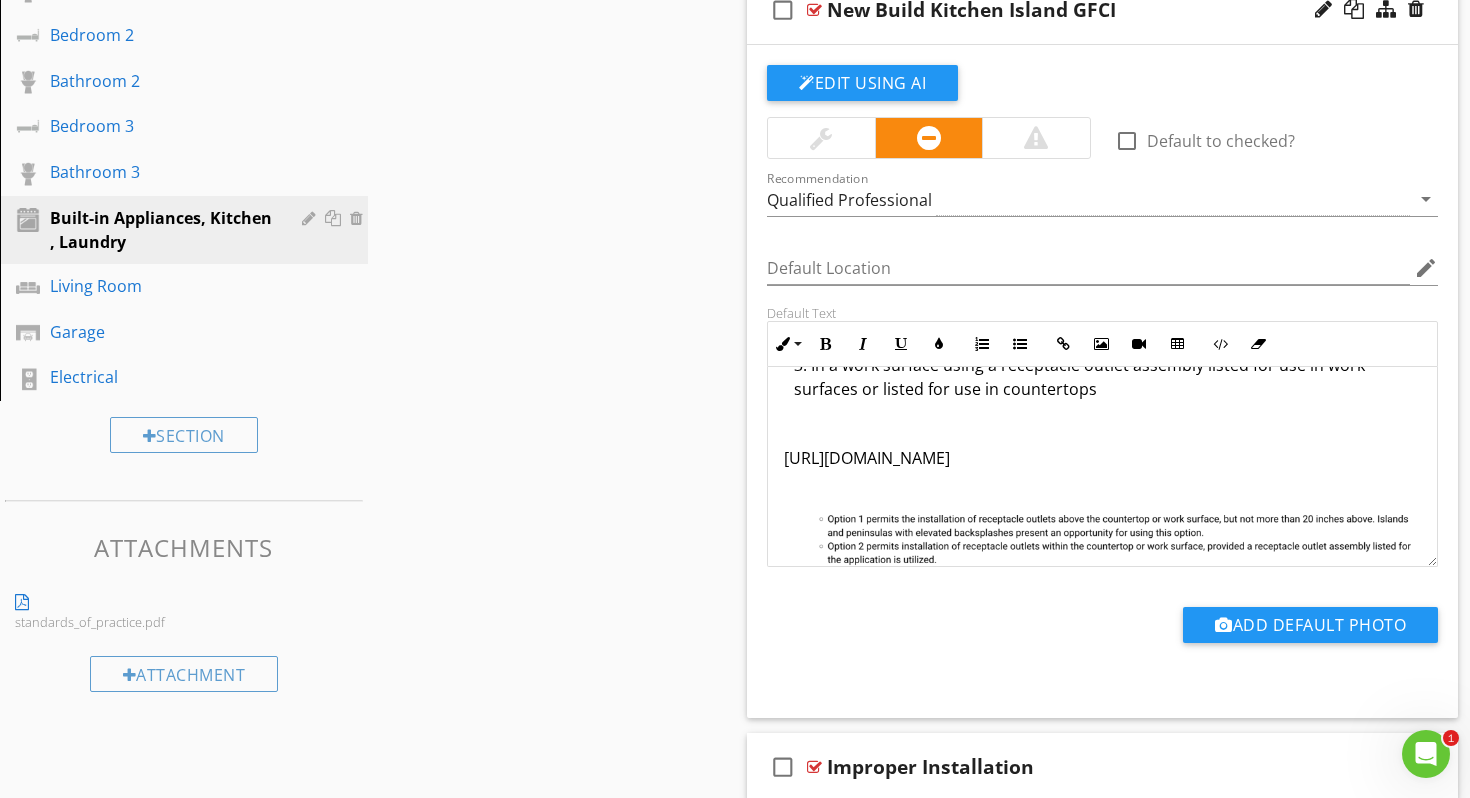 type 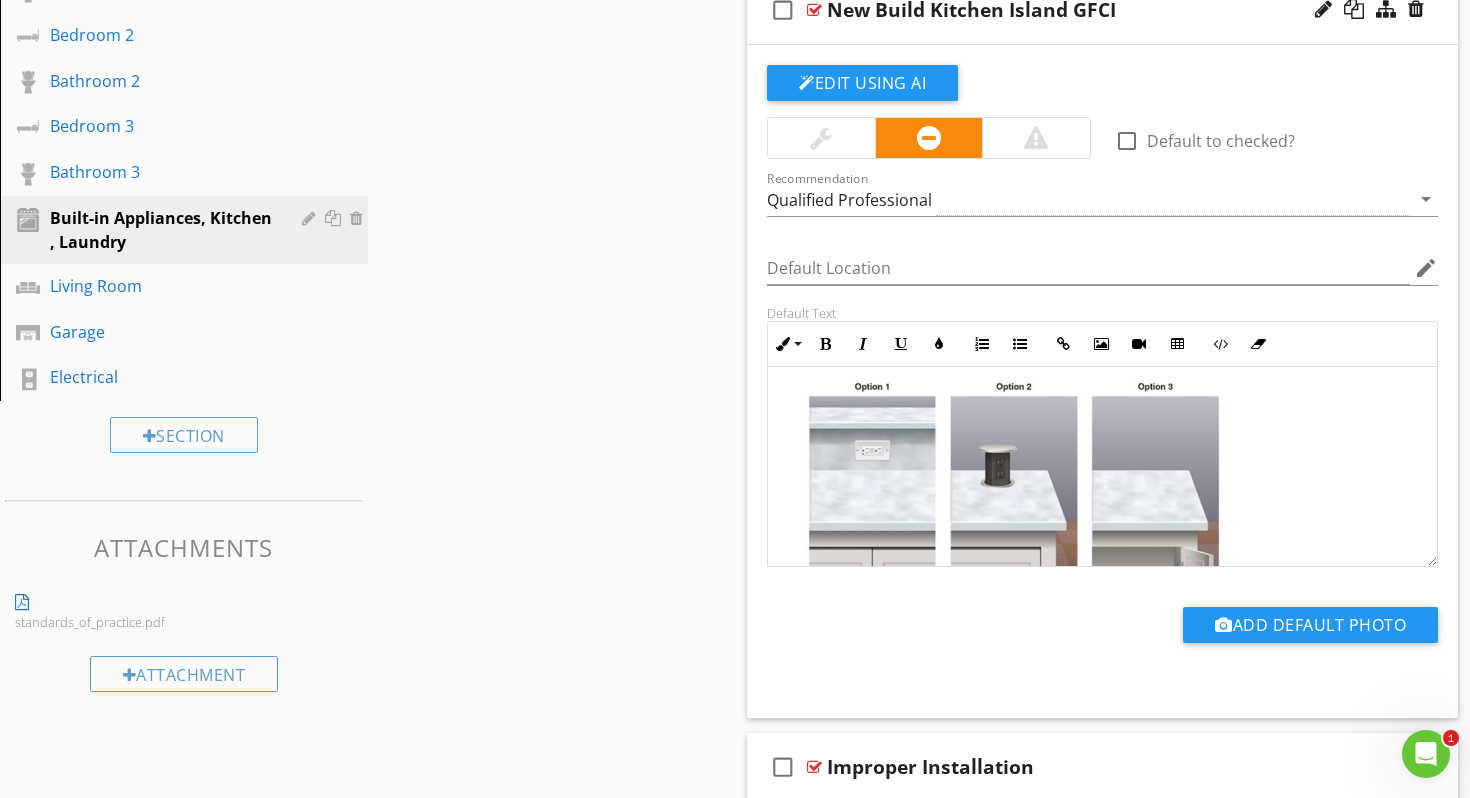 scroll, scrollTop: 513, scrollLeft: 0, axis: vertical 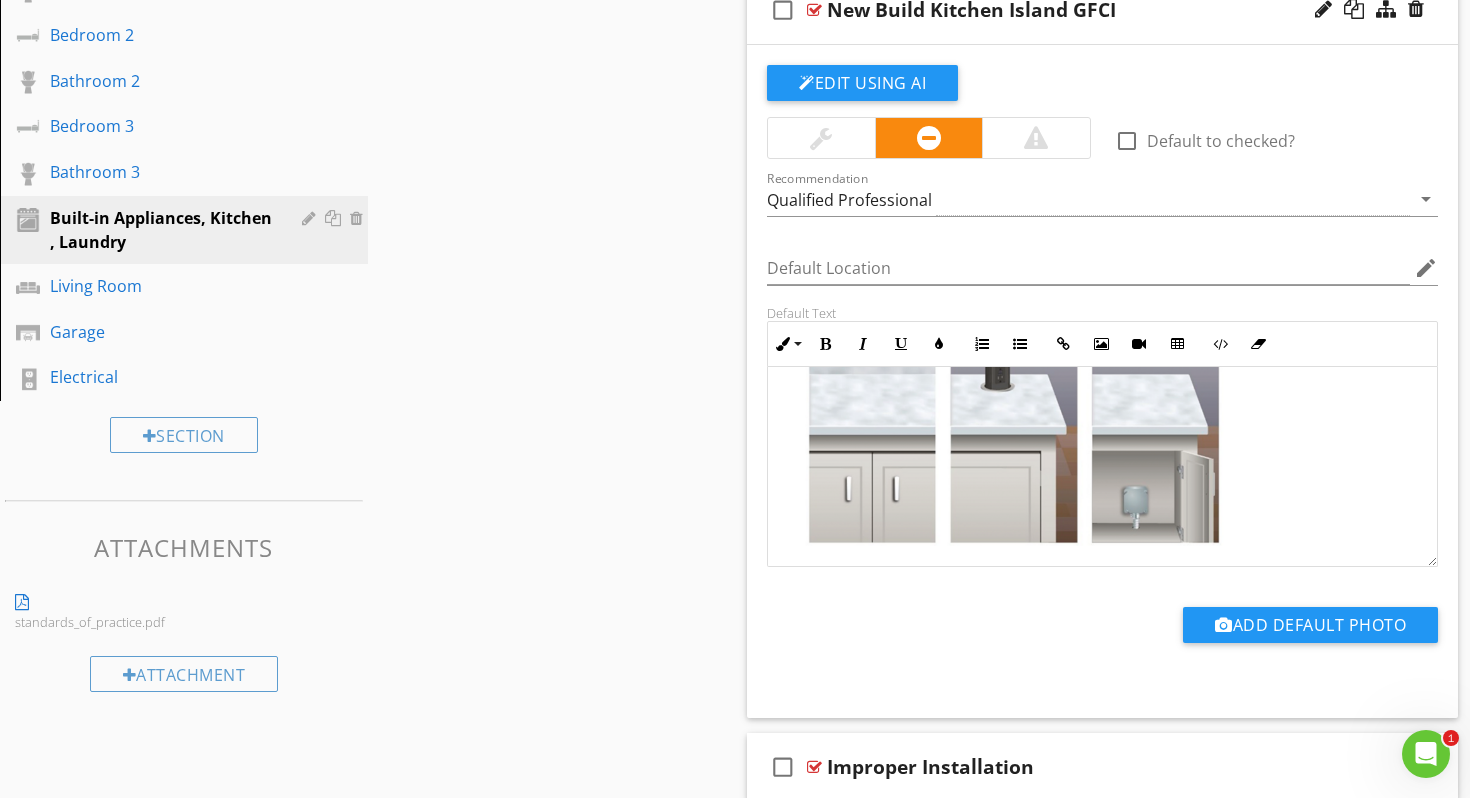 click on "Sections
Inspection Details           Exterior           Roof           Attic, Insulation & Ventilation & Dryer vent            Basement, Foundation, Crawlspace & Structure           Heating           Cooling           Plumbing,  DWV , Water Heater, Gas lines           Fireplace           Doors, Floors, Windows & Interior stairs and cabinets            Master Bedroom           Bathroom 1           Bedroom 2           Bathroom 2           Bedroom 3           Bathroom 3           Built-in Appliances, Kitchen , Laundry            Living Room           Garage           Electrical
Section
Attachments       standards_of_practice.pdf
Attachment
Items
General           Dishwasher           Refrigerator           GFCI & AFCI           Range/Oven/Cooktop           Garbage Disposal           Water Supply, Distribution Systems & Fixtures           Built-in Microwave" at bounding box center (735, 174) 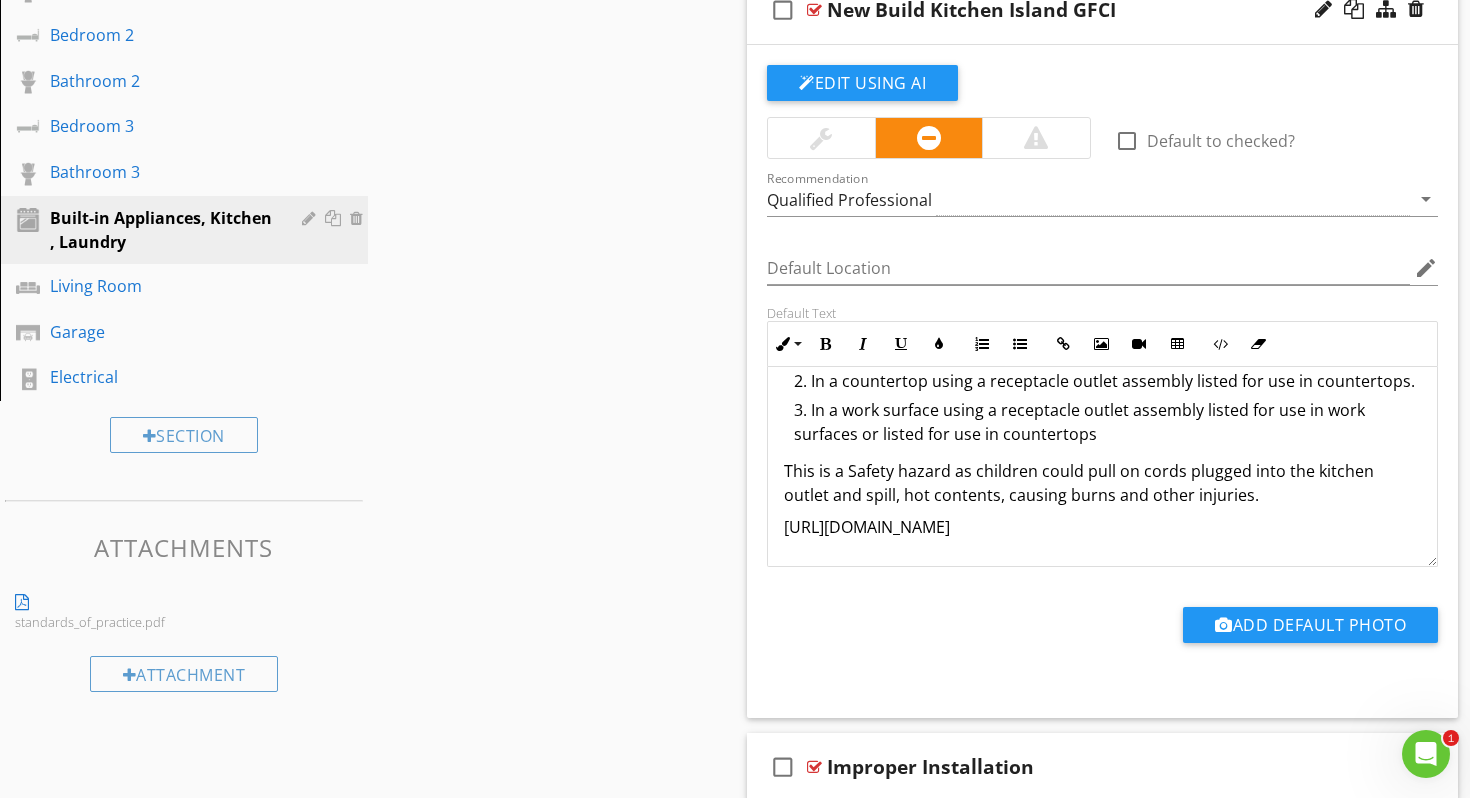 scroll, scrollTop: 0, scrollLeft: 0, axis: both 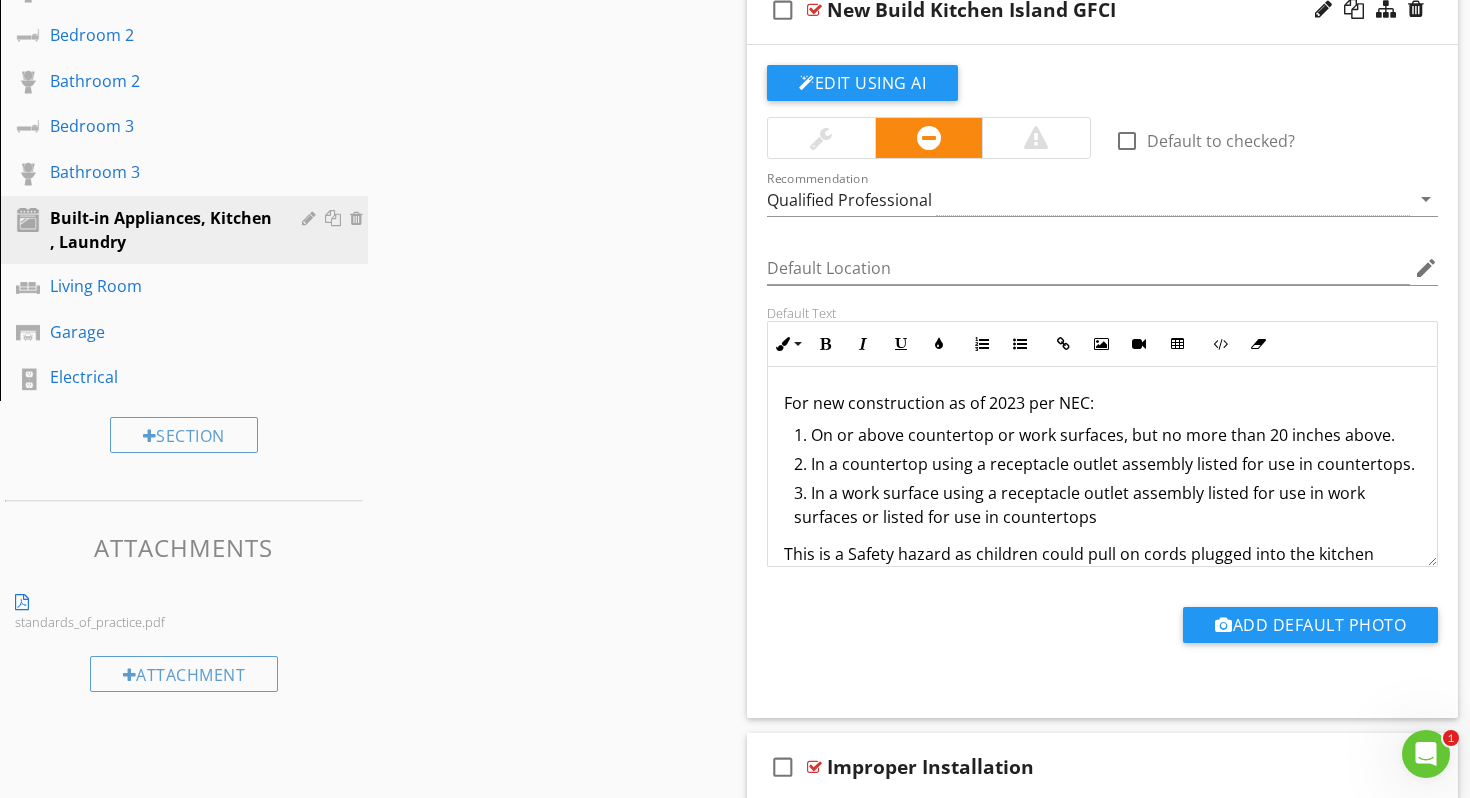 click on "Sections
Inspection Details           Exterior           Roof           Attic, Insulation & Ventilation & Dryer vent            Basement, Foundation, Crawlspace & Structure           Heating           Cooling           Plumbing,  DWV , Water Heater, Gas lines           Fireplace           Doors, Floors, Windows & Interior stairs and cabinets            Master Bedroom           Bathroom 1           Bedroom 2           Bathroom 2           Bedroom 3           Bathroom 3           Built-in Appliances, Kitchen , Laundry            Living Room           Garage           Electrical
Section
Attachments       standards_of_practice.pdf
Attachment
Items
General           Dishwasher           Refrigerator           GFCI & AFCI           Range/Oven/Cooktop           Garbage Disposal           Water Supply, Distribution Systems & Fixtures           Built-in Microwave" at bounding box center [735, 174] 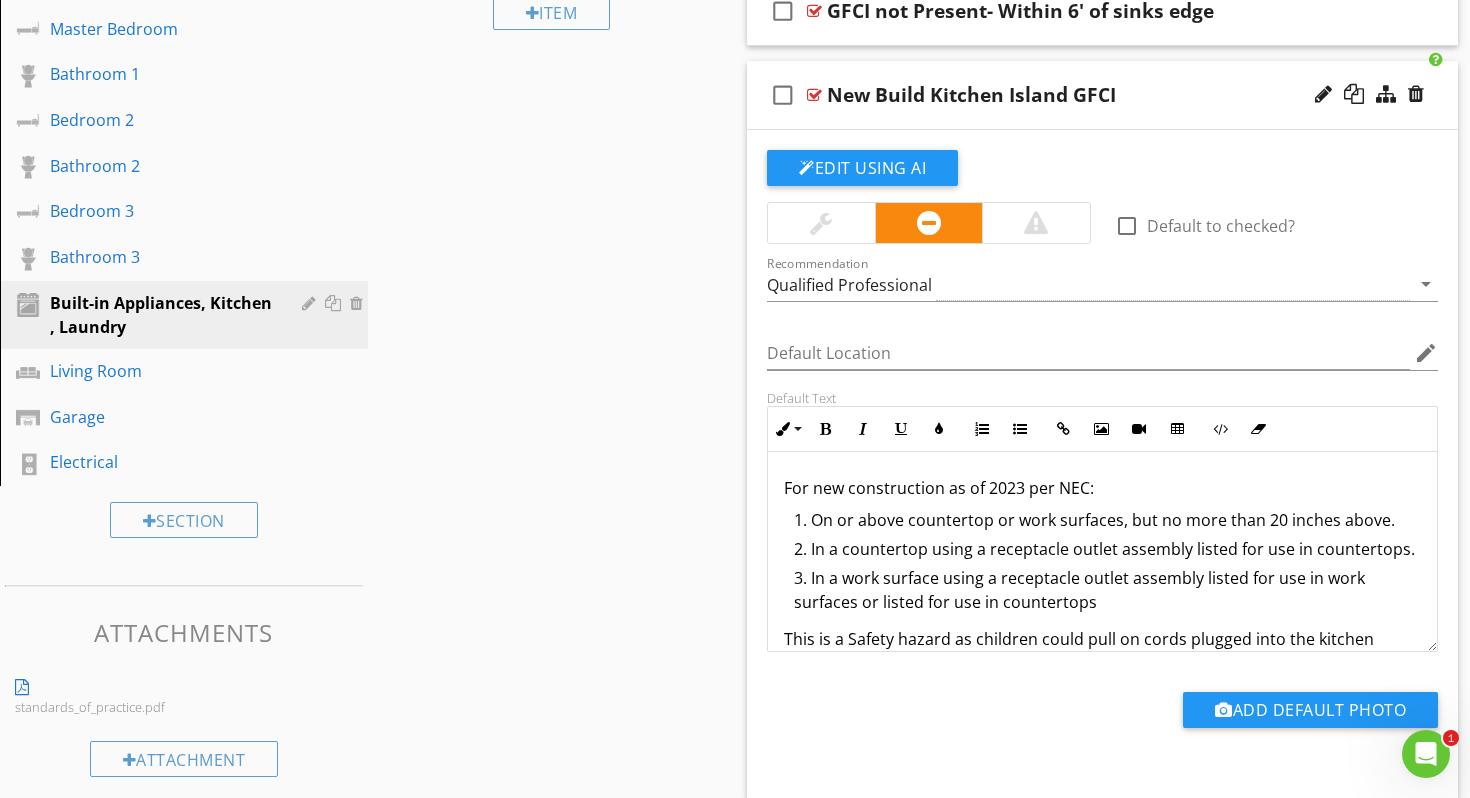 scroll, scrollTop: 741, scrollLeft: 0, axis: vertical 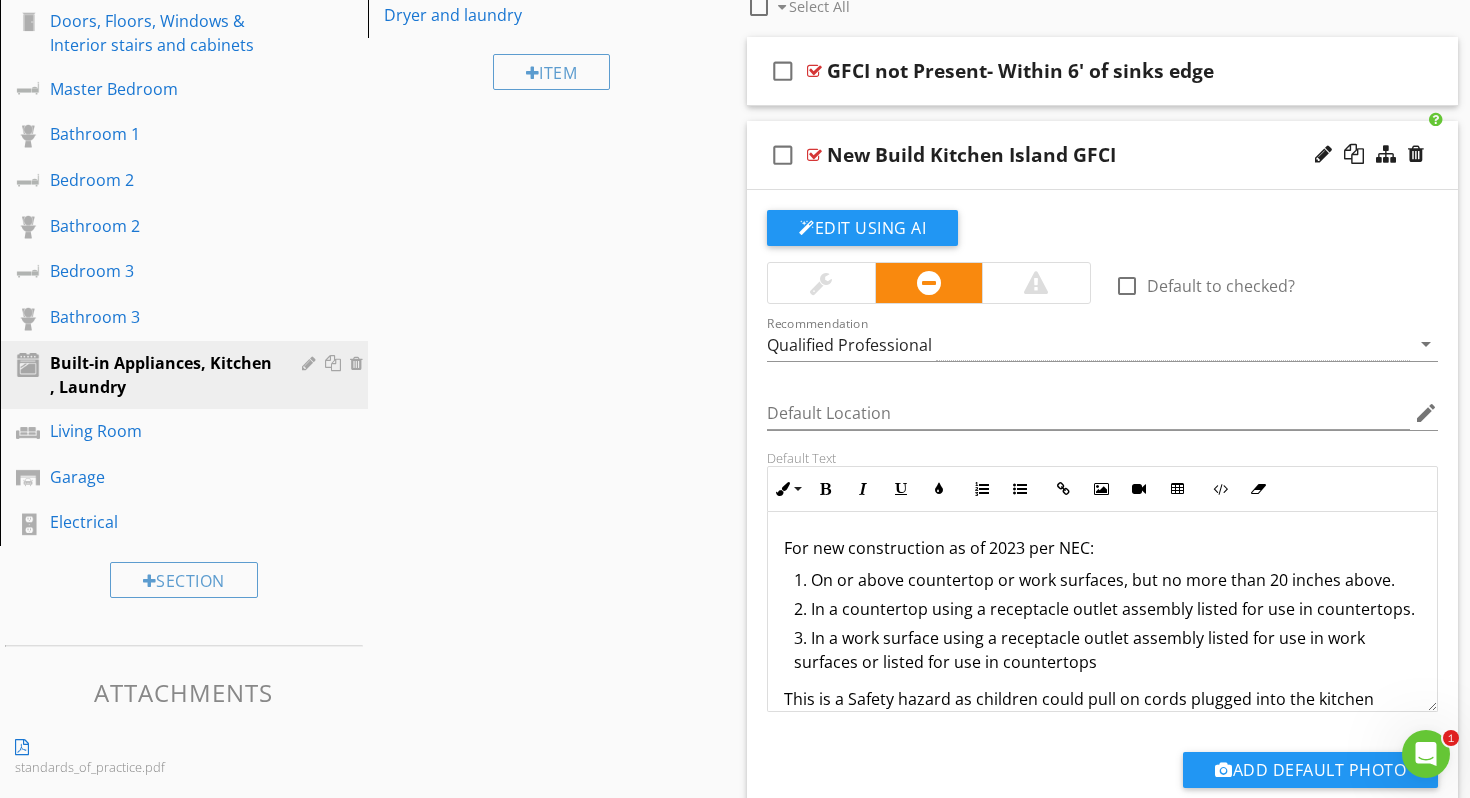 click on "Sections
Inspection Details           Exterior           Roof           Attic, Insulation & Ventilation & Dryer vent            Basement, Foundation, Crawlspace & Structure           Heating           Cooling           Plumbing,  DWV , Water Heater, Gas lines           Fireplace           Doors, Floors, Windows & Interior stairs and cabinets            Master Bedroom           Bathroom 1           Bedroom 2           Bathroom 2           Bedroom 3           Bathroom 3           Built-in Appliances, Kitchen , Laundry            Living Room           Garage           Electrical
Section
Attachments       standards_of_practice.pdf
Attachment
Items
General           Dishwasher           Refrigerator           GFCI & AFCI           Range/Oven/Cooktop           Garbage Disposal           Water Supply, Distribution Systems & Fixtures           Built-in Microwave" at bounding box center [735, 319] 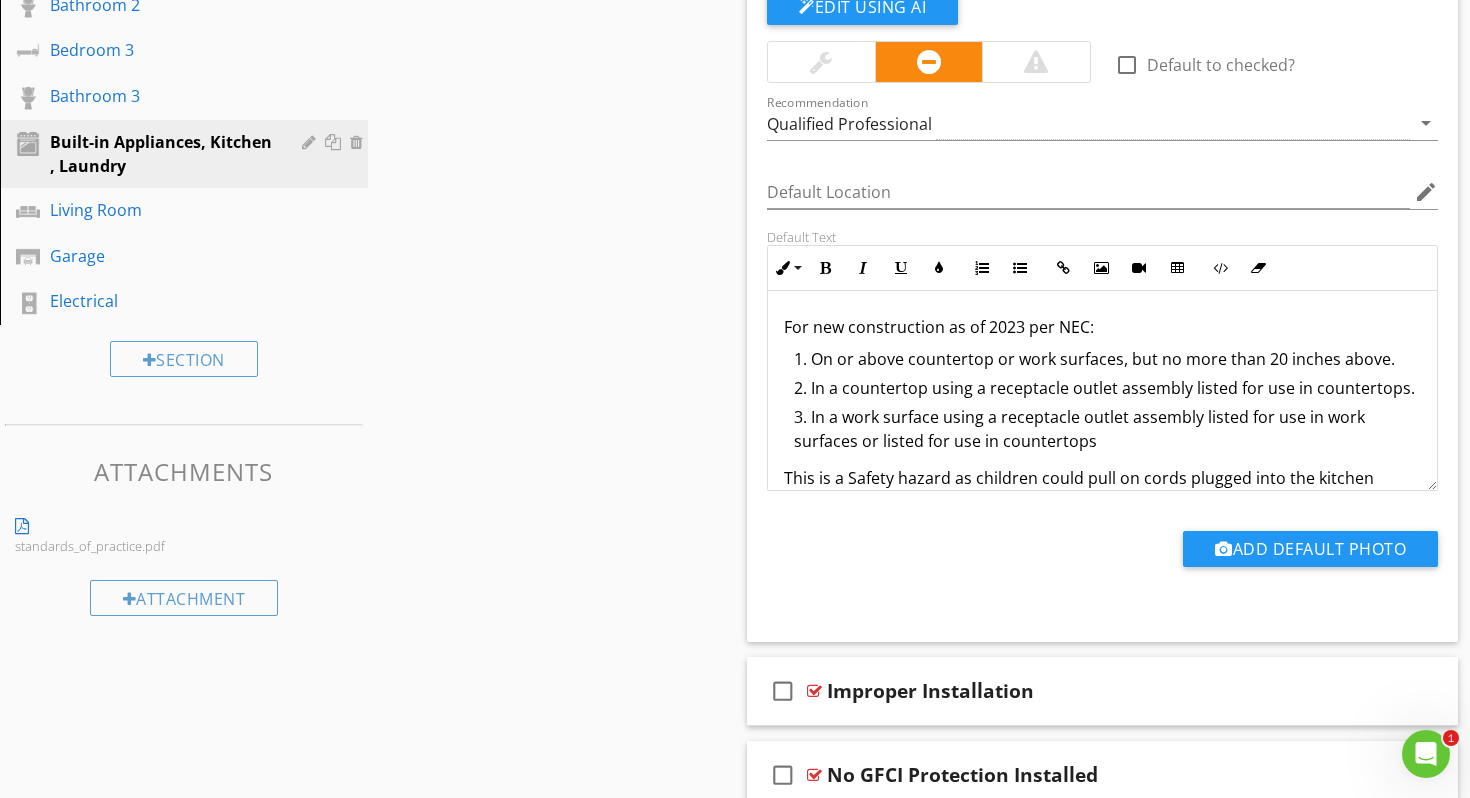 scroll, scrollTop: 1000, scrollLeft: 0, axis: vertical 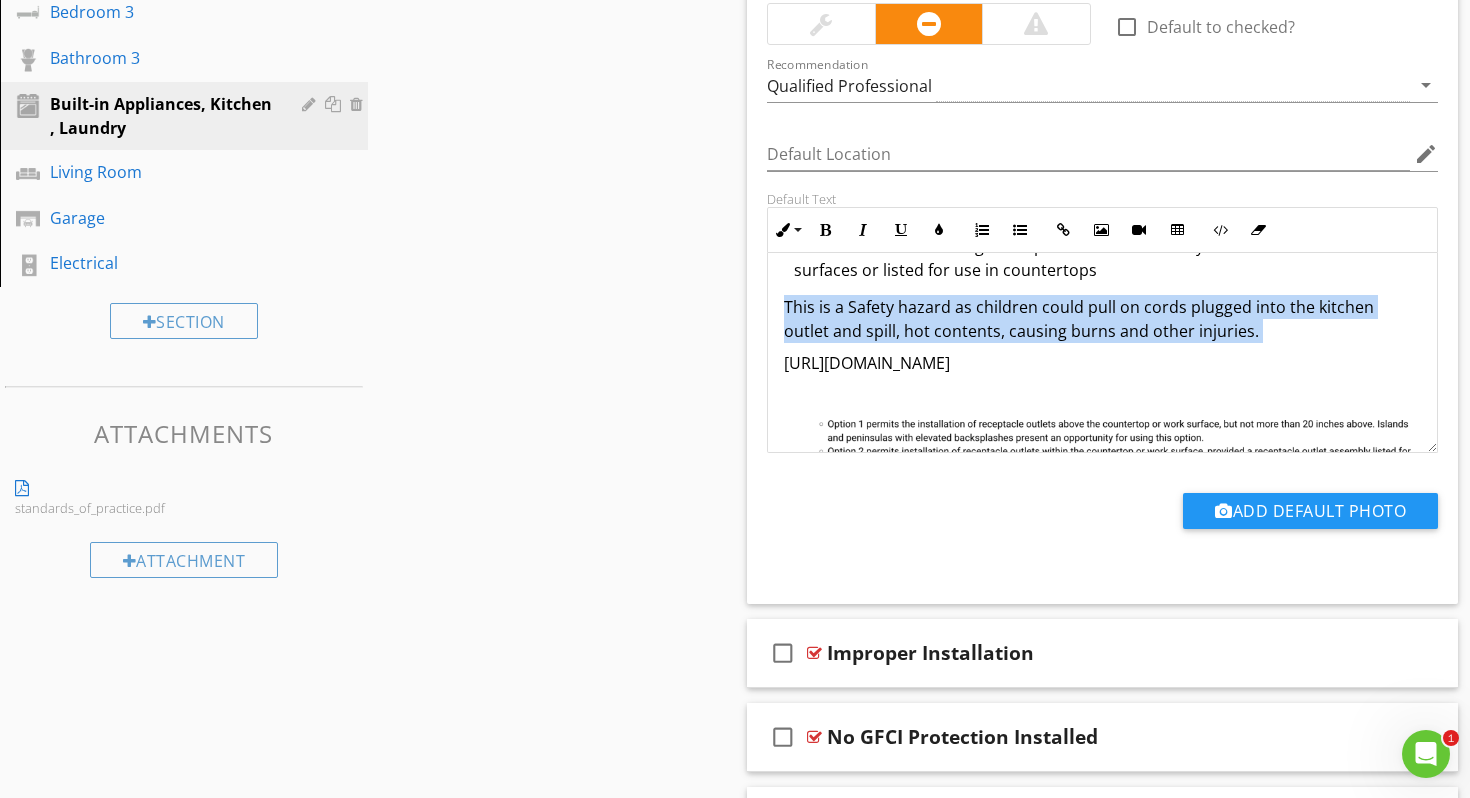 drag, startPoint x: 785, startPoint y: 304, endPoint x: 1301, endPoint y: 346, distance: 517.7065 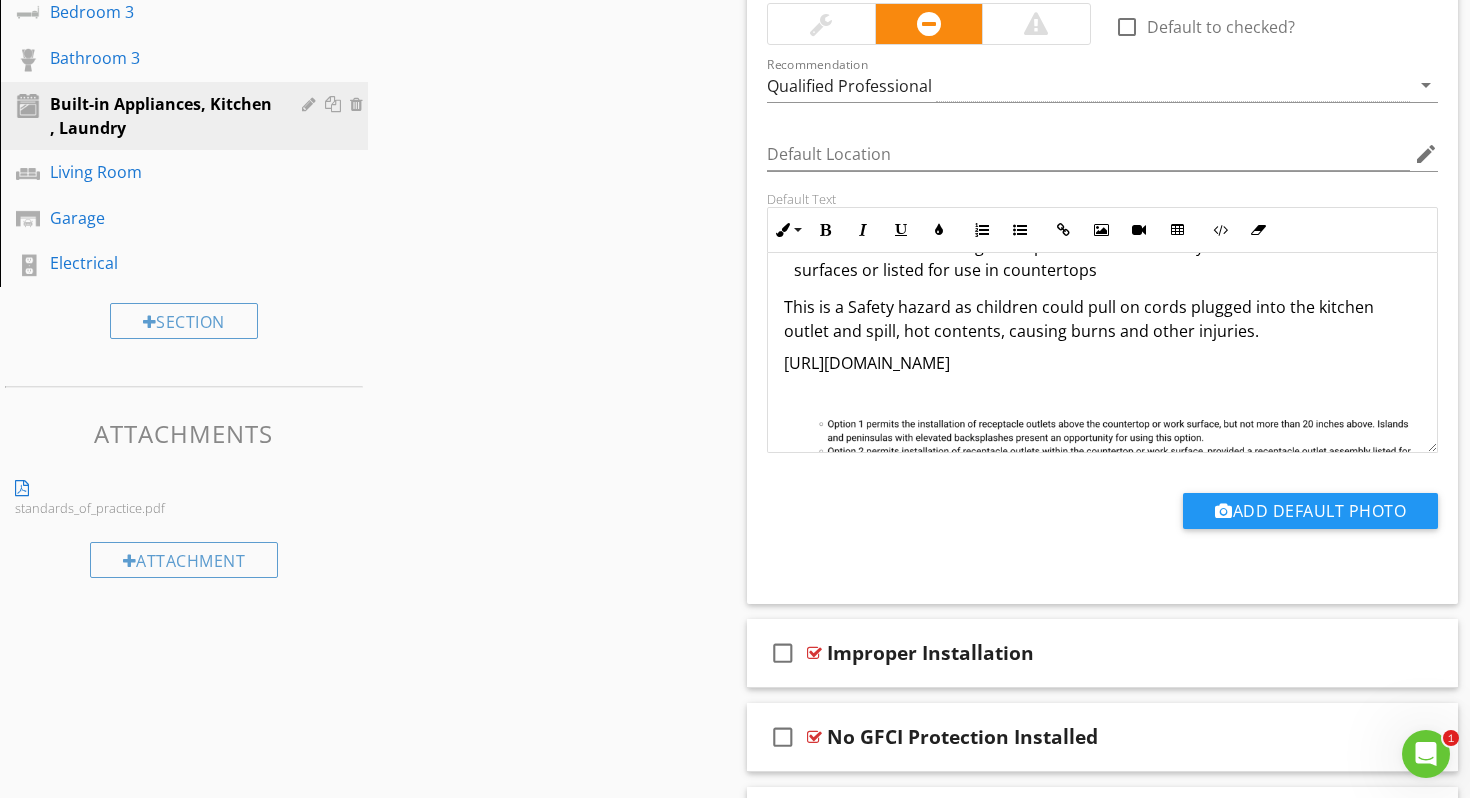 click on "Sections
Inspection Details           Exterior           Roof           Attic, Insulation & Ventilation & Dryer vent            Basement, Foundation, Crawlspace & Structure           Heating           Cooling           Plumbing,  DWV , Water Heater, Gas lines           Fireplace           Doors, Floors, Windows & Interior stairs and cabinets            Master Bedroom           Bathroom 1           Bedroom 2           Bathroom 2           Bedroom 3           Bathroom 3           Built-in Appliances, Kitchen , Laundry            Living Room           Garage           Electrical
Section
Attachments       standards_of_practice.pdf
Attachment
Items
General           Dishwasher           Refrigerator           GFCI & AFCI           Range/Oven/Cooktop           Garbage Disposal           Water Supply, Distribution Systems & Fixtures           Built-in Microwave" at bounding box center (735, 60) 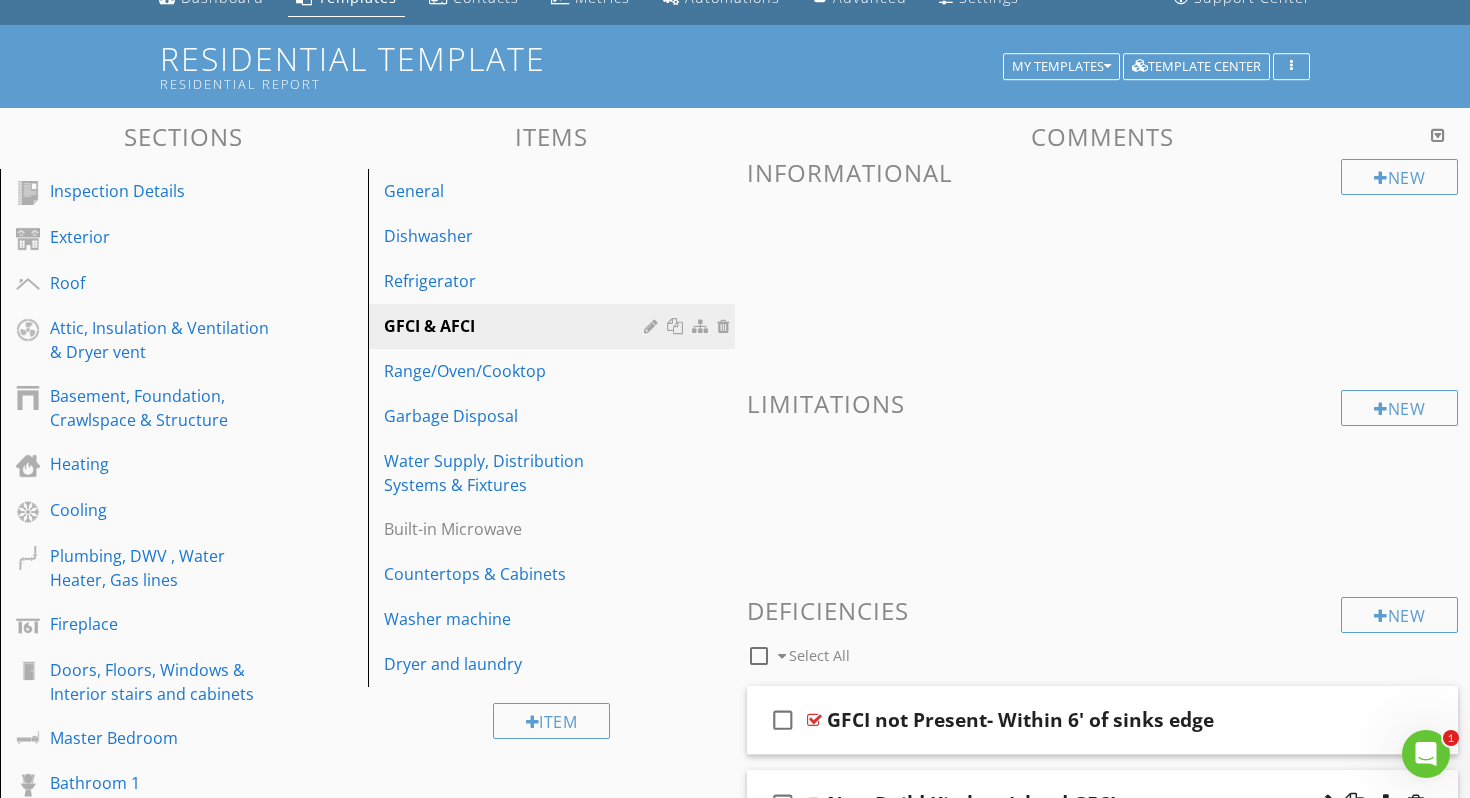 scroll, scrollTop: 0, scrollLeft: 0, axis: both 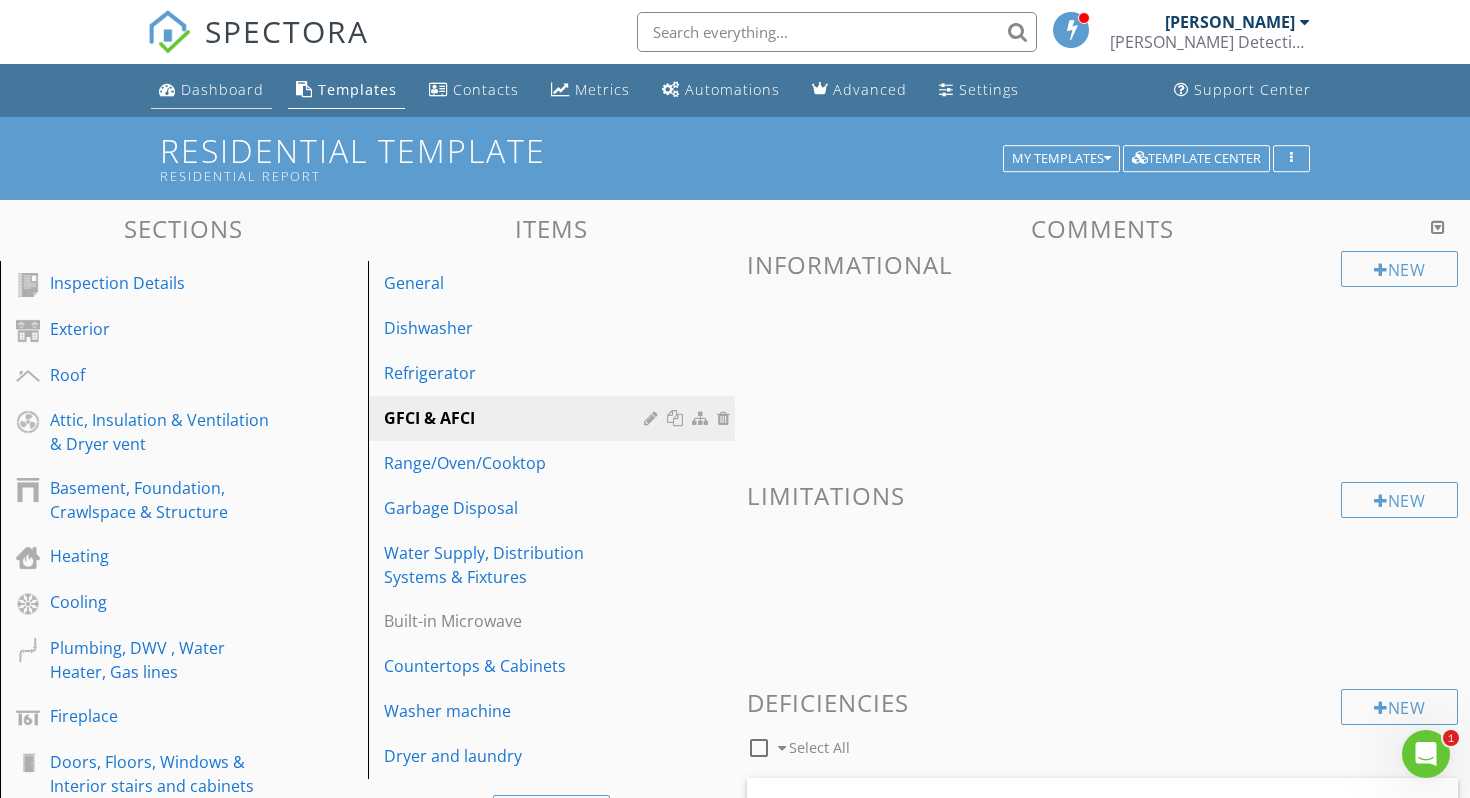 click on "Dashboard" at bounding box center [211, 90] 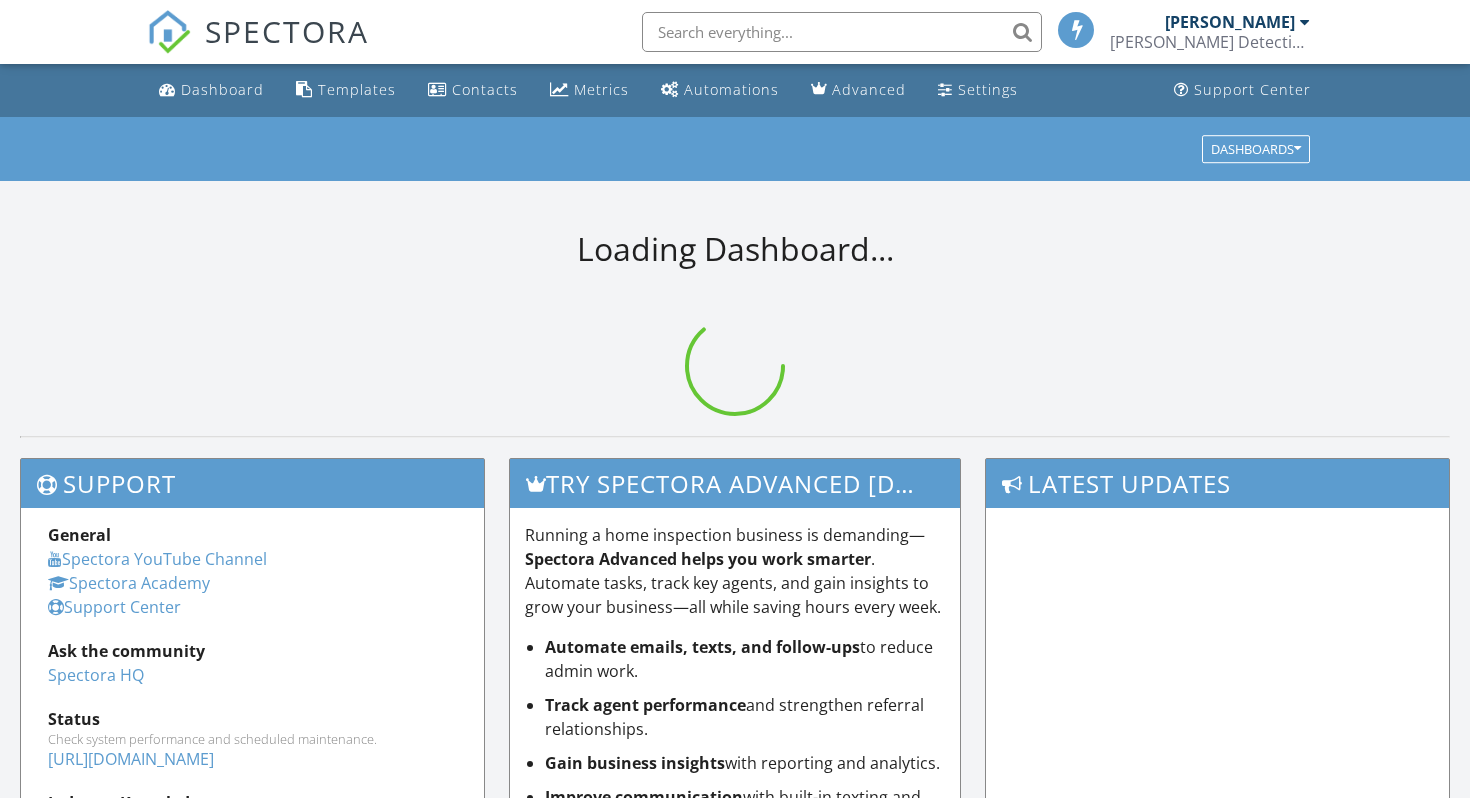 scroll, scrollTop: 0, scrollLeft: 0, axis: both 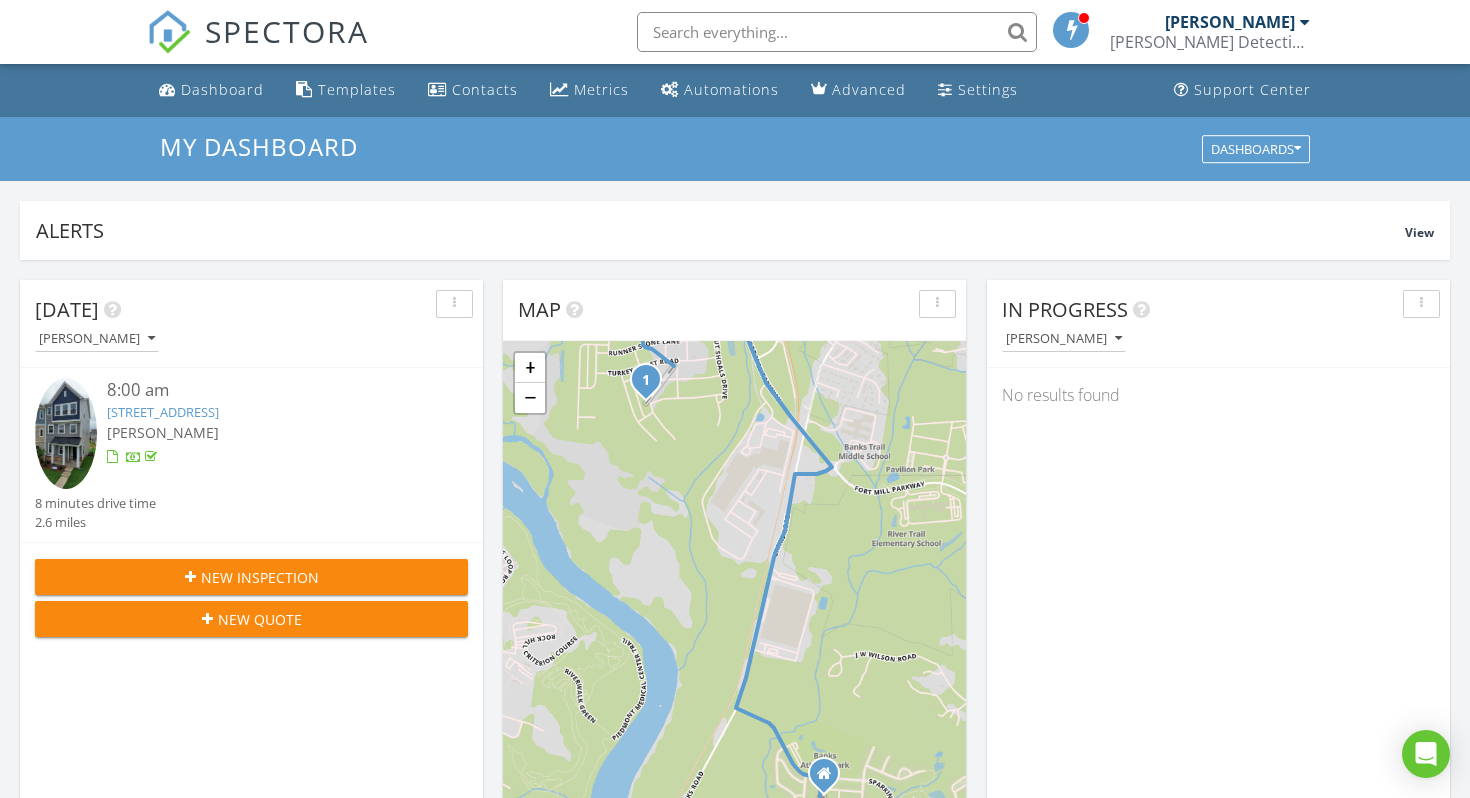 click on "4124 Skyboat Cir, Fort Mill, SC 29715" at bounding box center [163, 412] 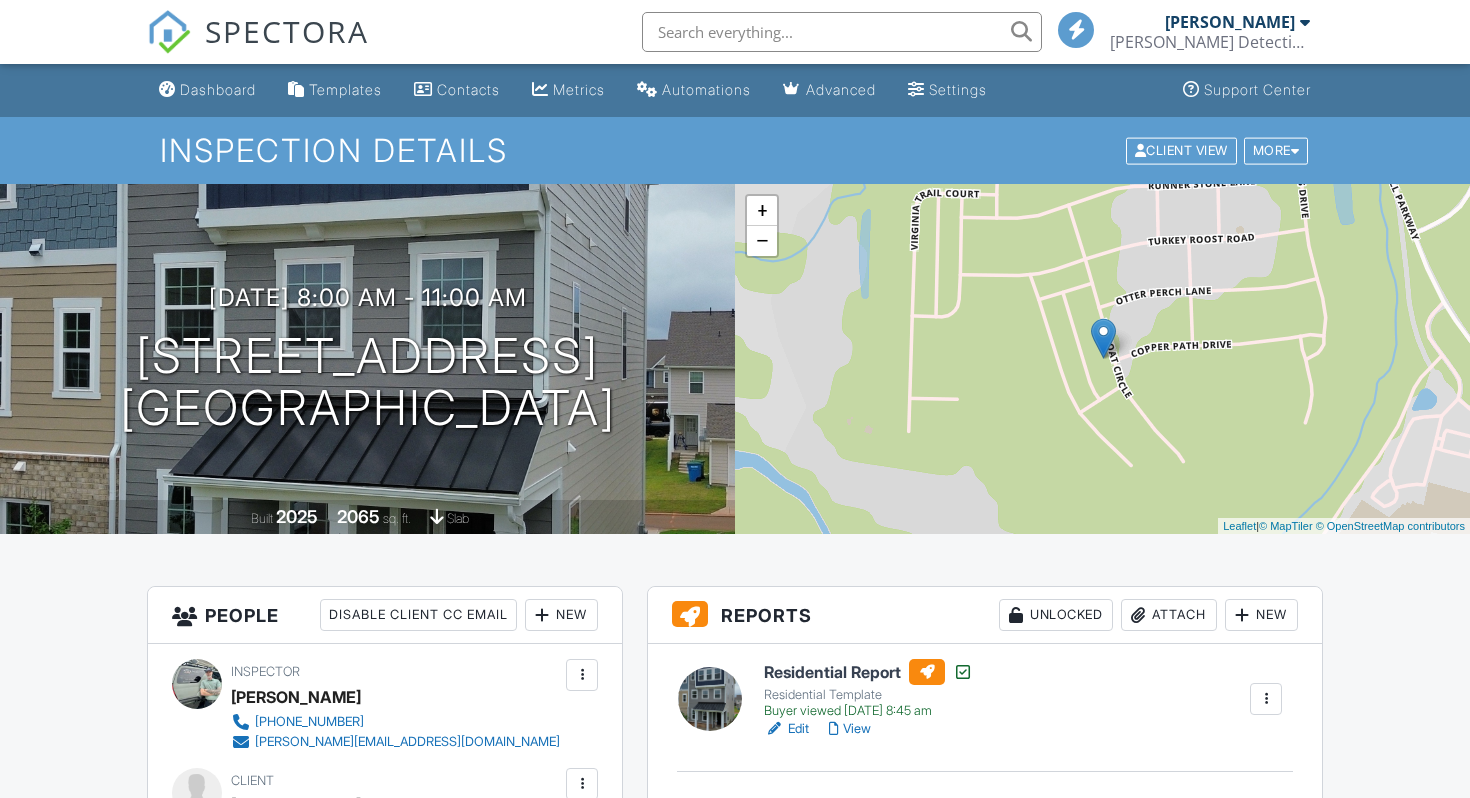 scroll, scrollTop: 0, scrollLeft: 0, axis: both 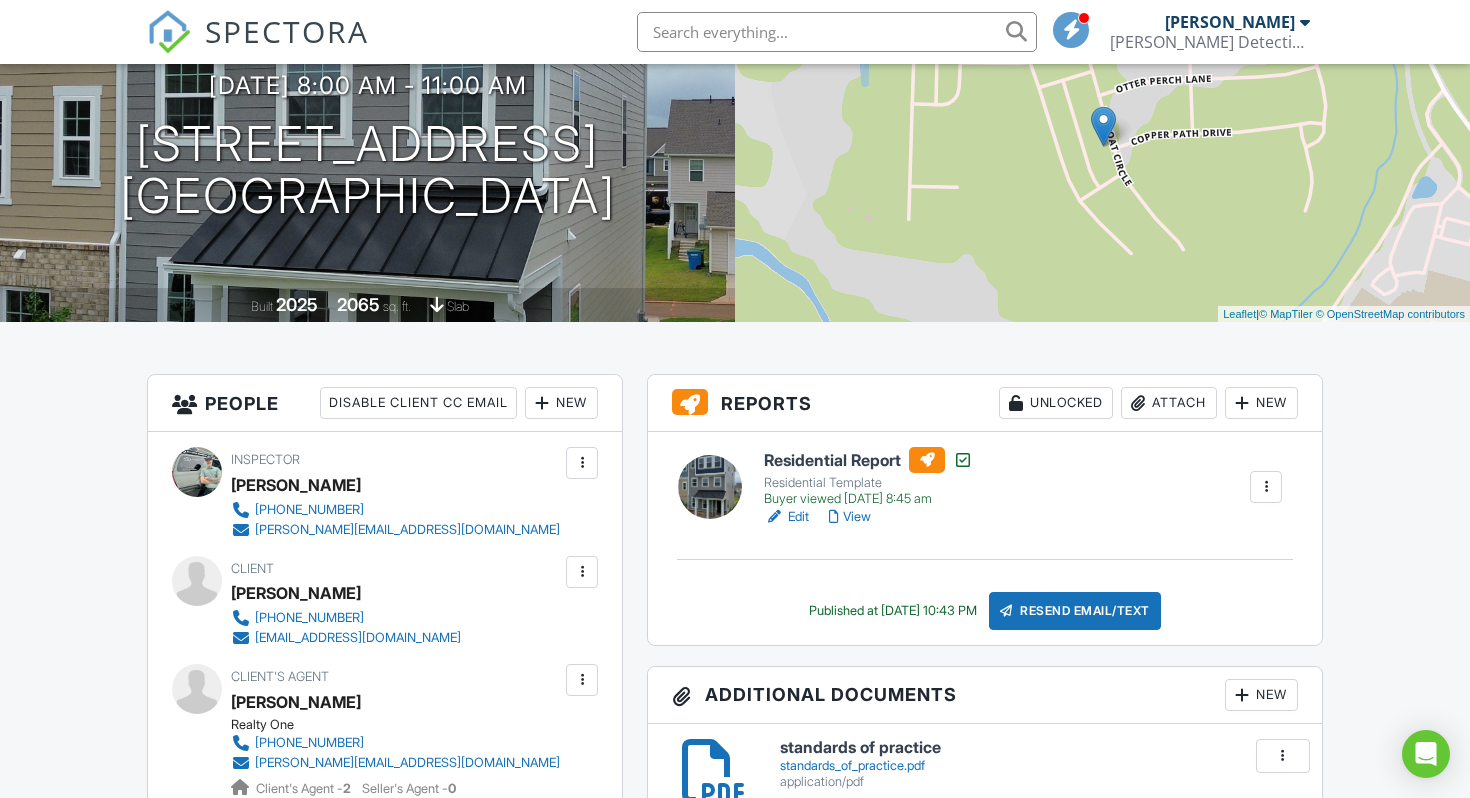 click on "View" at bounding box center (850, 517) 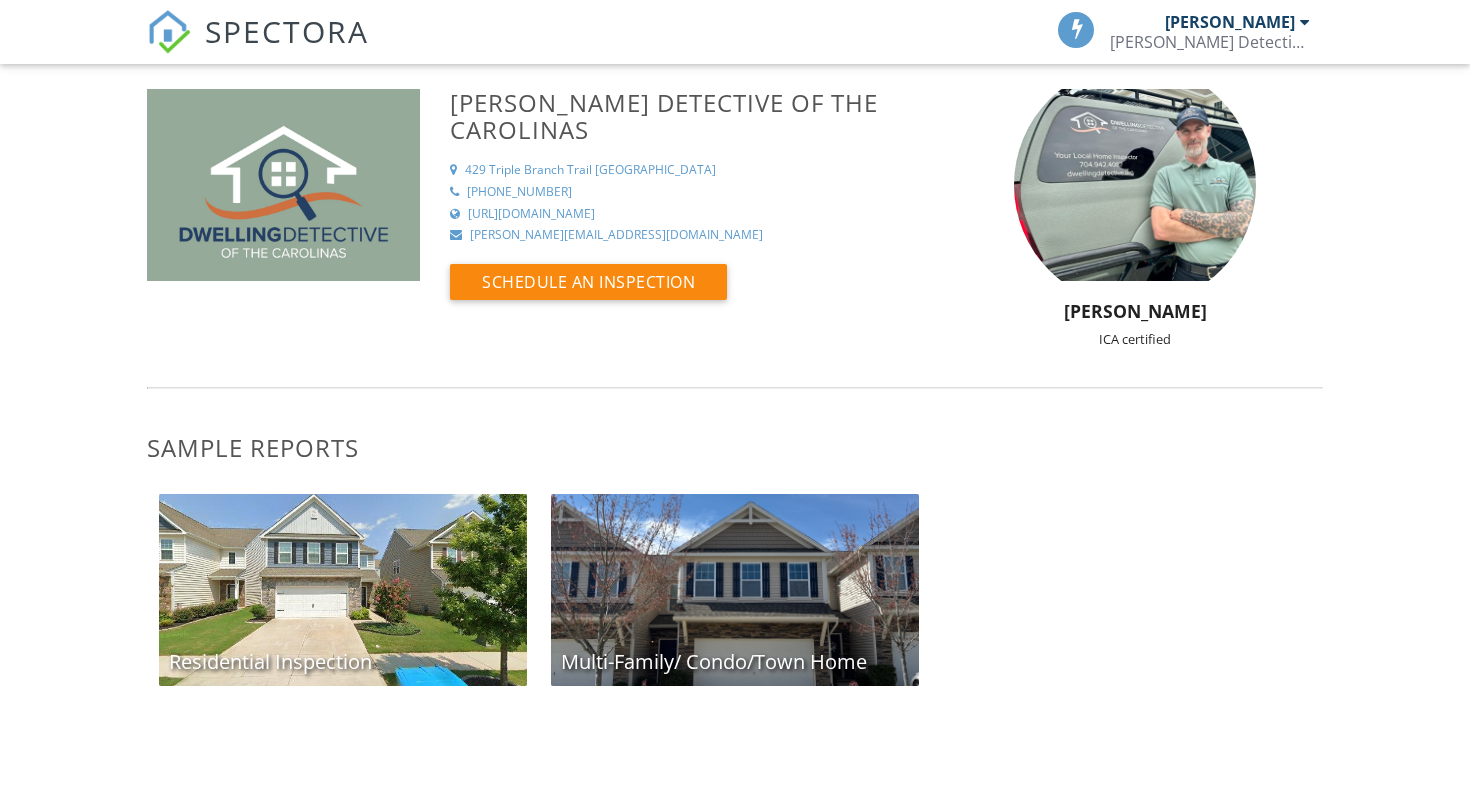 scroll, scrollTop: 0, scrollLeft: 0, axis: both 